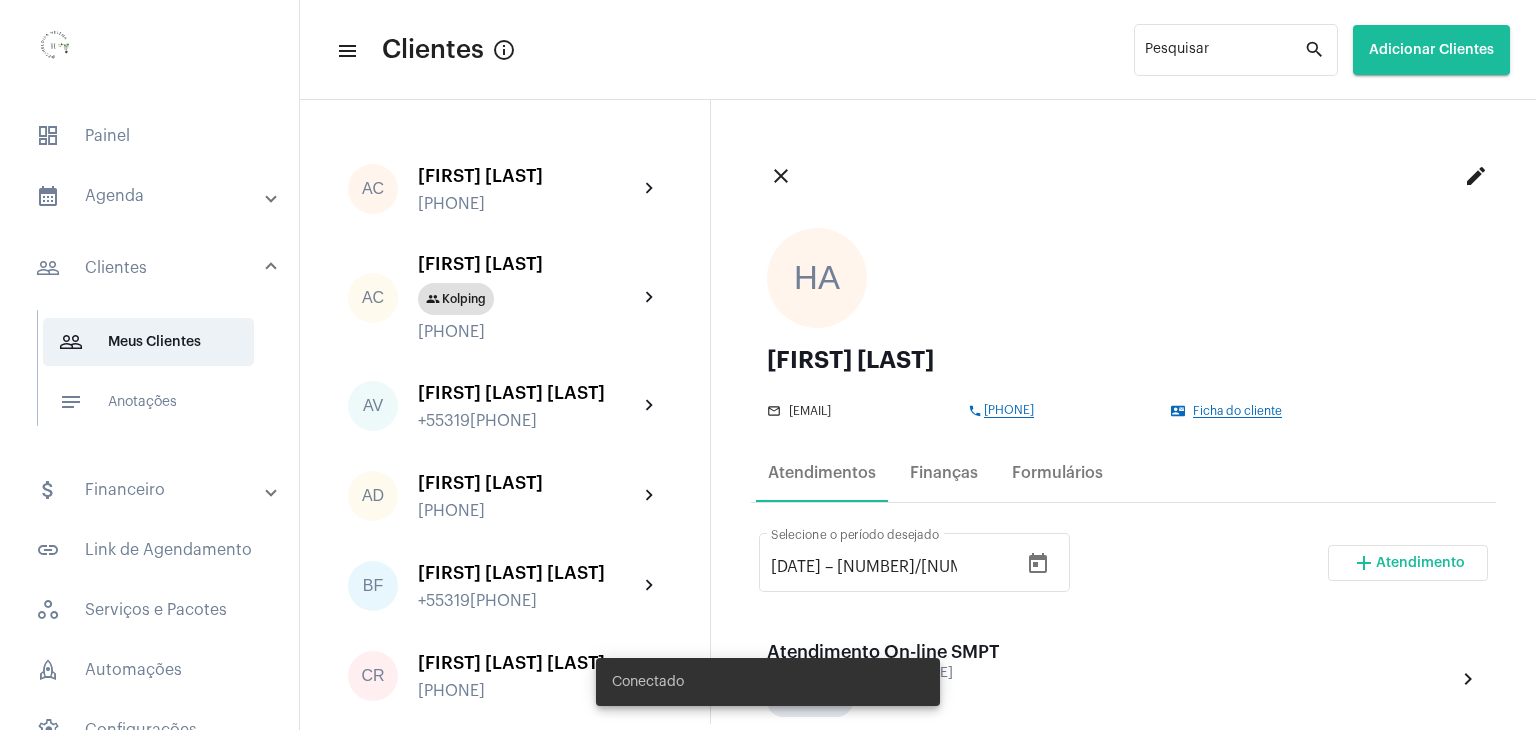 scroll, scrollTop: 0, scrollLeft: 0, axis: both 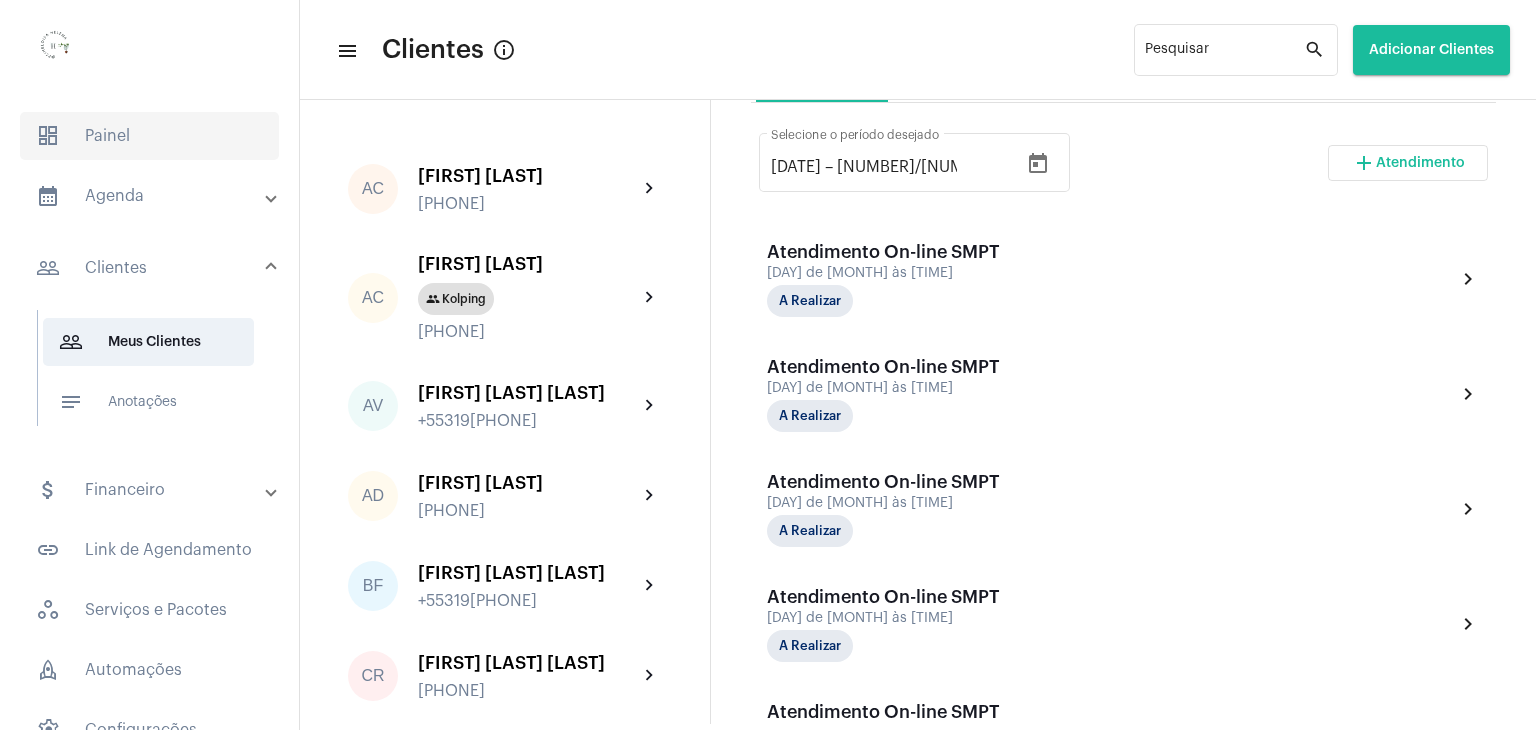 click on "dashboard   Painel" 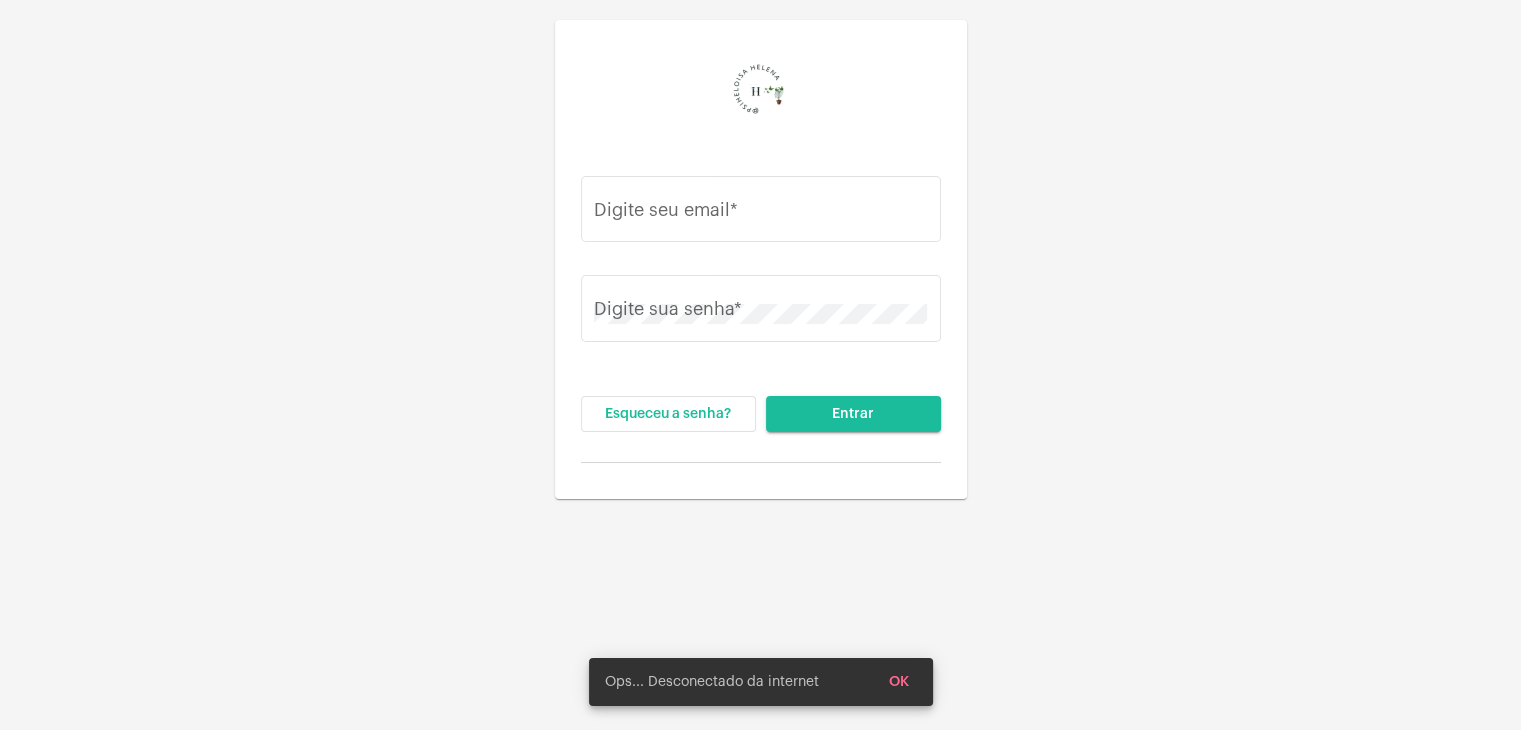 type on "[EMAIL]" 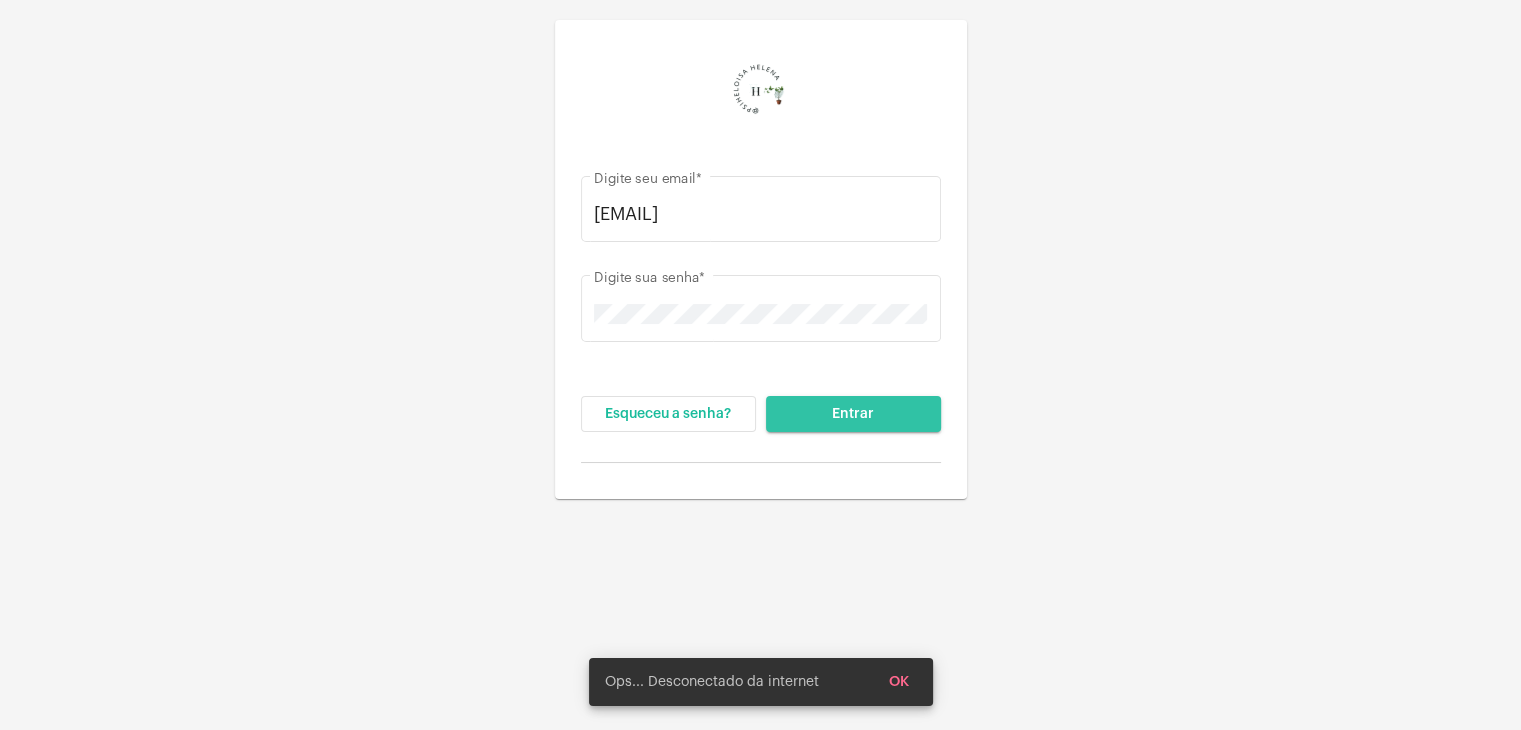 click on "Entrar" 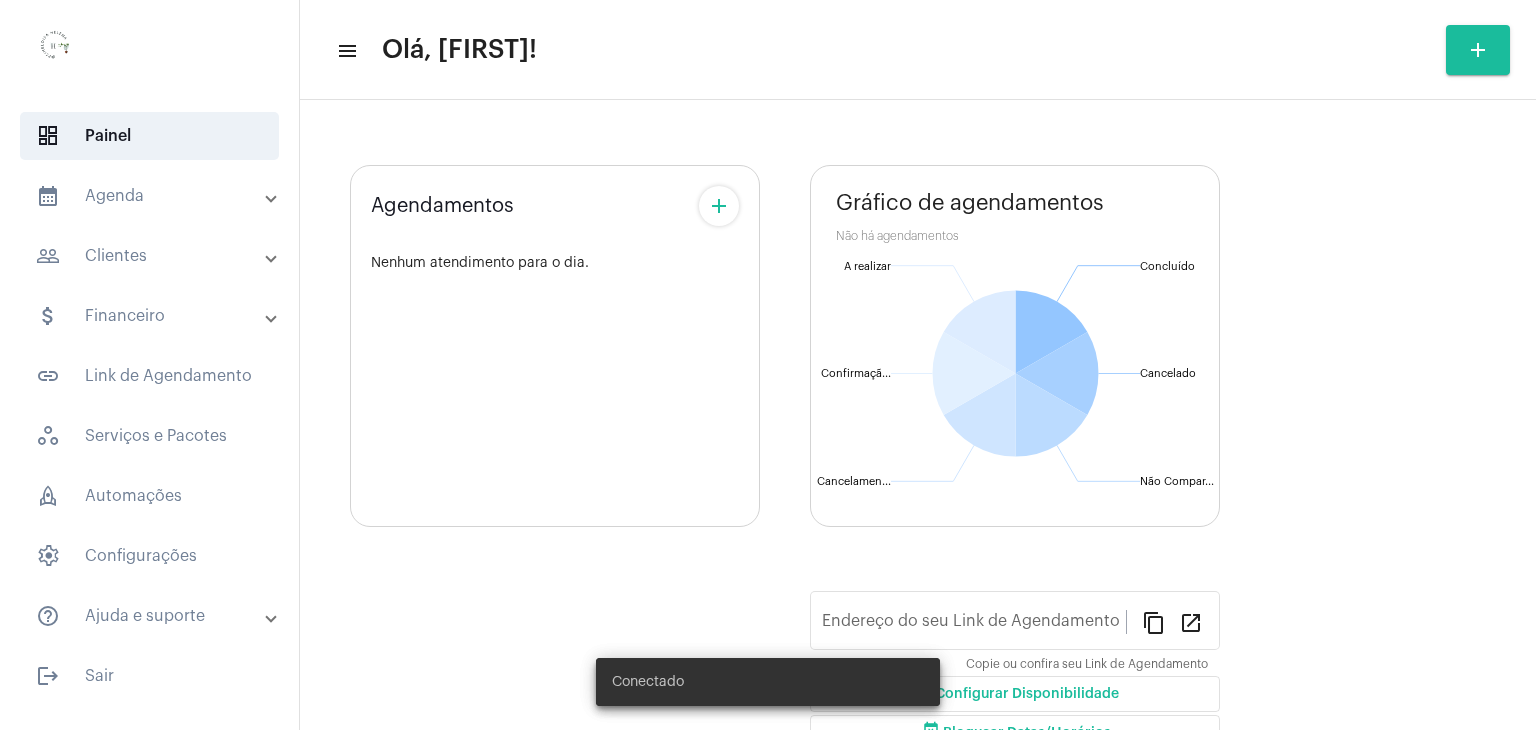 type on "https://neft.com.br/[FIRST]-[LAST]-[LAST]" 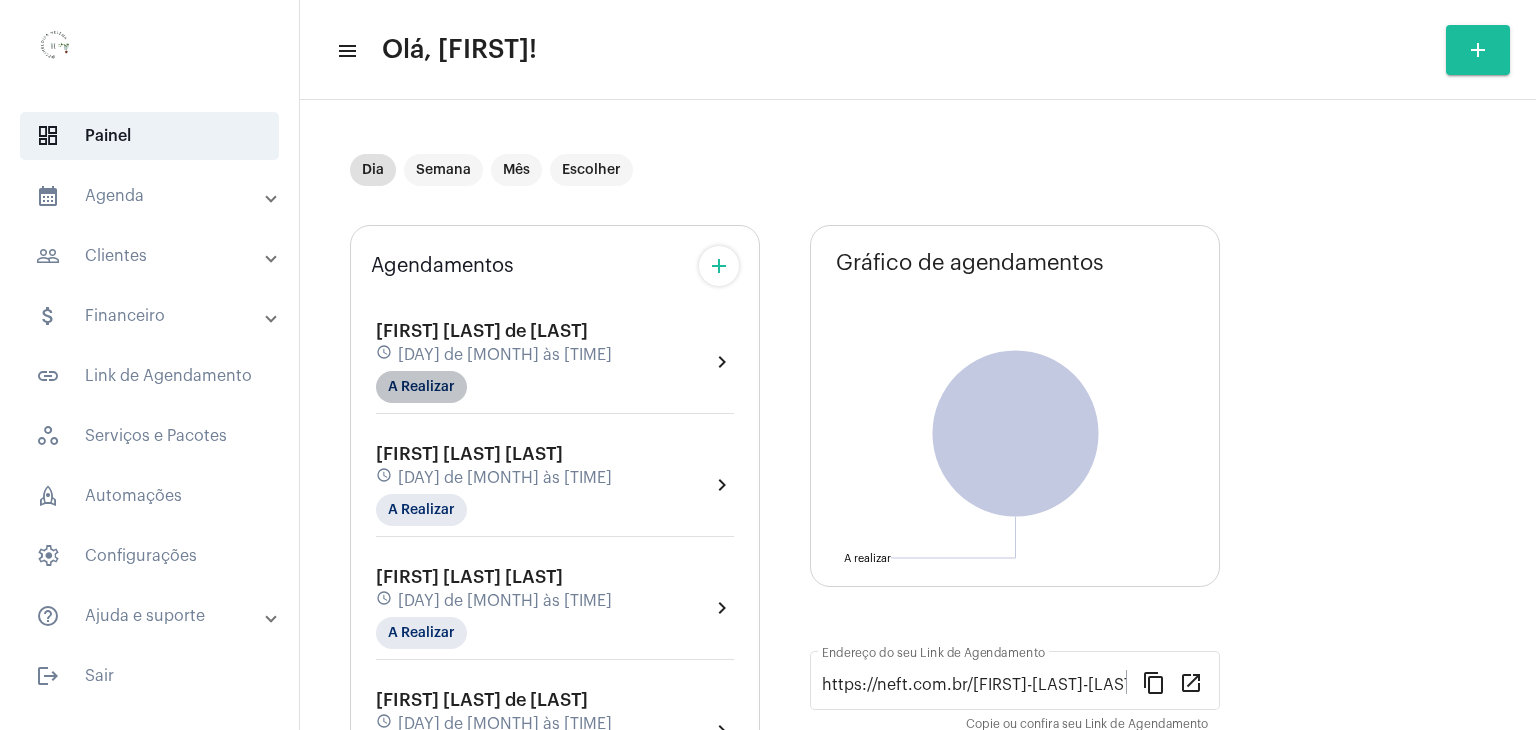 click on "A Realizar" 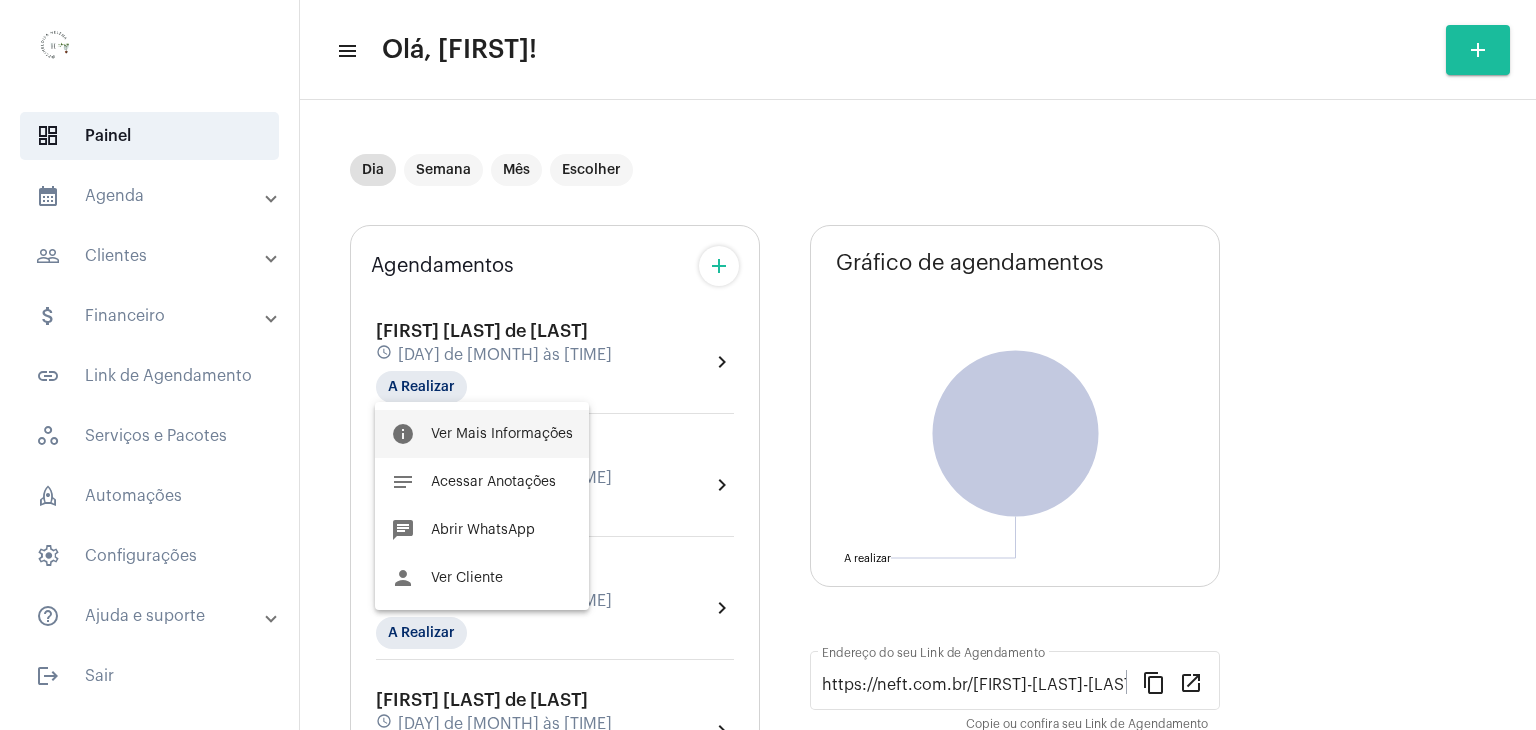 click on "info Ver Mais Informações" at bounding box center (482, 434) 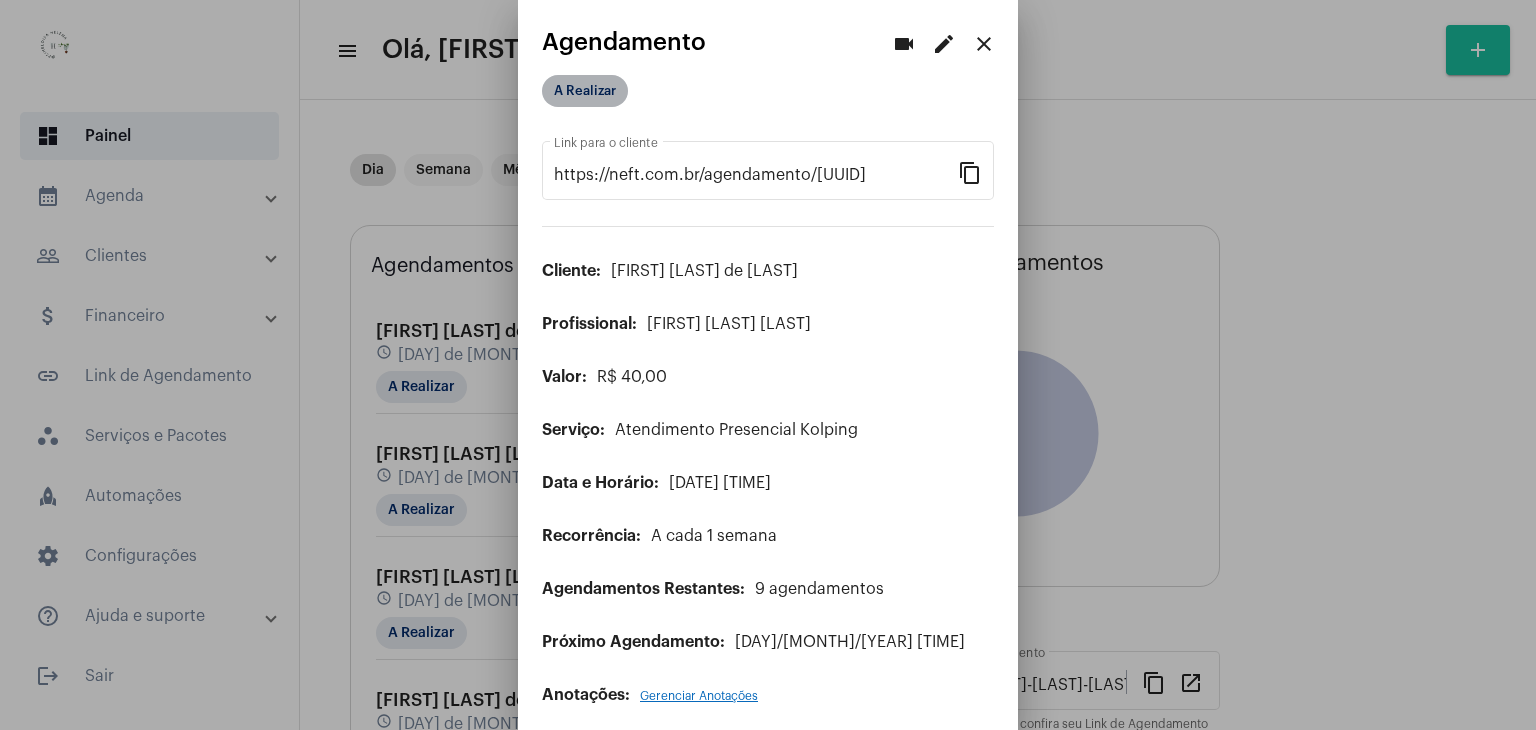 click on "A Realizar" at bounding box center (585, 91) 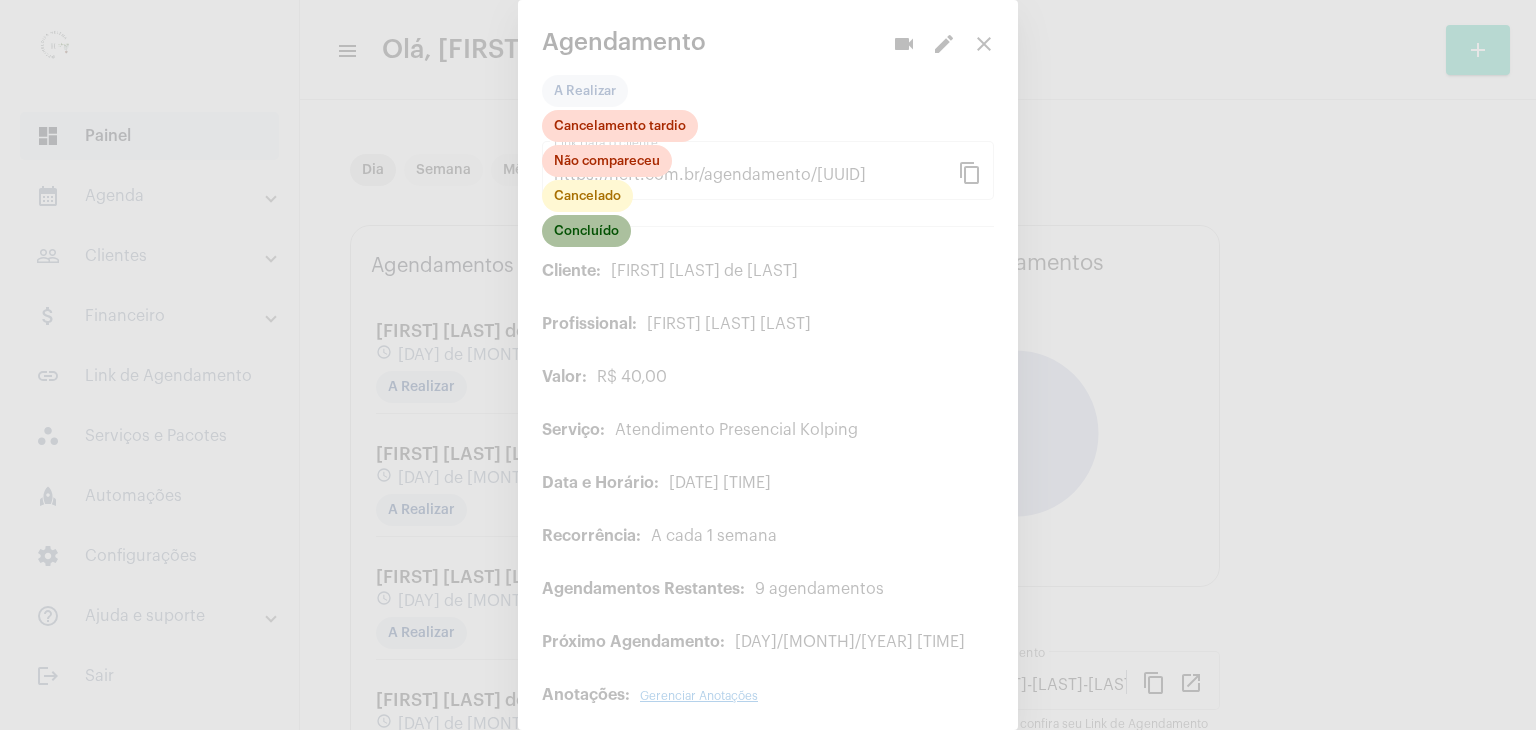 click on "Concluído" 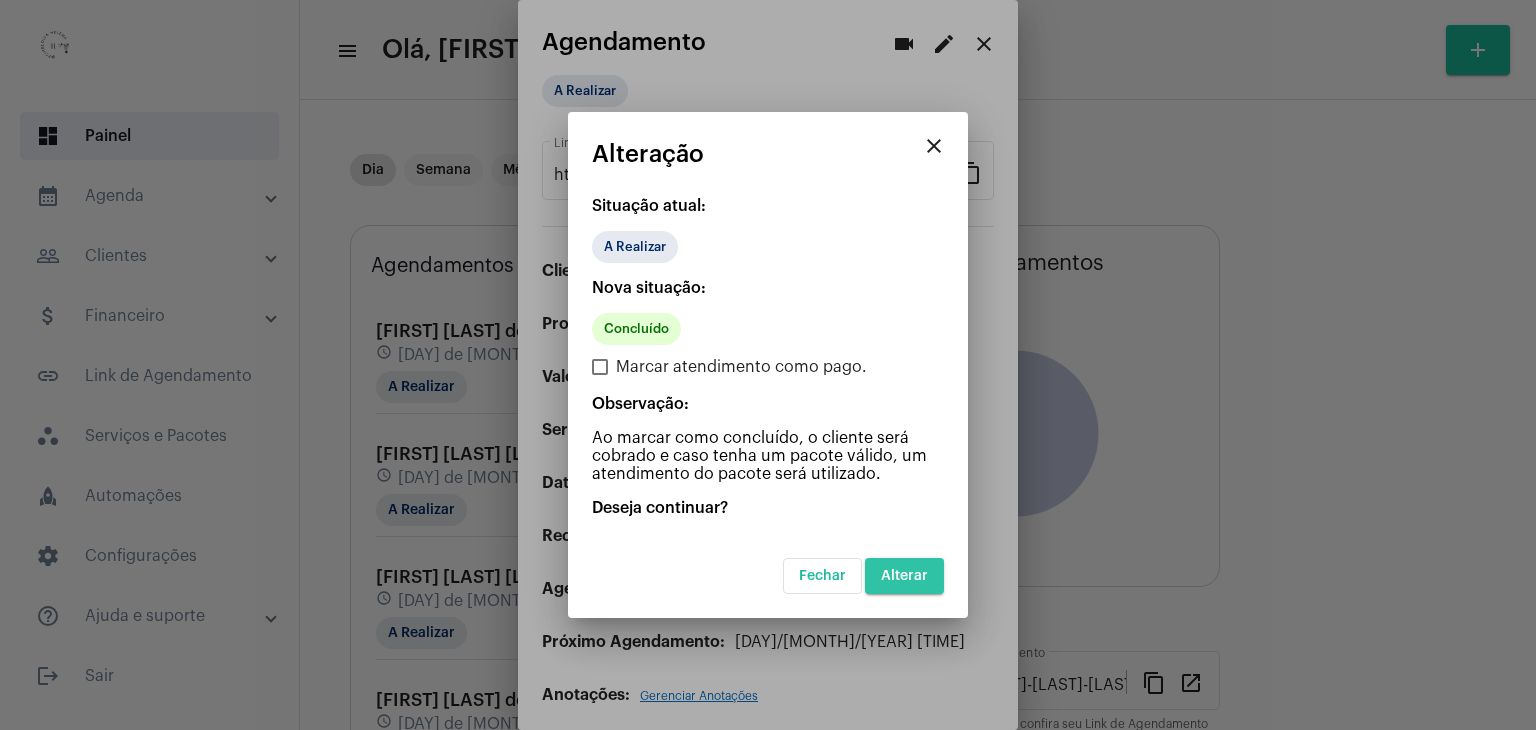 click on "Alterar" at bounding box center [904, 576] 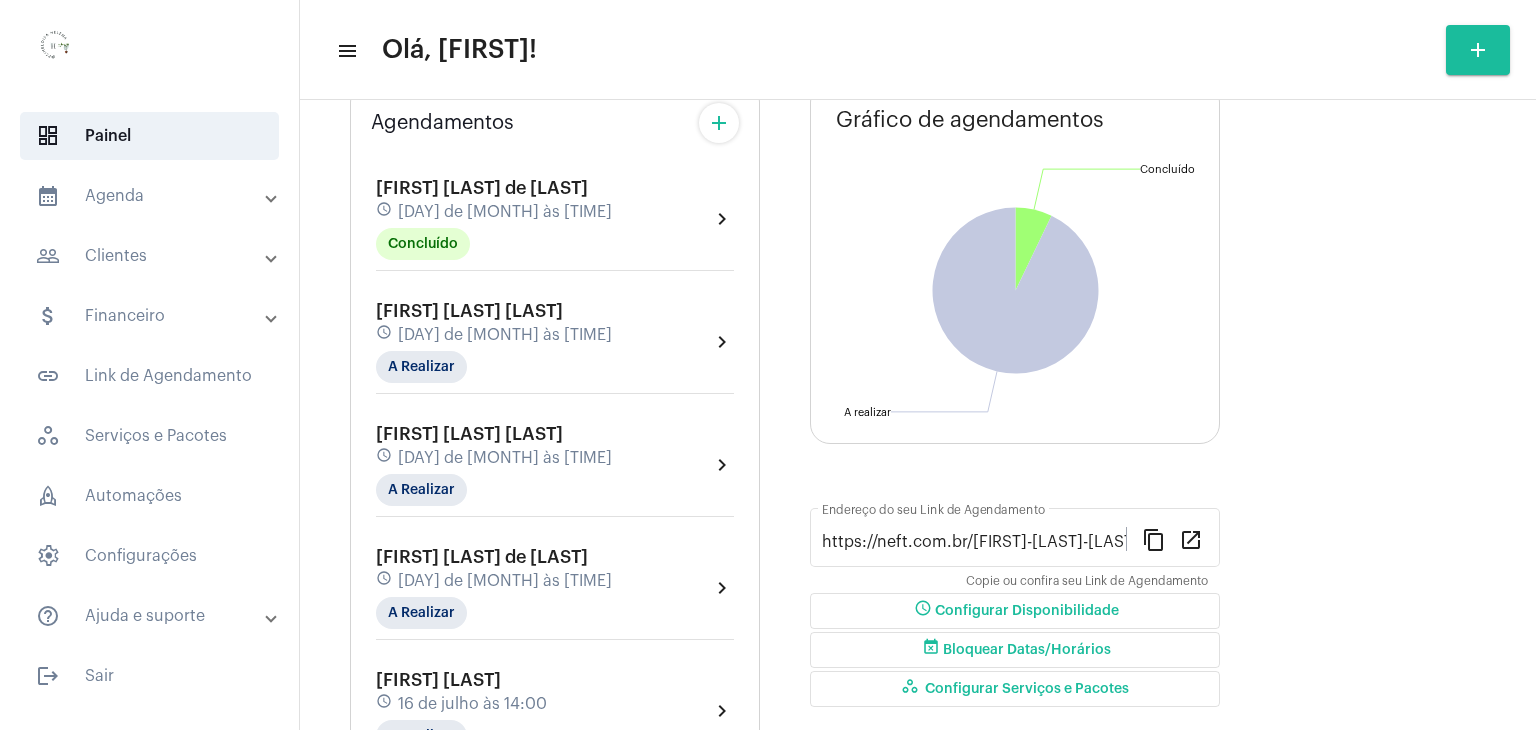 scroll, scrollTop: 0, scrollLeft: 0, axis: both 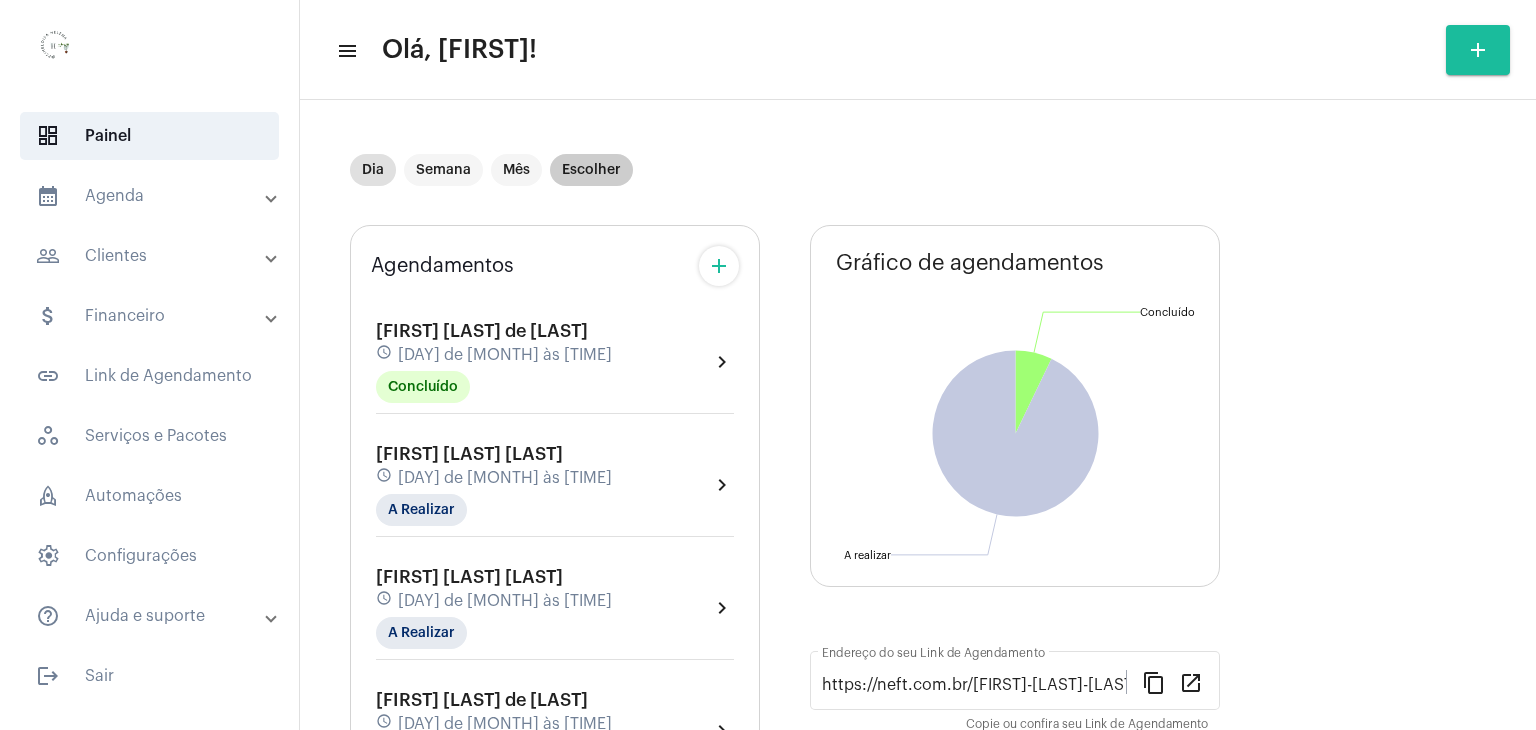 click on "Escolher" at bounding box center (591, 170) 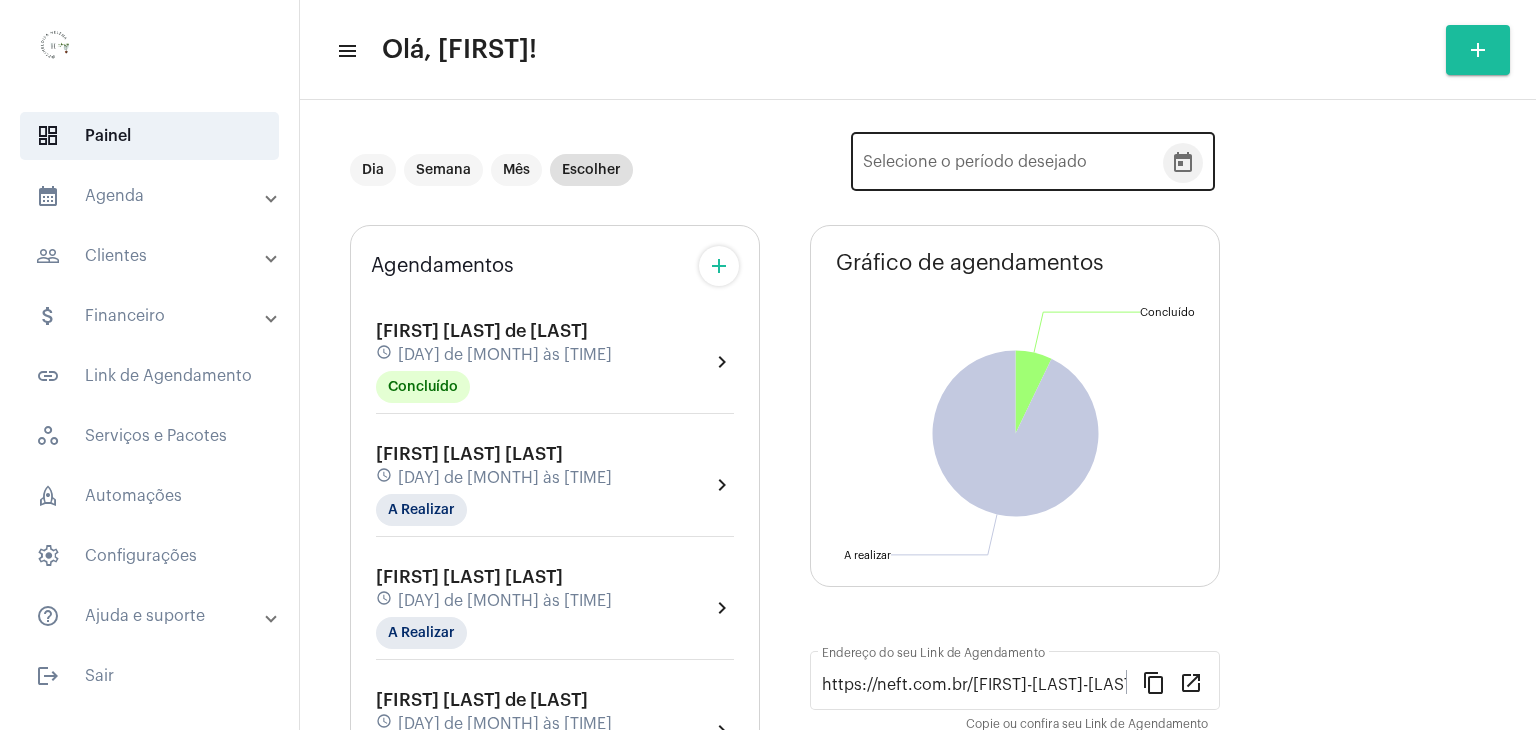 click 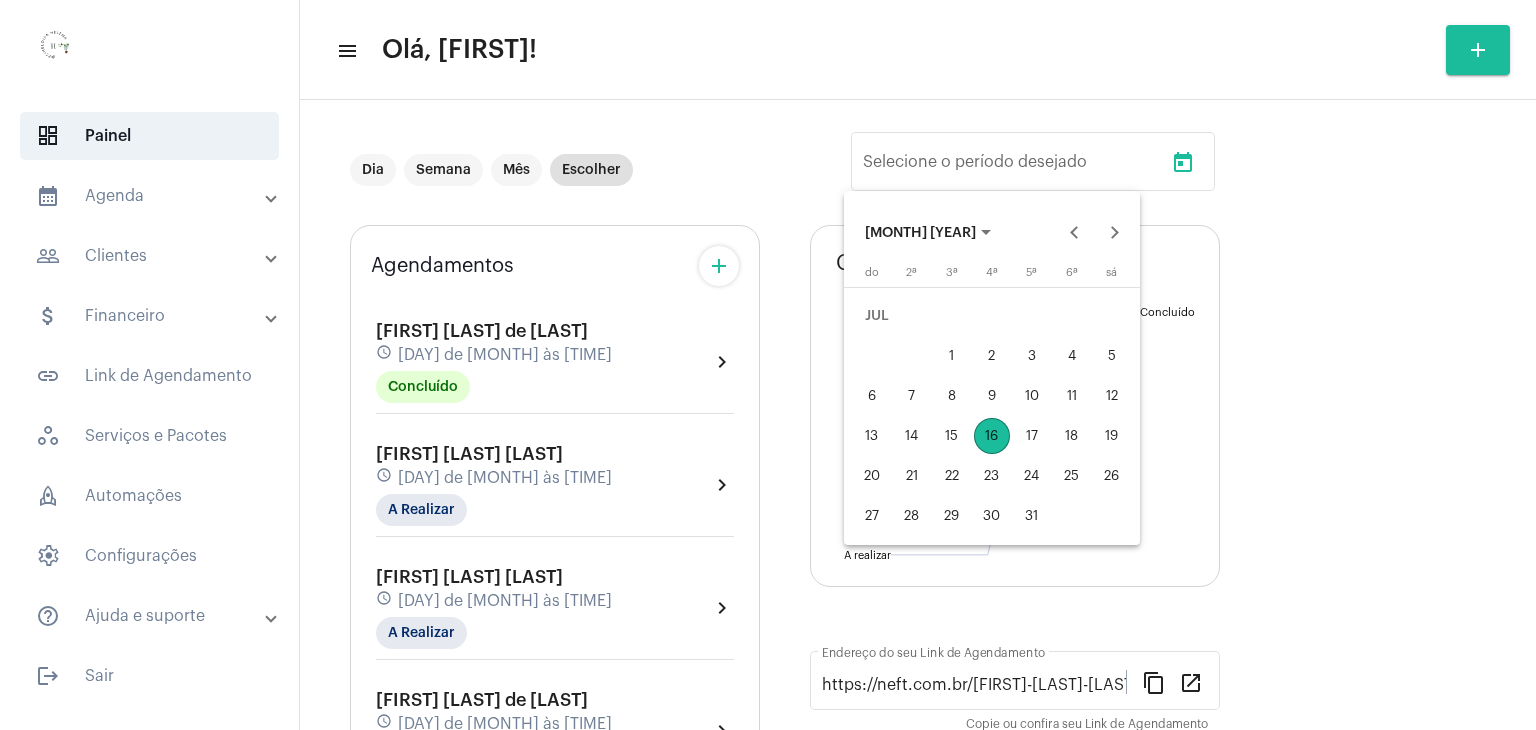 click on "20" at bounding box center (872, 476) 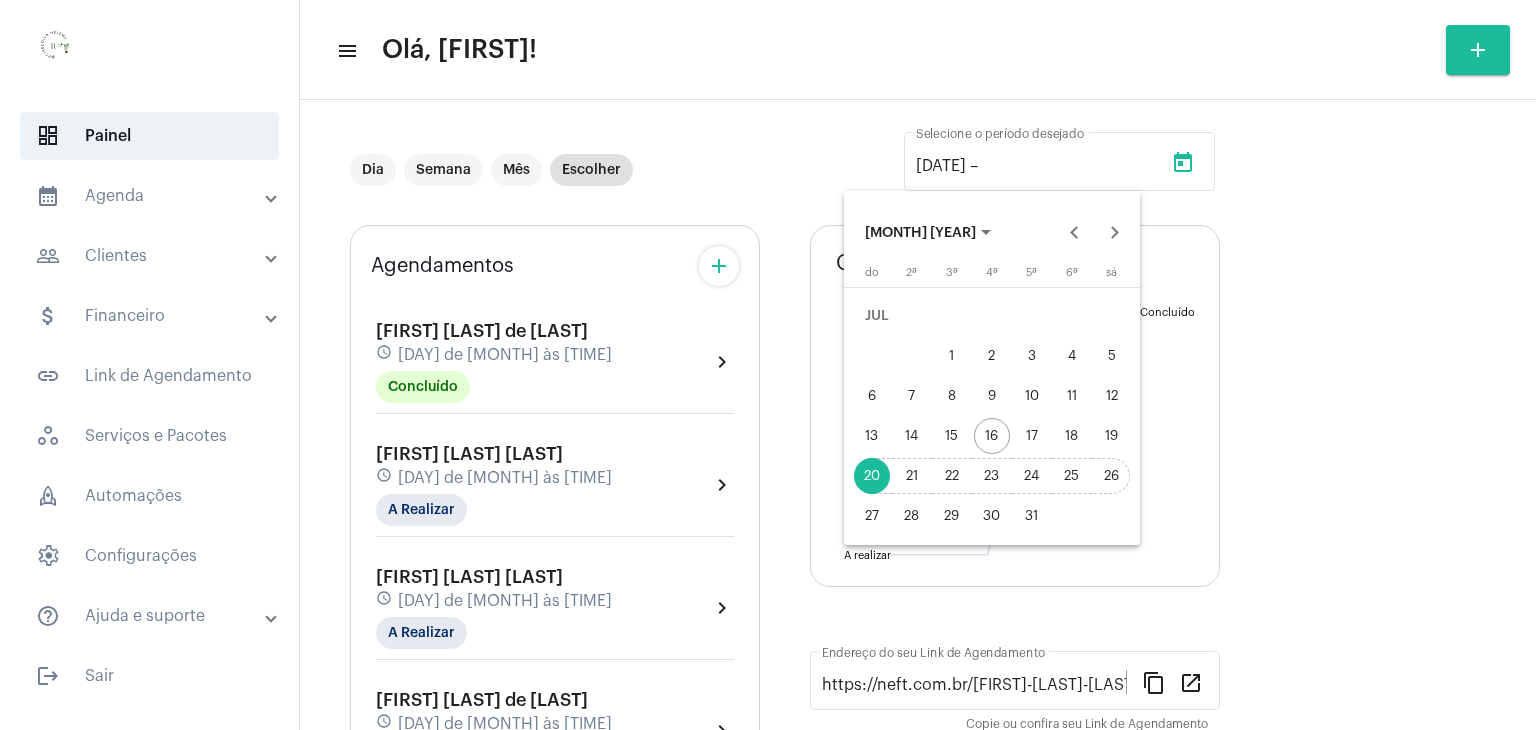 click on "26" at bounding box center [1112, 476] 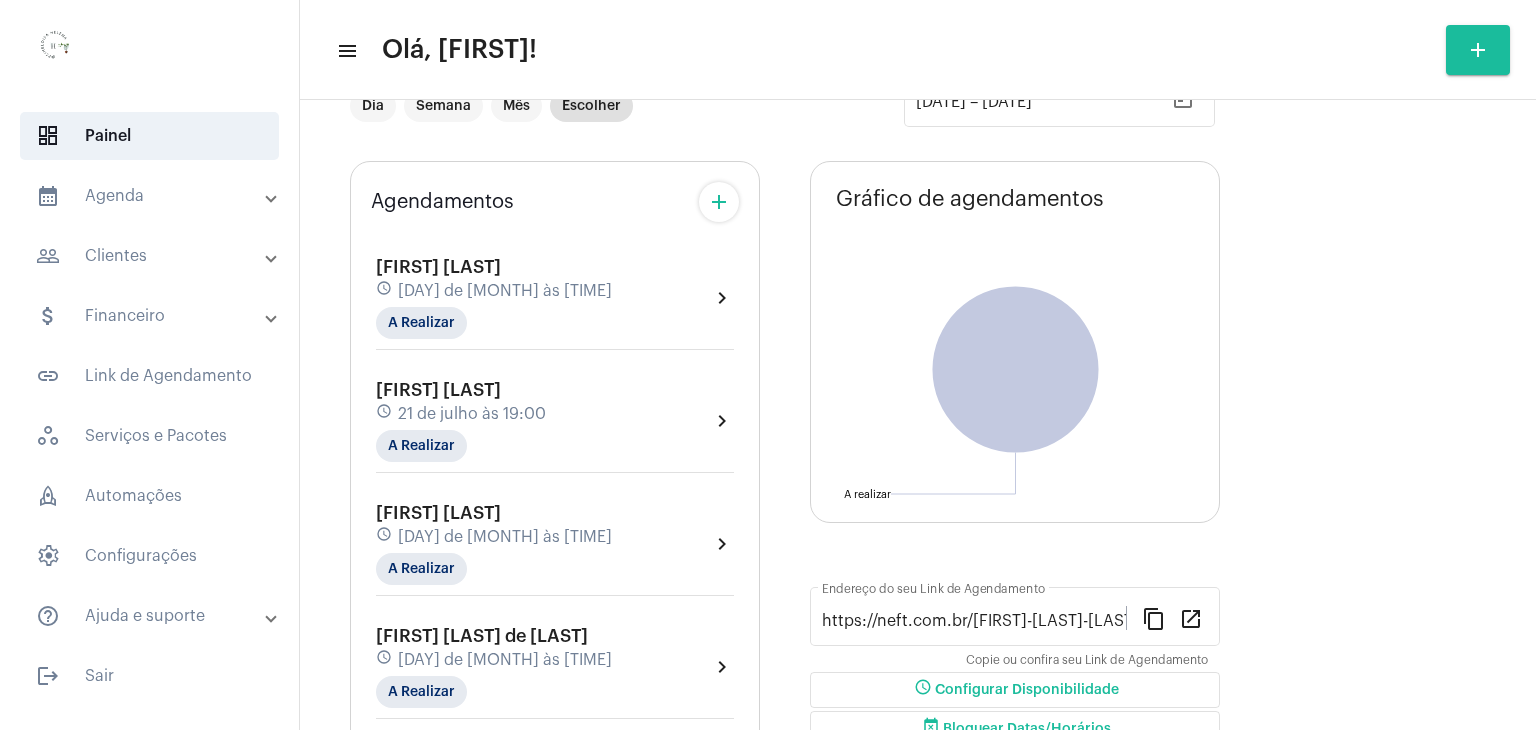 scroll, scrollTop: 100, scrollLeft: 0, axis: vertical 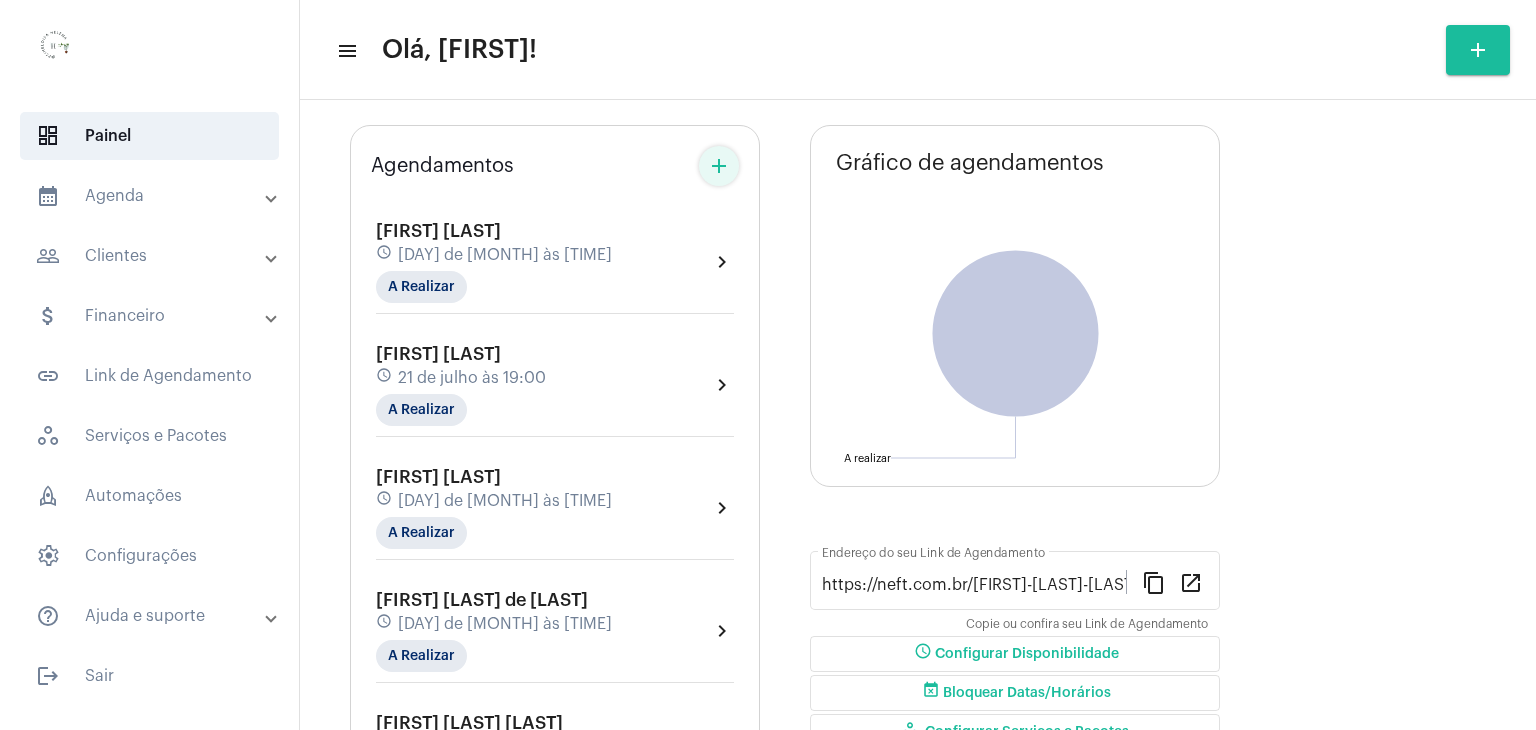 click on "add" 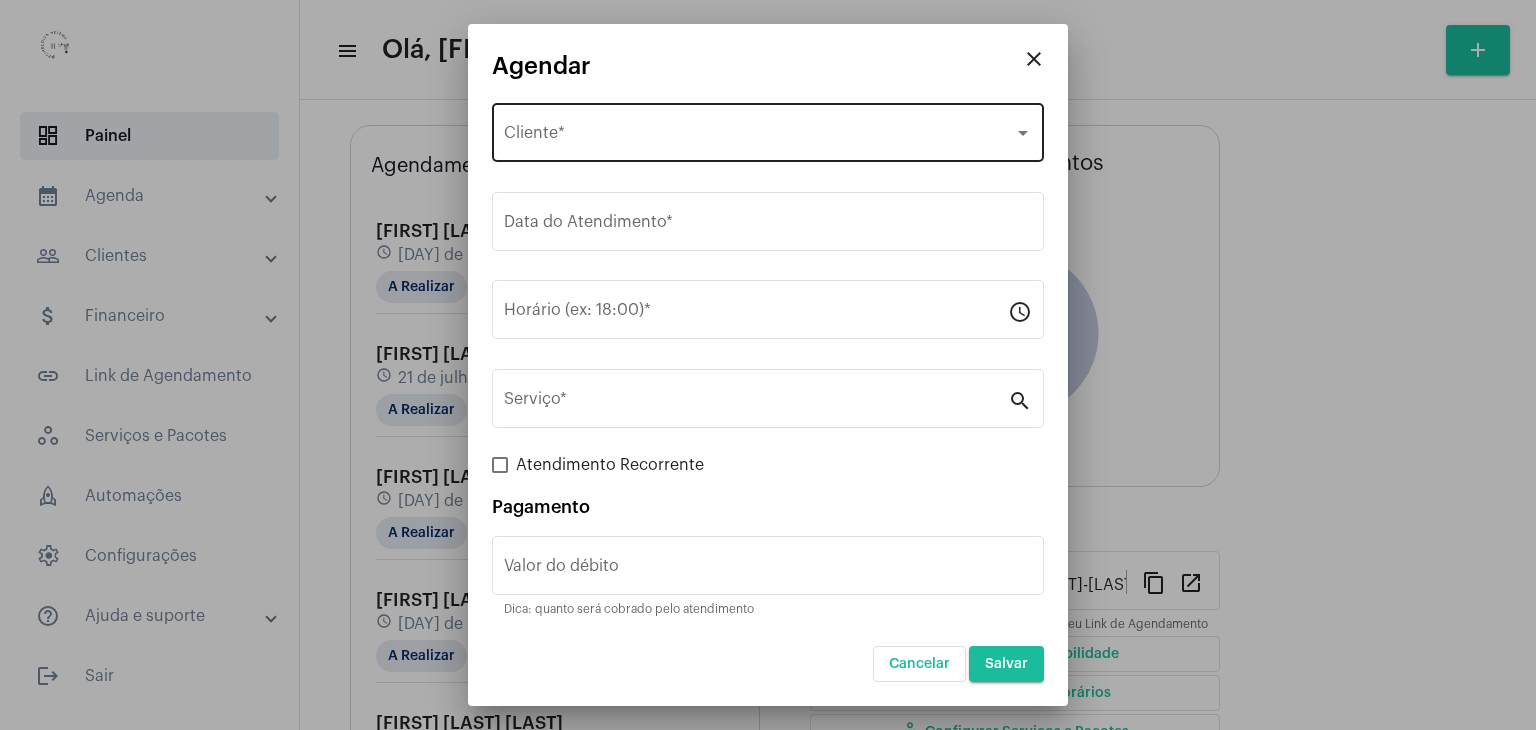 click on "Selecione o Cliente" at bounding box center (759, 137) 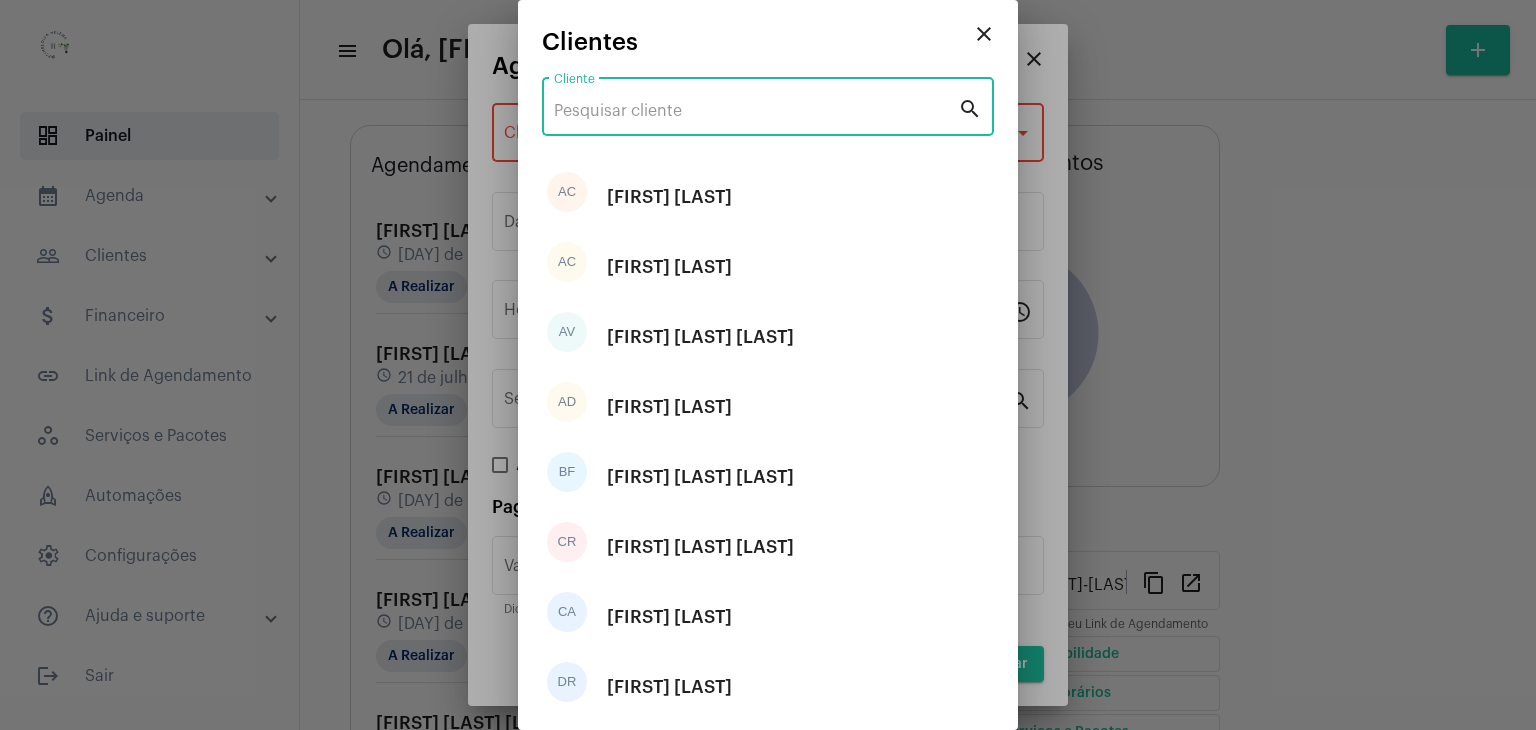 click on "Cliente" at bounding box center (756, 111) 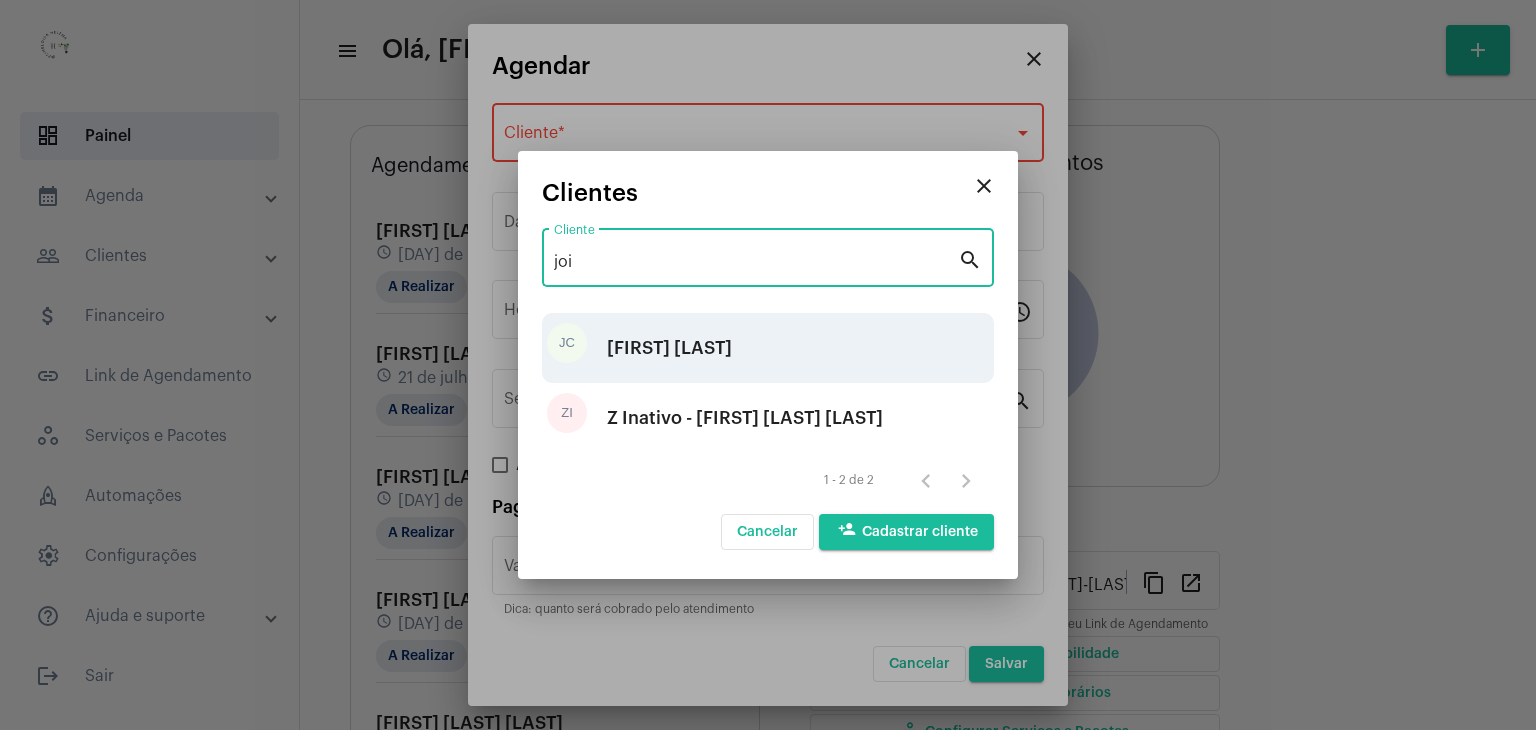 type on "joi" 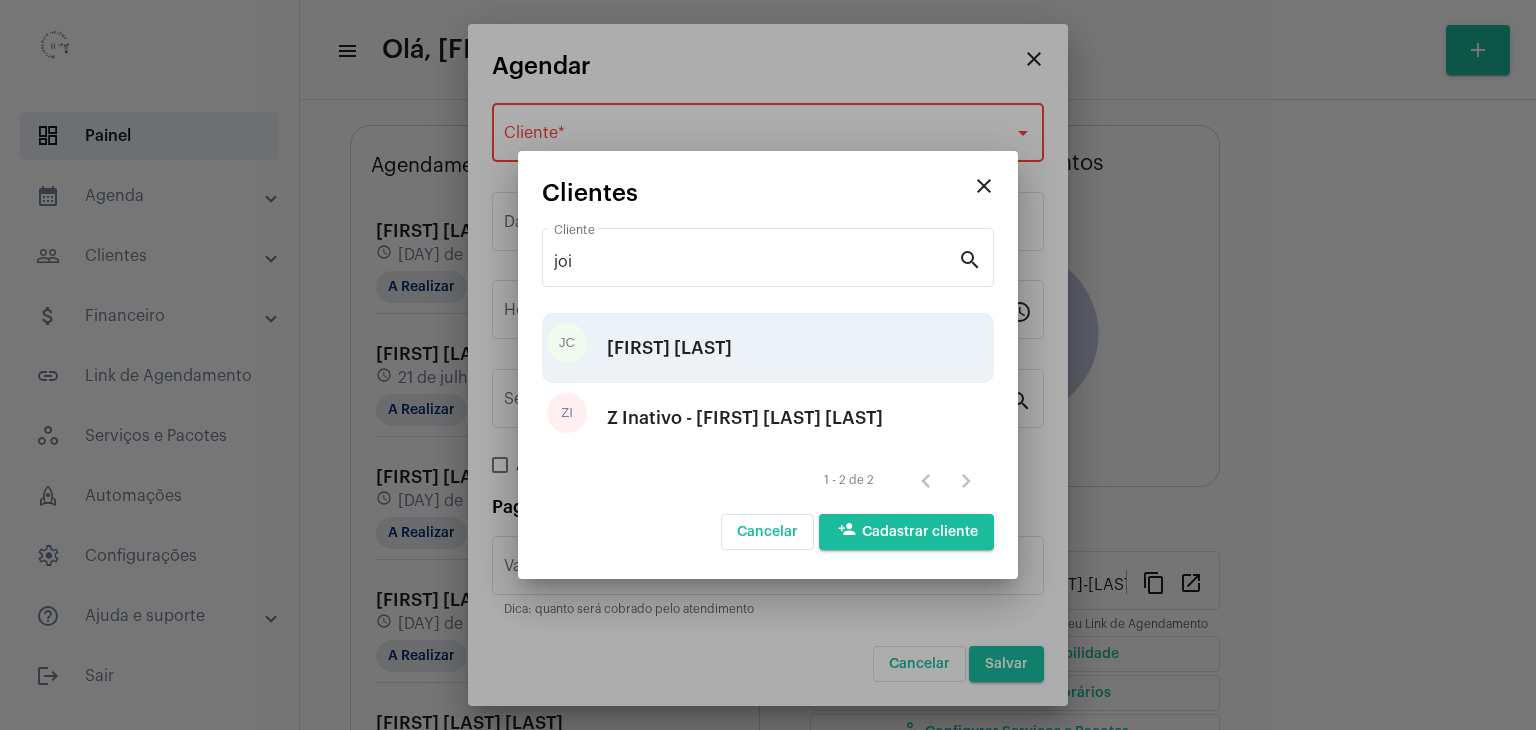 click on "[FIRST] [LAST]" at bounding box center (669, 348) 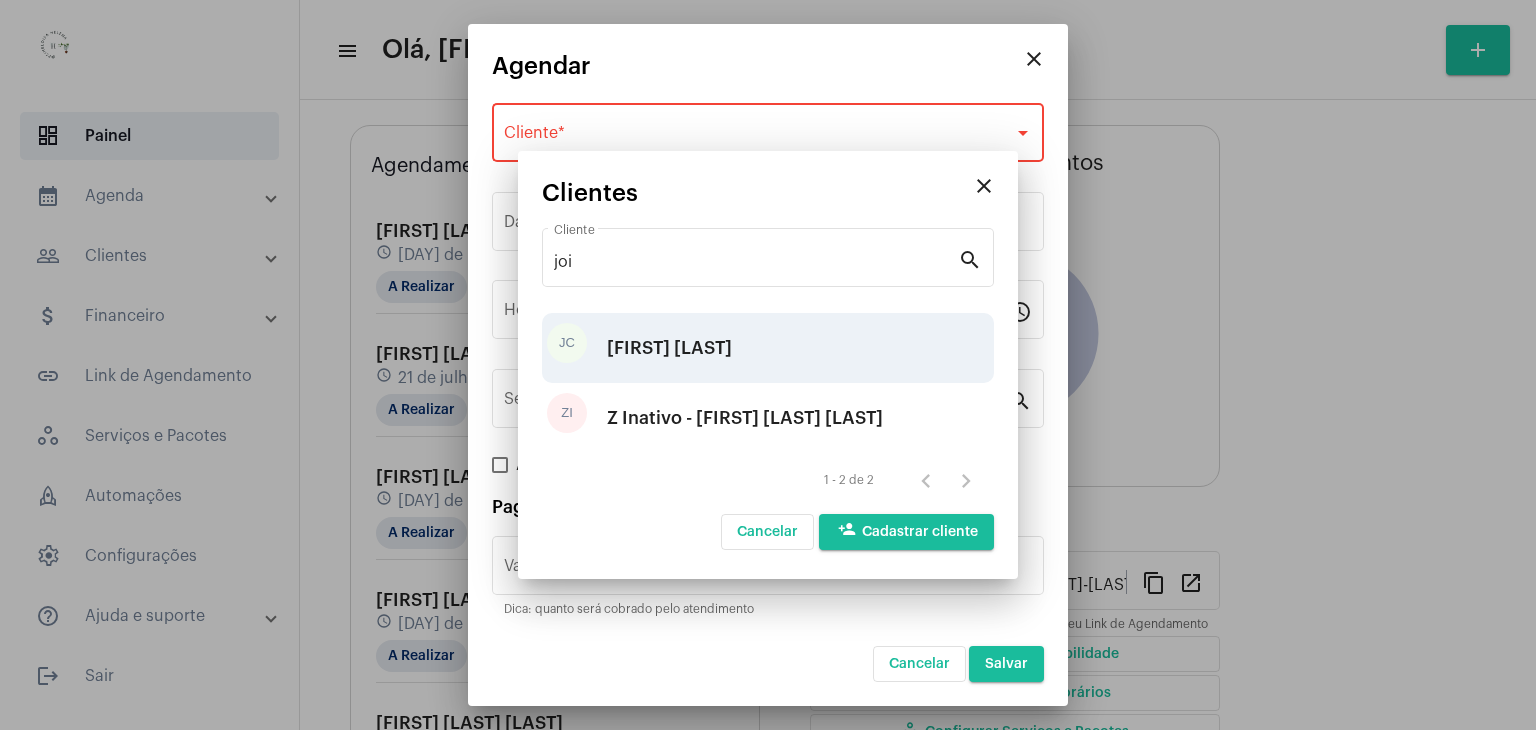 type on "R$" 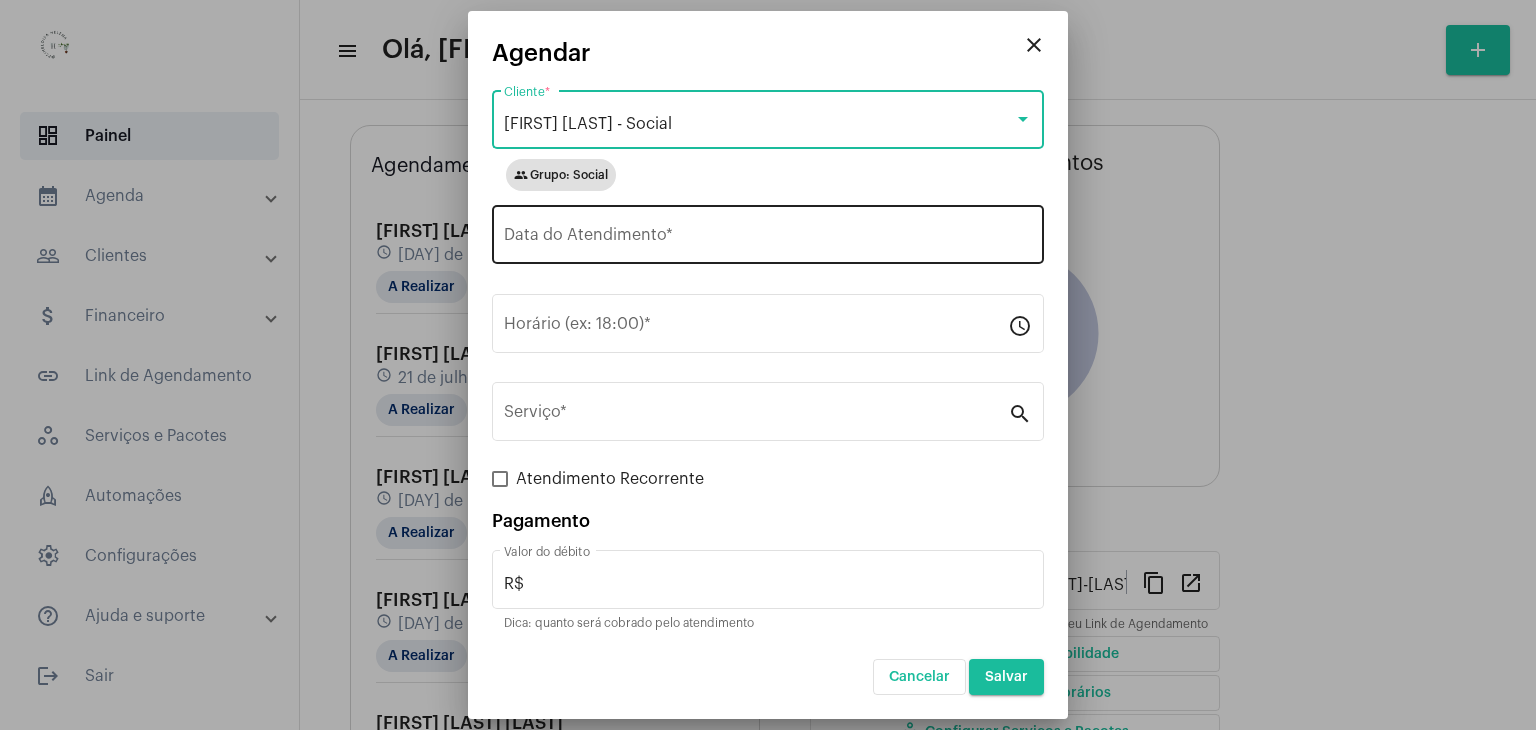 click on "Data do Atendimento  *" at bounding box center (768, 239) 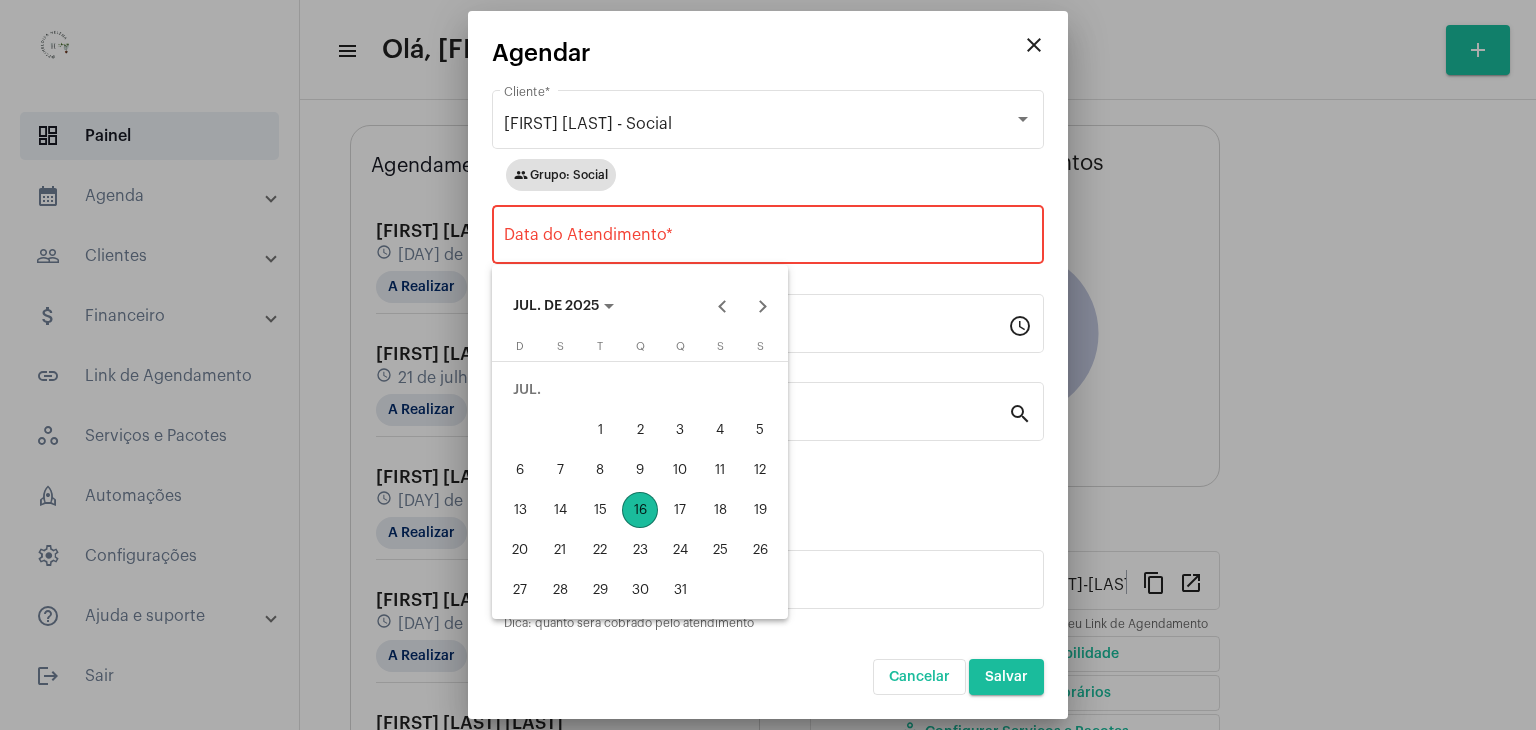 drag, startPoint x: 637, startPoint y: 505, endPoint x: 549, endPoint y: 547, distance: 97.50897 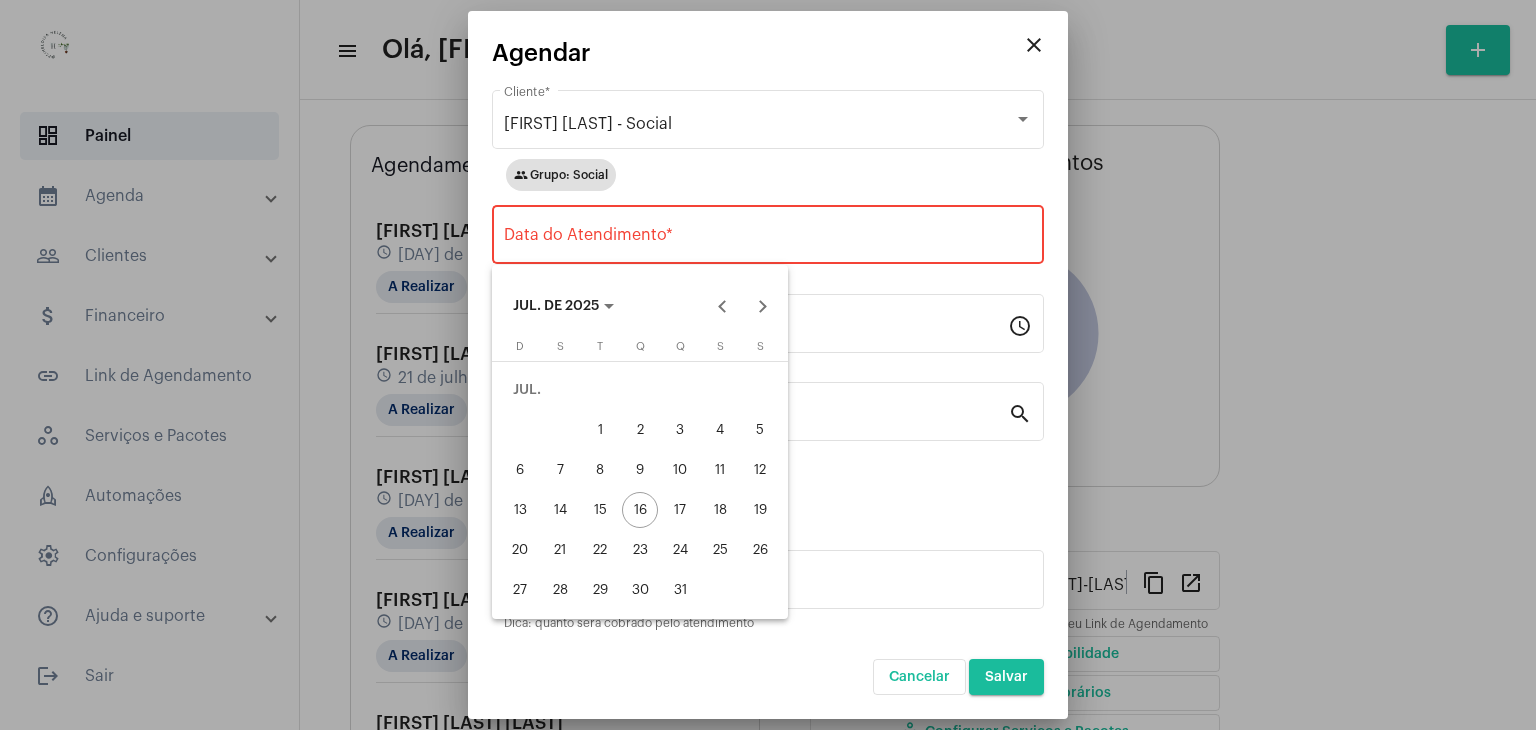 click on "21" at bounding box center (560, 550) 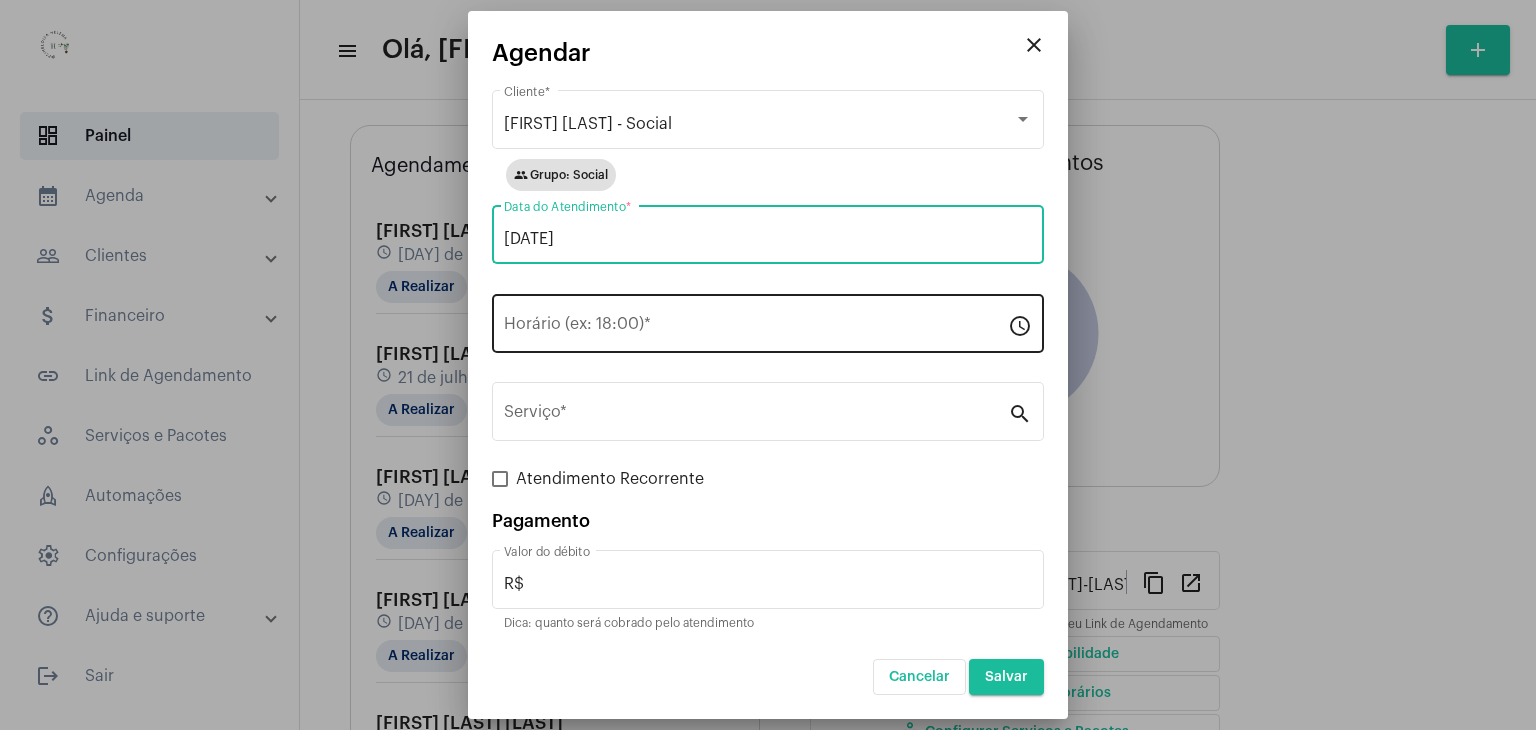 click on "Horário (ex: 18:00)  *" at bounding box center [756, 328] 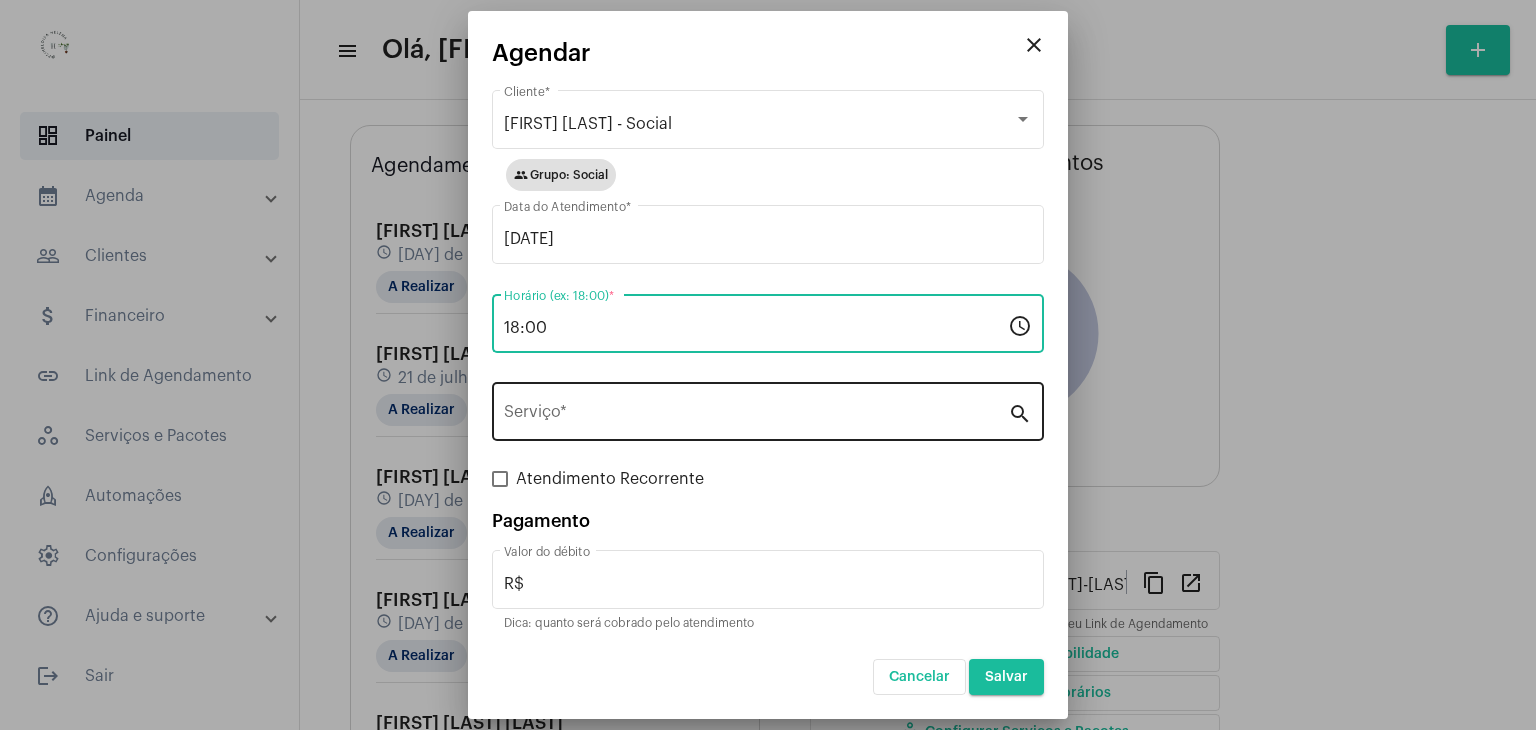 type on "18:00" 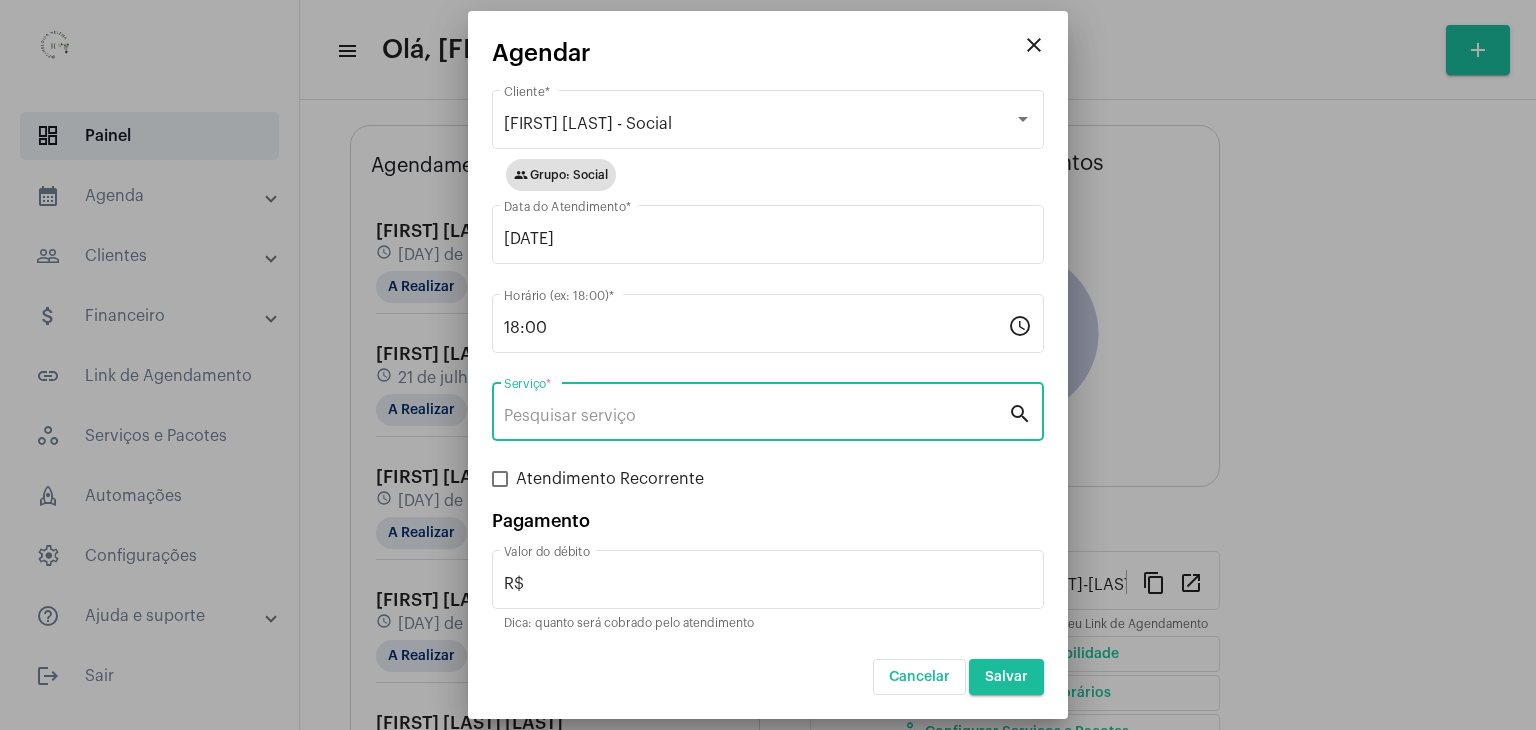click on "Serviço  *" at bounding box center [756, 416] 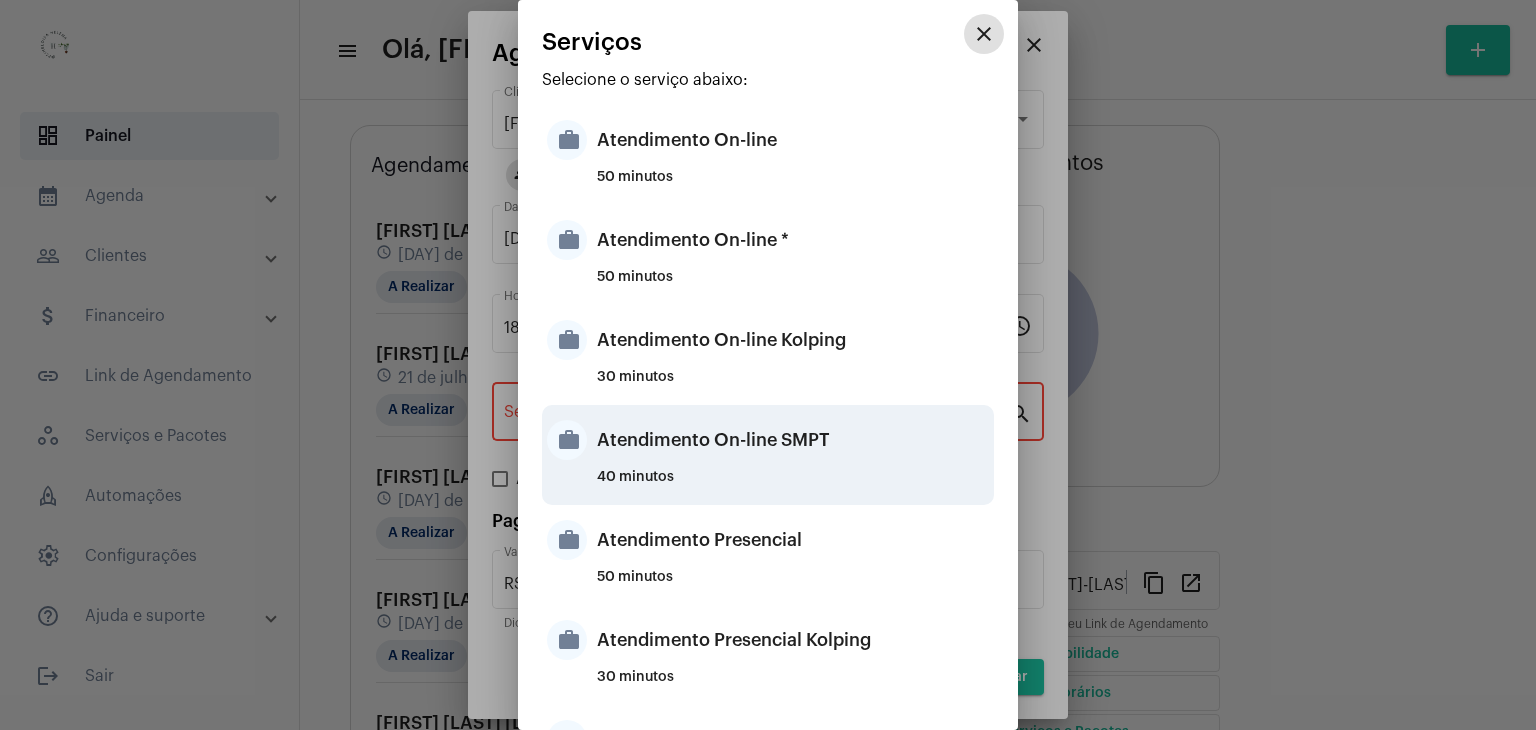 click on "40 minutos" at bounding box center (793, 485) 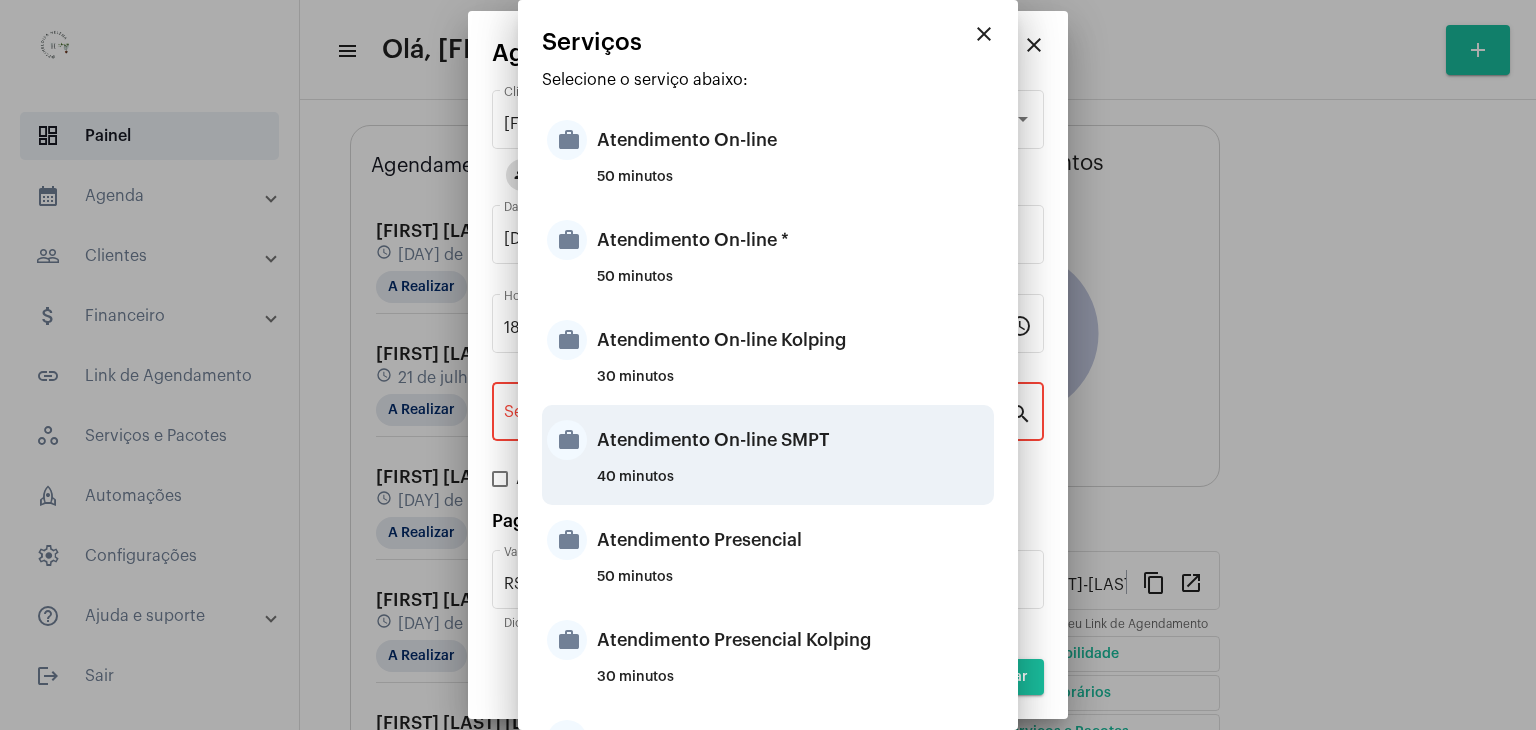 type on "Atendimento On-line SMPT" 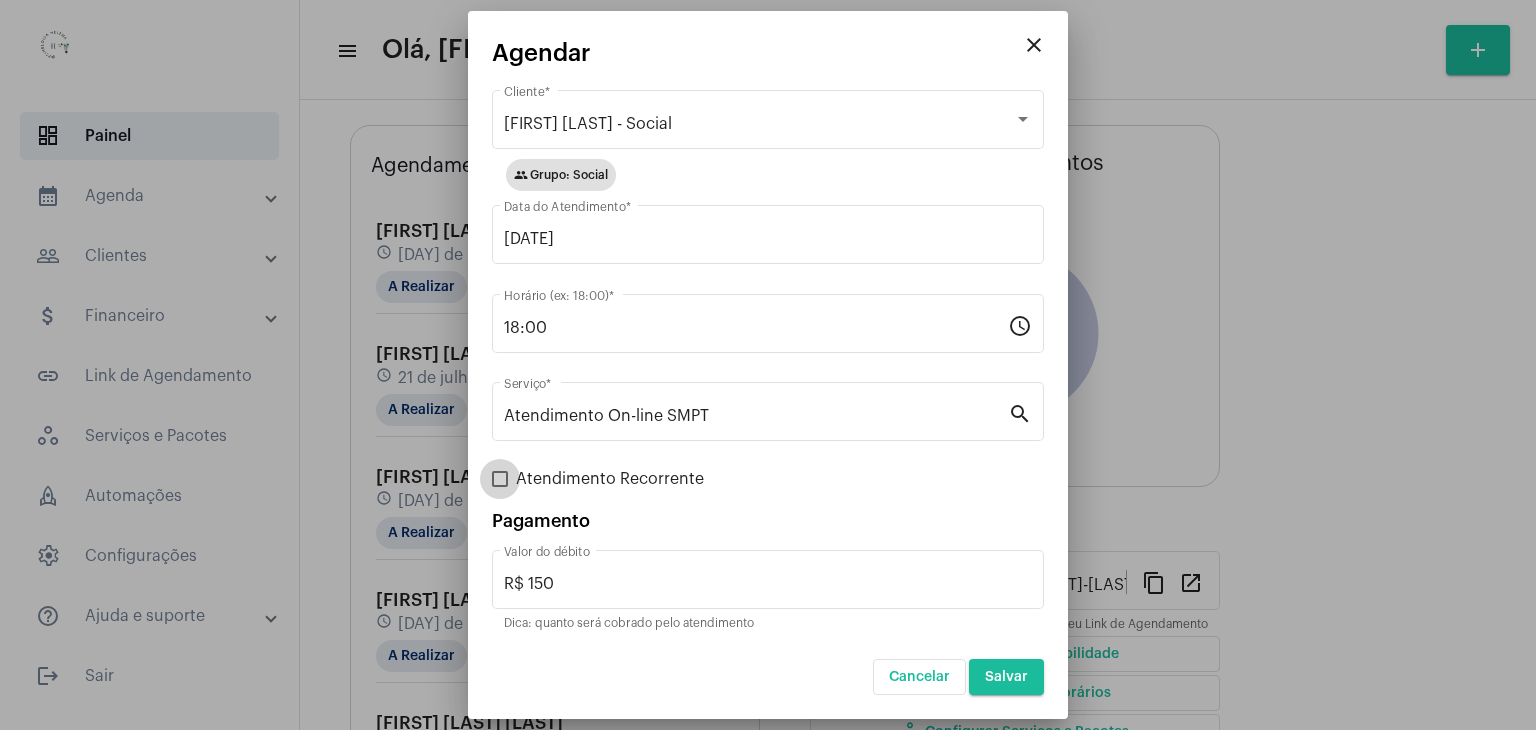 click at bounding box center (500, 479) 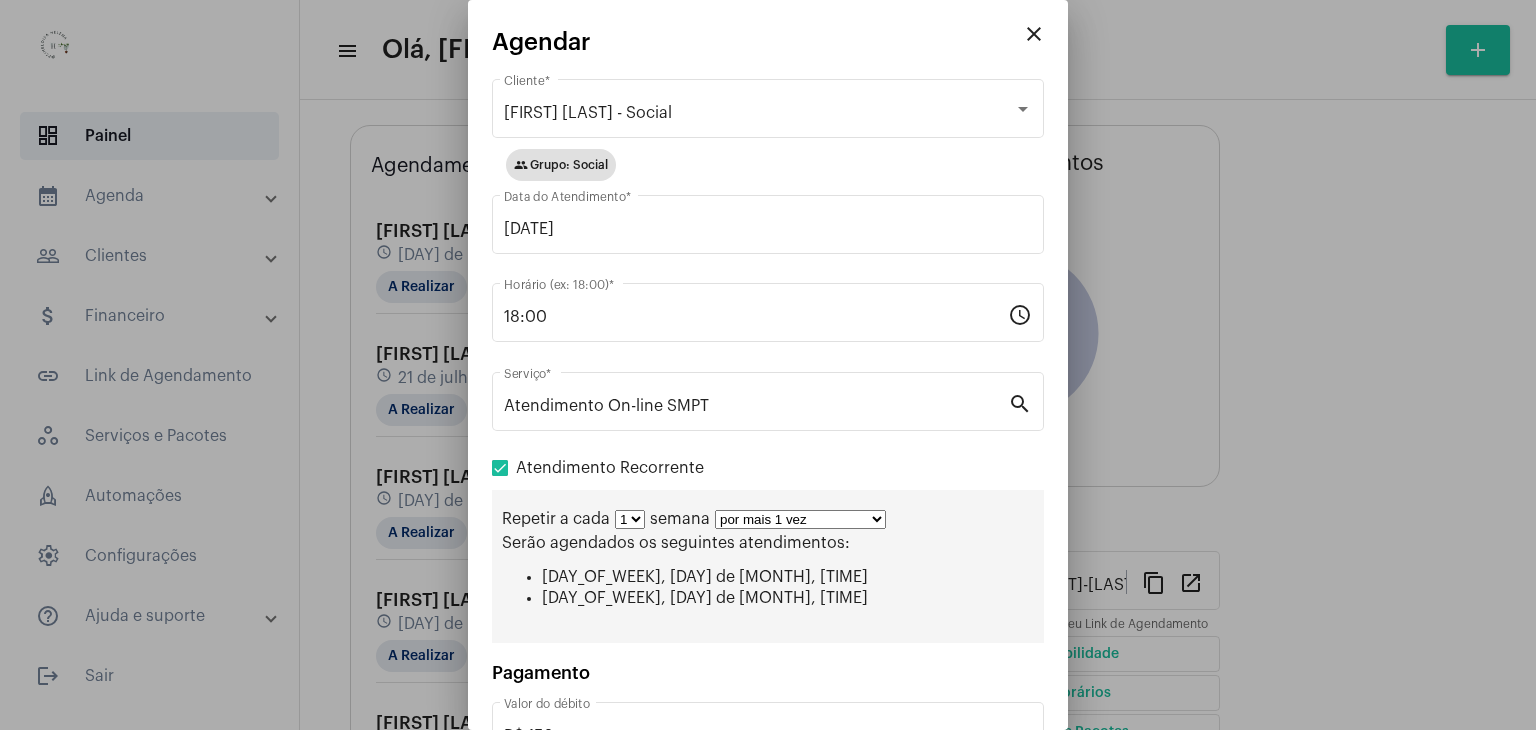 drag, startPoint x: 775, startPoint y: 521, endPoint x: 783, endPoint y: 528, distance: 10.630146 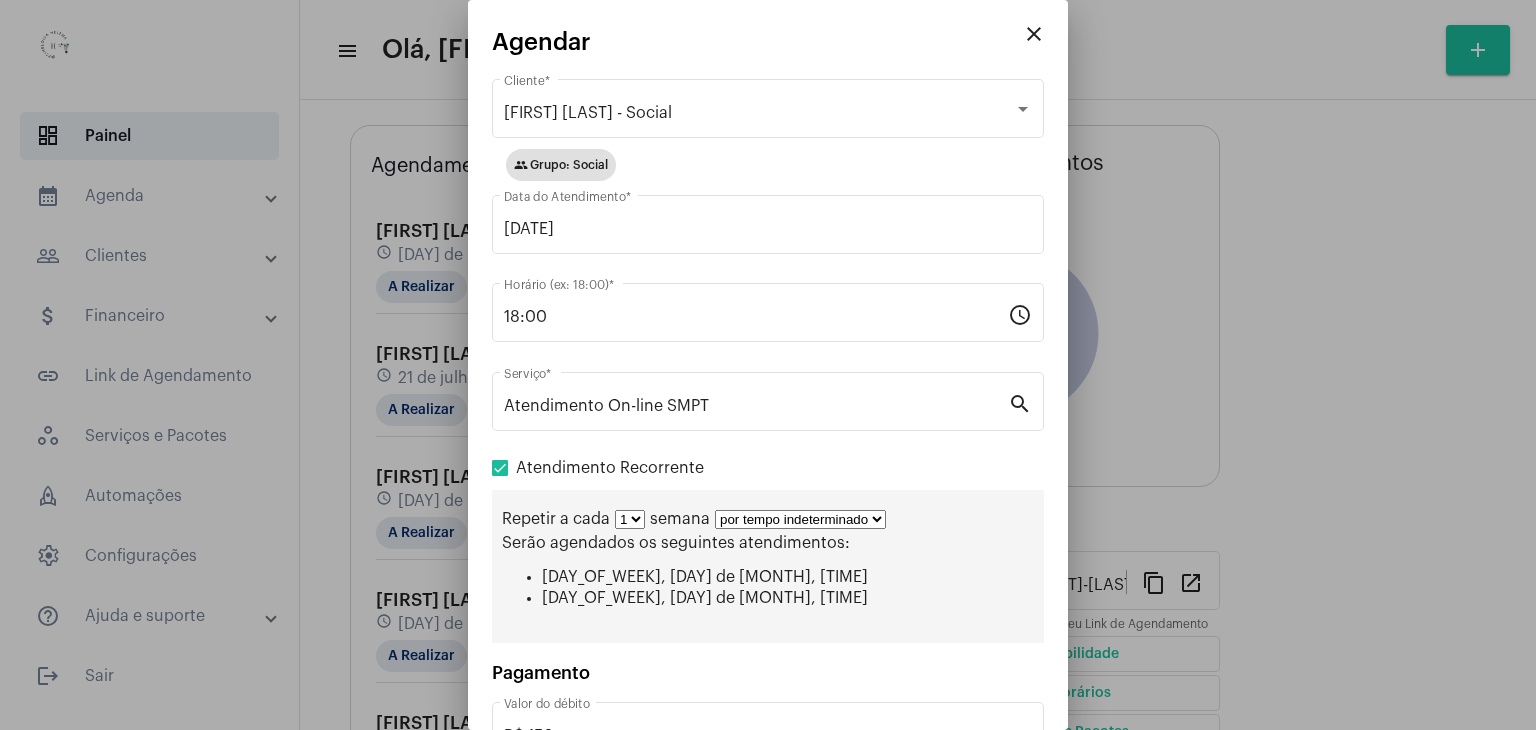click on "por mais 1 vez por mais 2 vezes por mais 3 vezes por mais 4 vezes por mais 5 vezes por mais 6 vezes por mais 7 vezes por mais 8 vezes por mais 9 vezes por mais 10 vezes por tempo indeterminado" at bounding box center [800, 519] 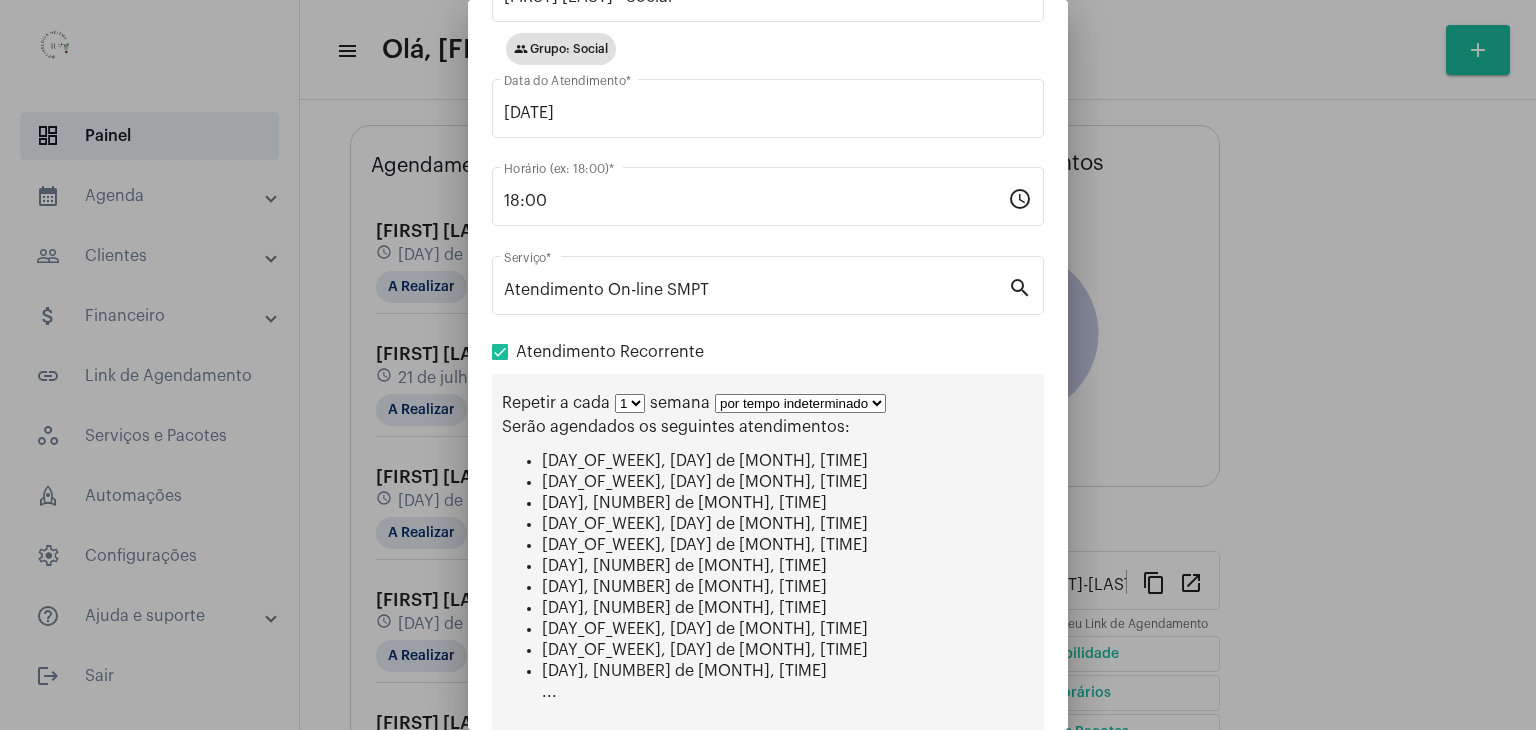 scroll, scrollTop: 344, scrollLeft: 0, axis: vertical 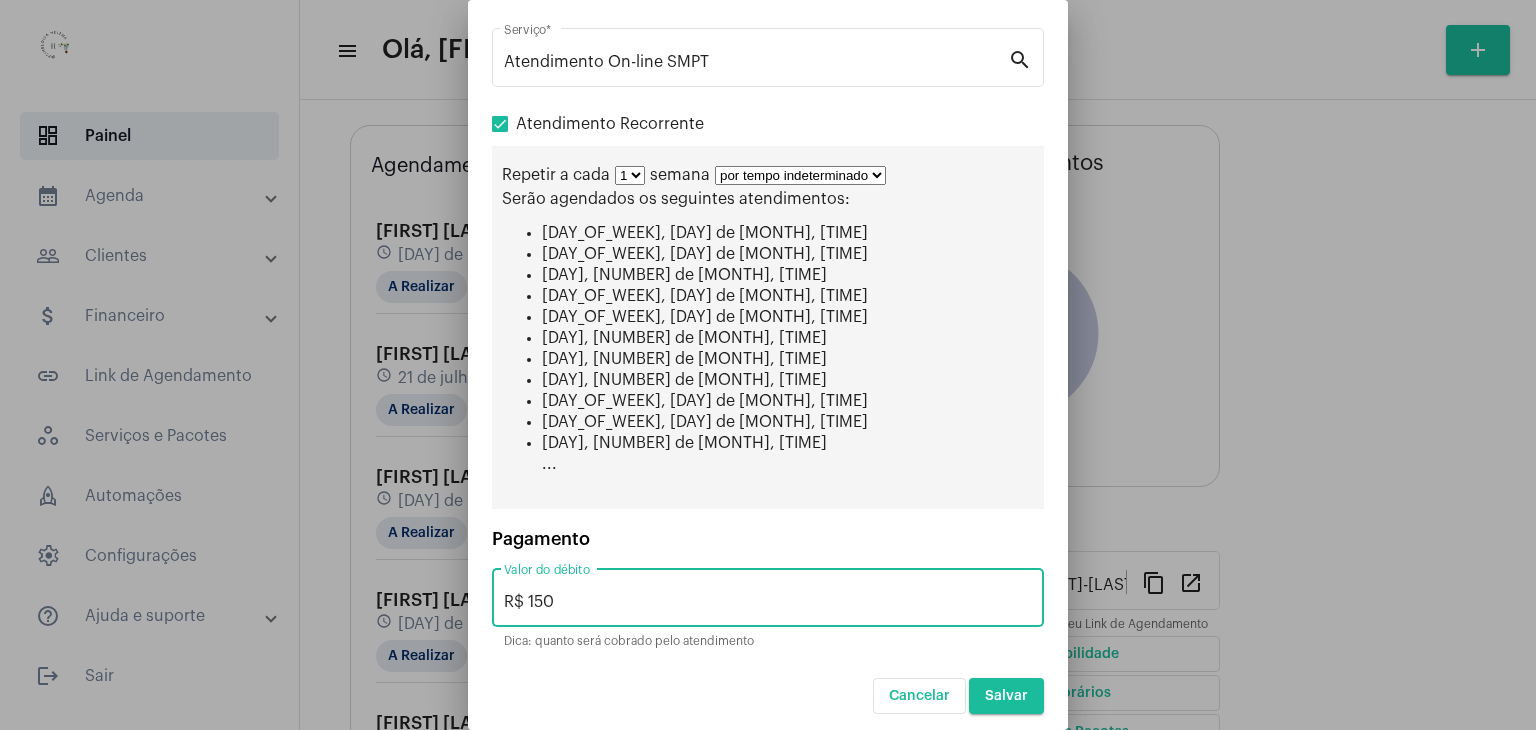 drag, startPoint x: 576, startPoint y: 589, endPoint x: 524, endPoint y: 592, distance: 52.086468 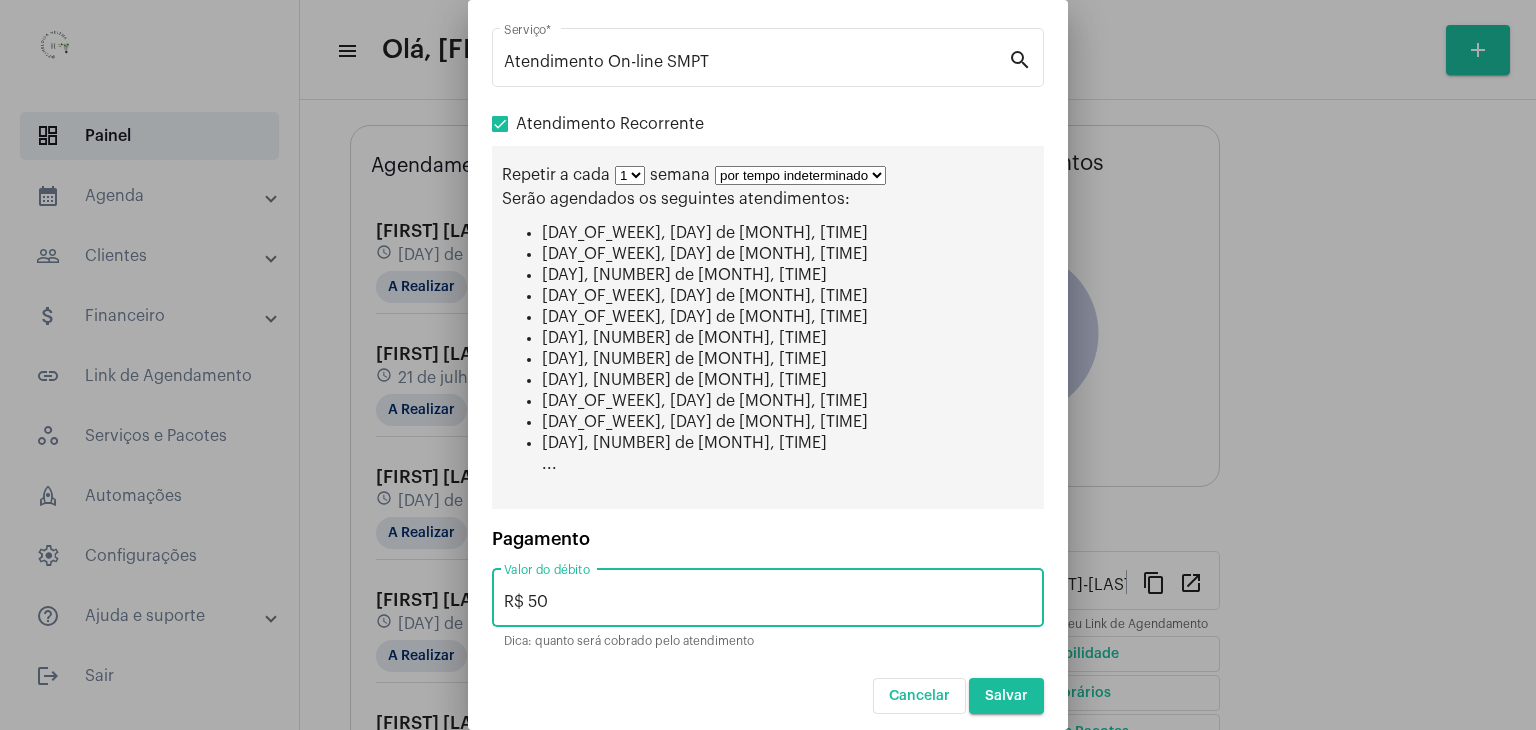 type on "R$ 50" 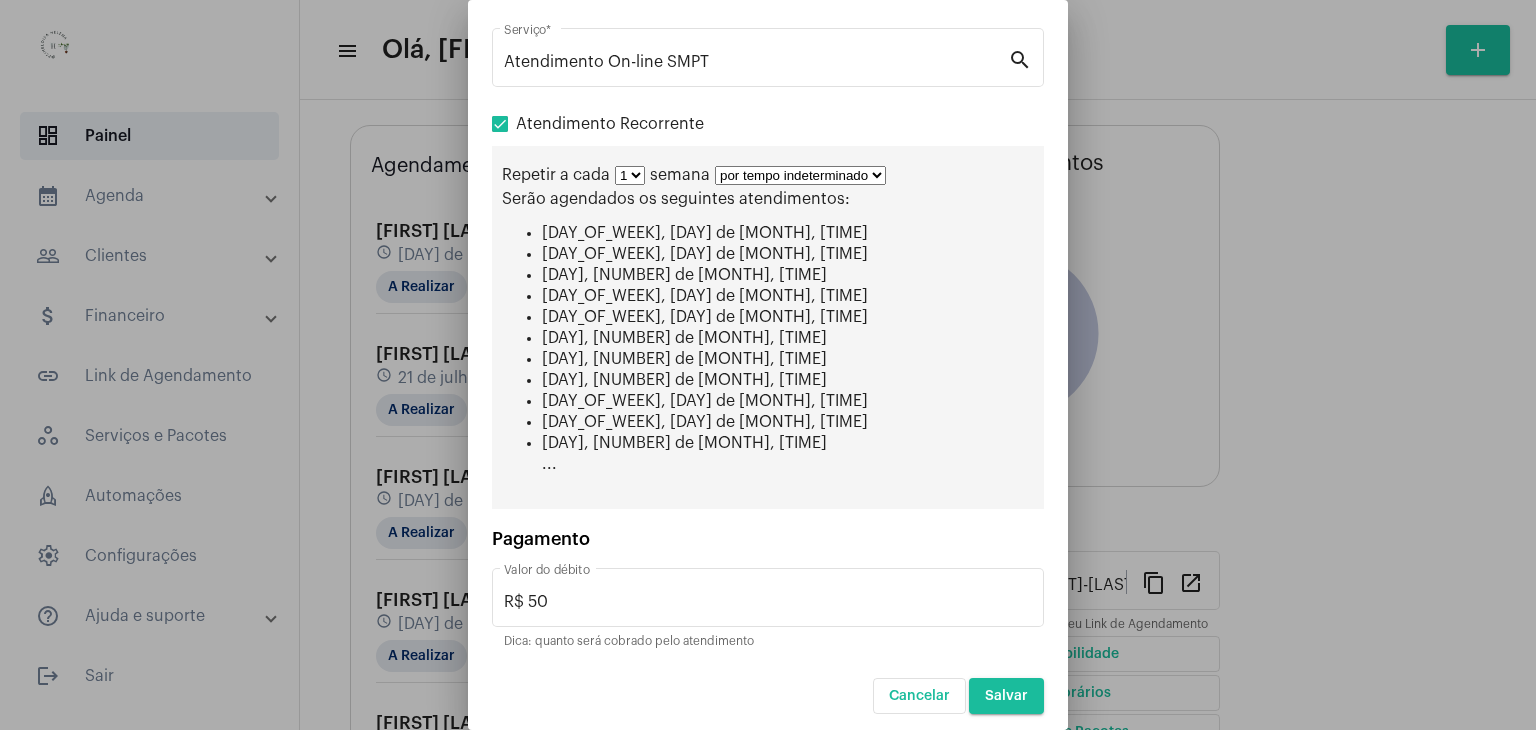 click on "[DAY], [NUMBER] de [MONTH], [TIME] [DAY], [NUMBER] de [MONTH], [TIME] [DAY], [NUMBER] de [MONTH], [TIME] [DAY], [NUMBER] de [MONTH], [TIME] [DAY], [NUMBER] de [MONTH], [TIME] [DAY], [NUMBER] de [MONTH], [TIME] [DAY], [NUMBER] de [MONTH], [TIME] [DAY], [NUMBER] de [MONTH], [TIME] [DAY], [NUMBER] de [MONTH], [TIME] [DAY], [NUMBER] de [MONTH], [TIME] [DAY], [NUMBER] de [MONTH], [TIME] ..." at bounding box center (768, 348) 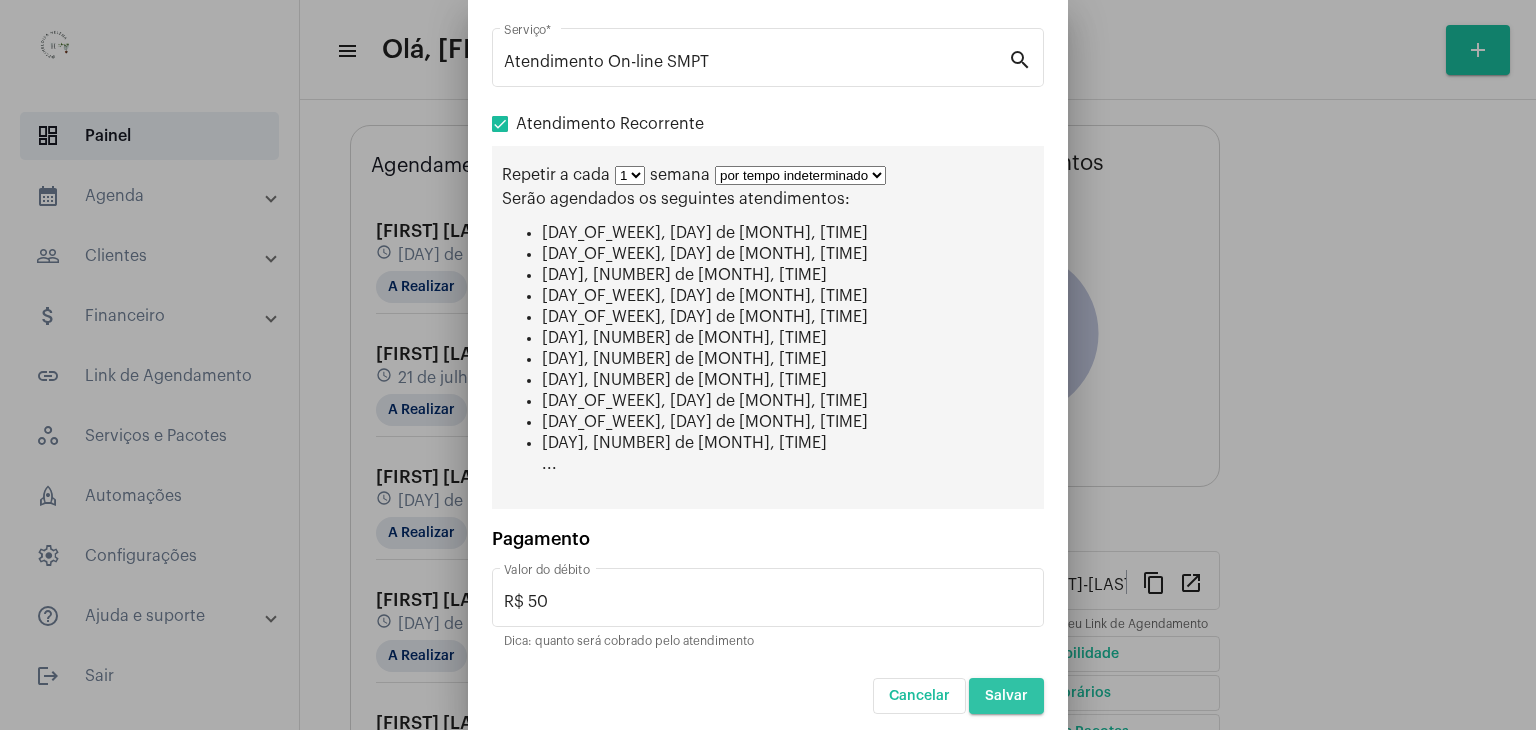click on "Salvar" at bounding box center [1006, 696] 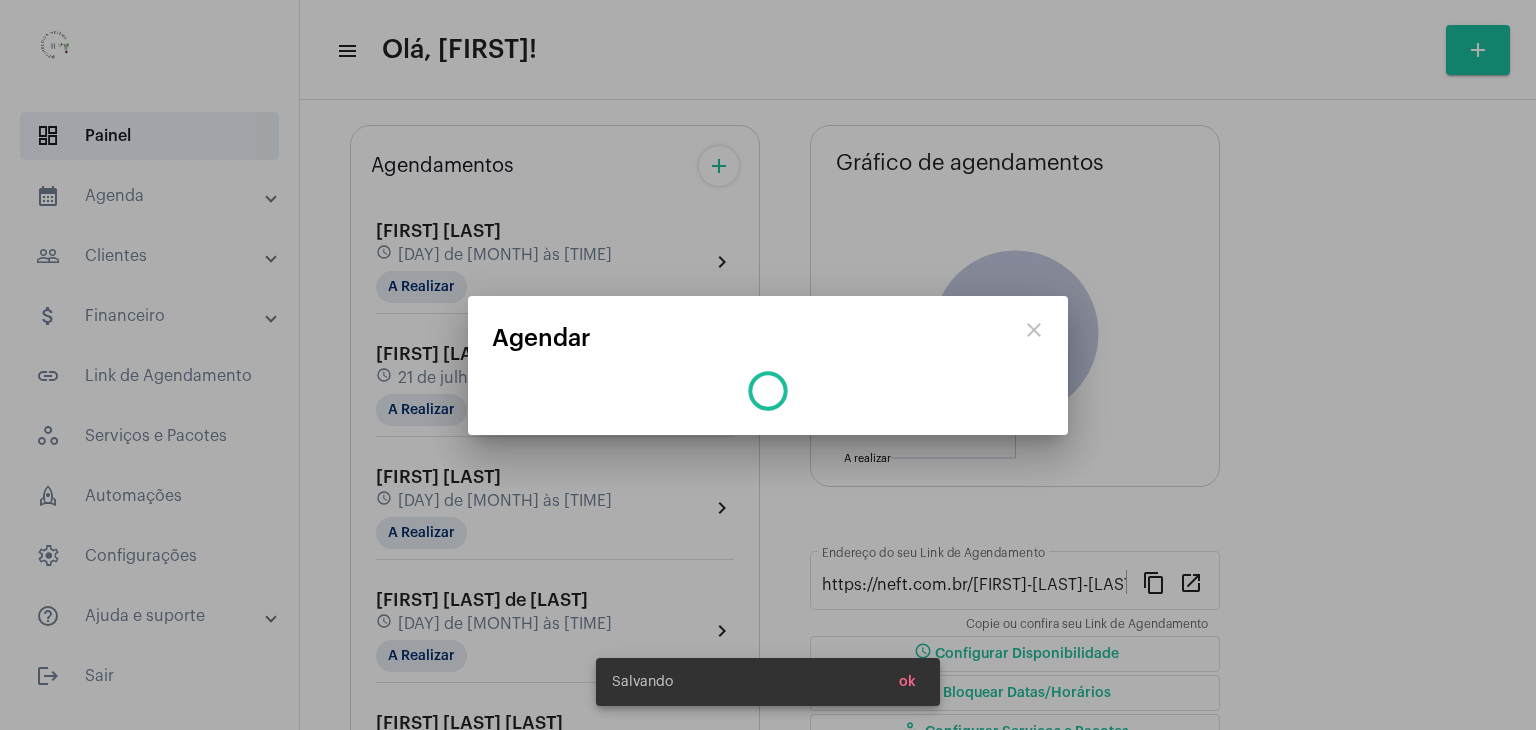 scroll, scrollTop: 0, scrollLeft: 0, axis: both 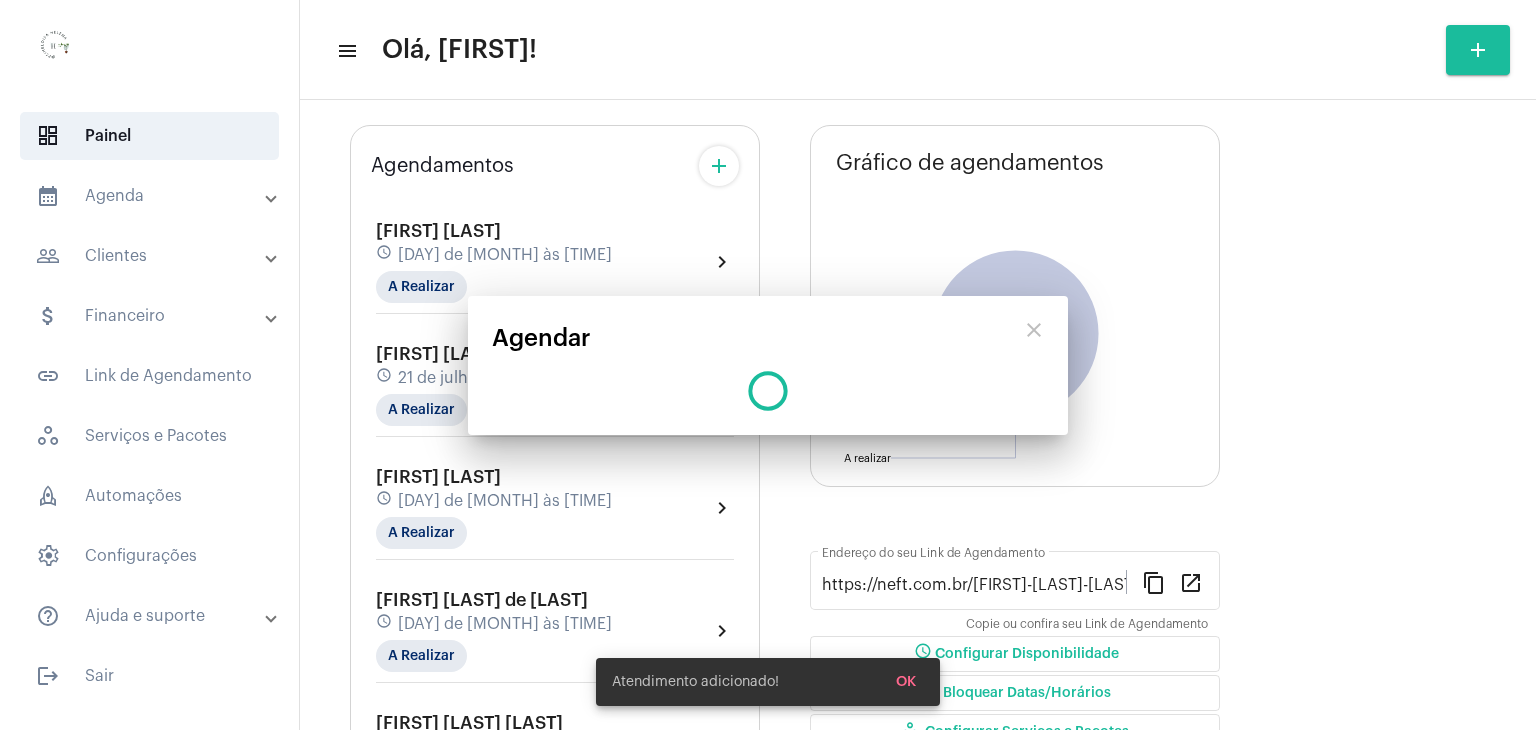 type 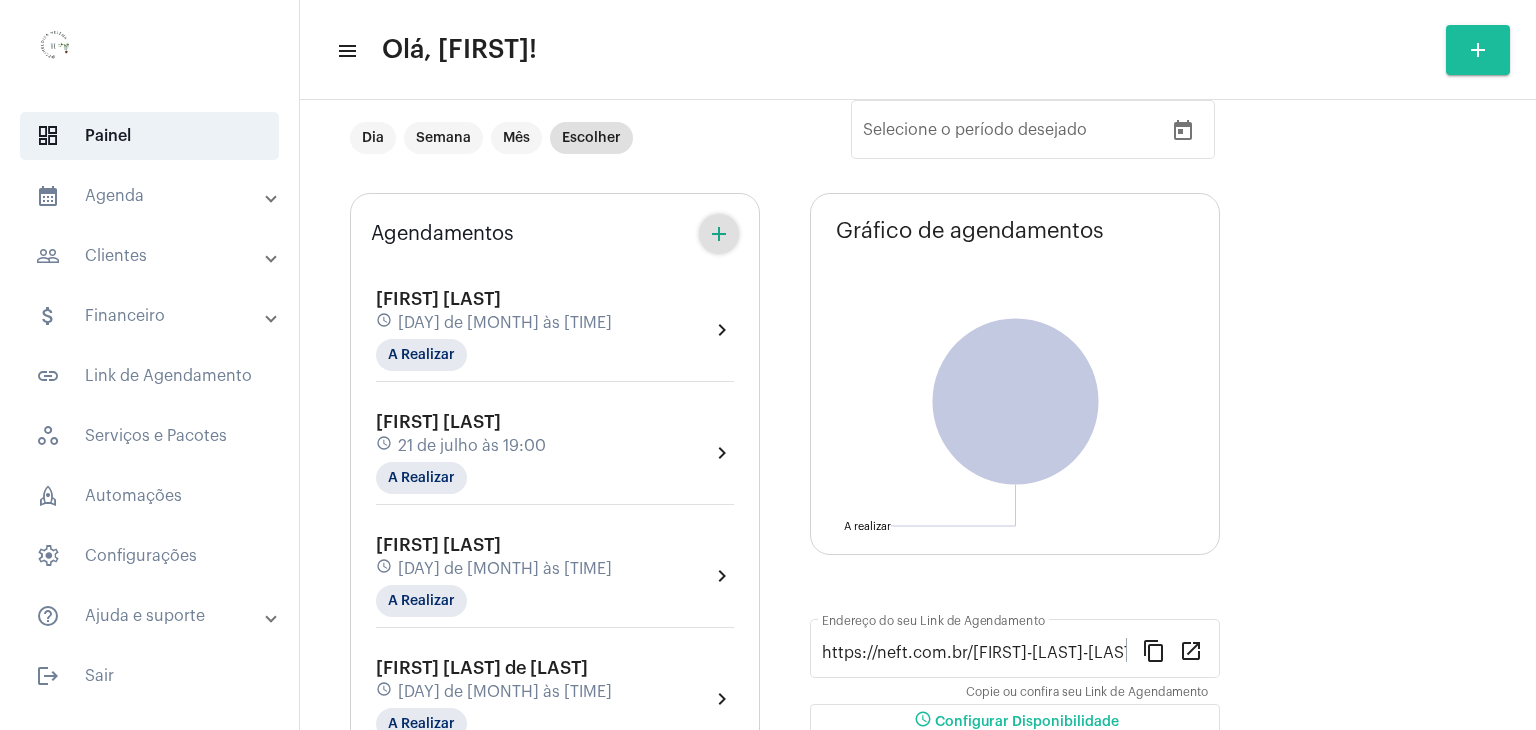 scroll, scrollTop: 0, scrollLeft: 0, axis: both 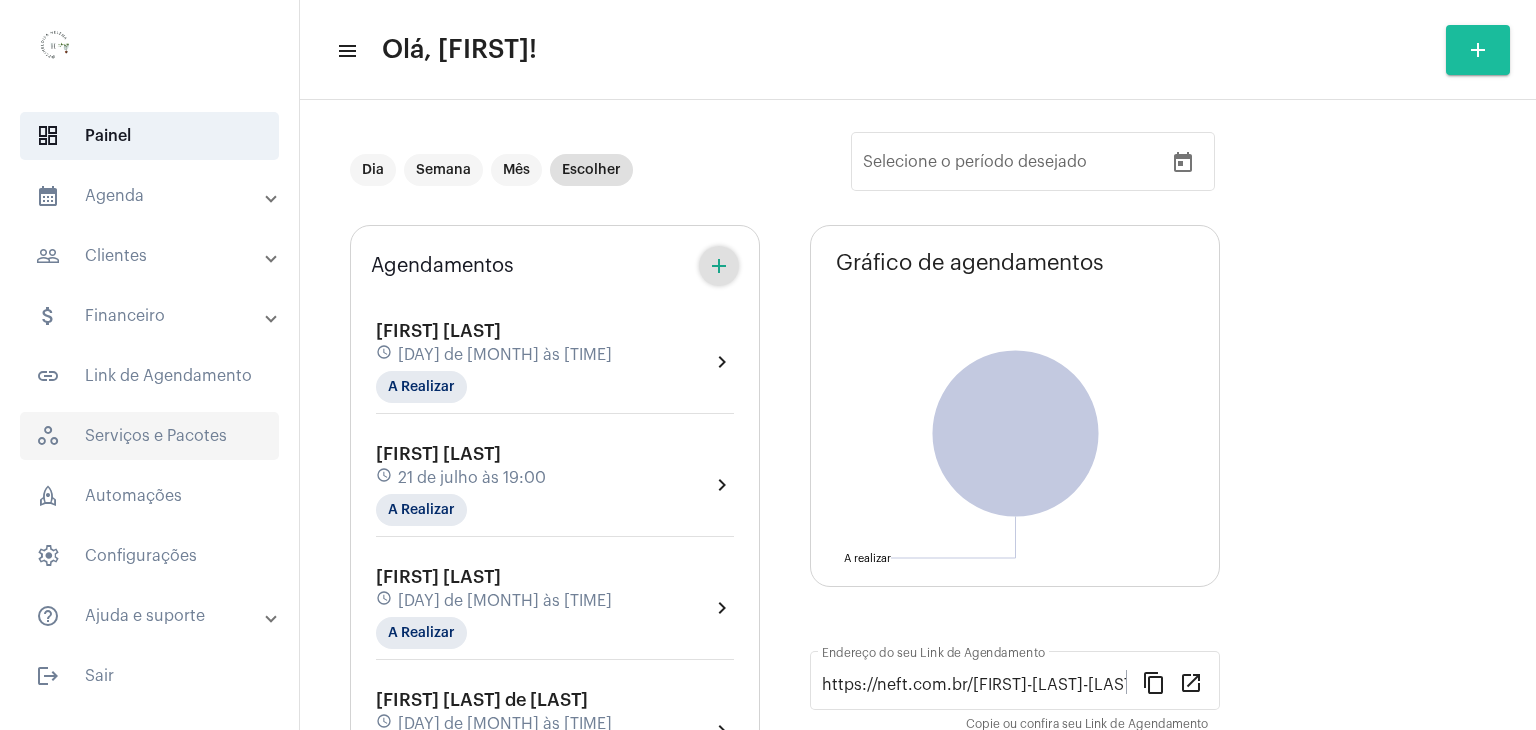 click on "workspaces_outlined   Serviços e Pacotes" 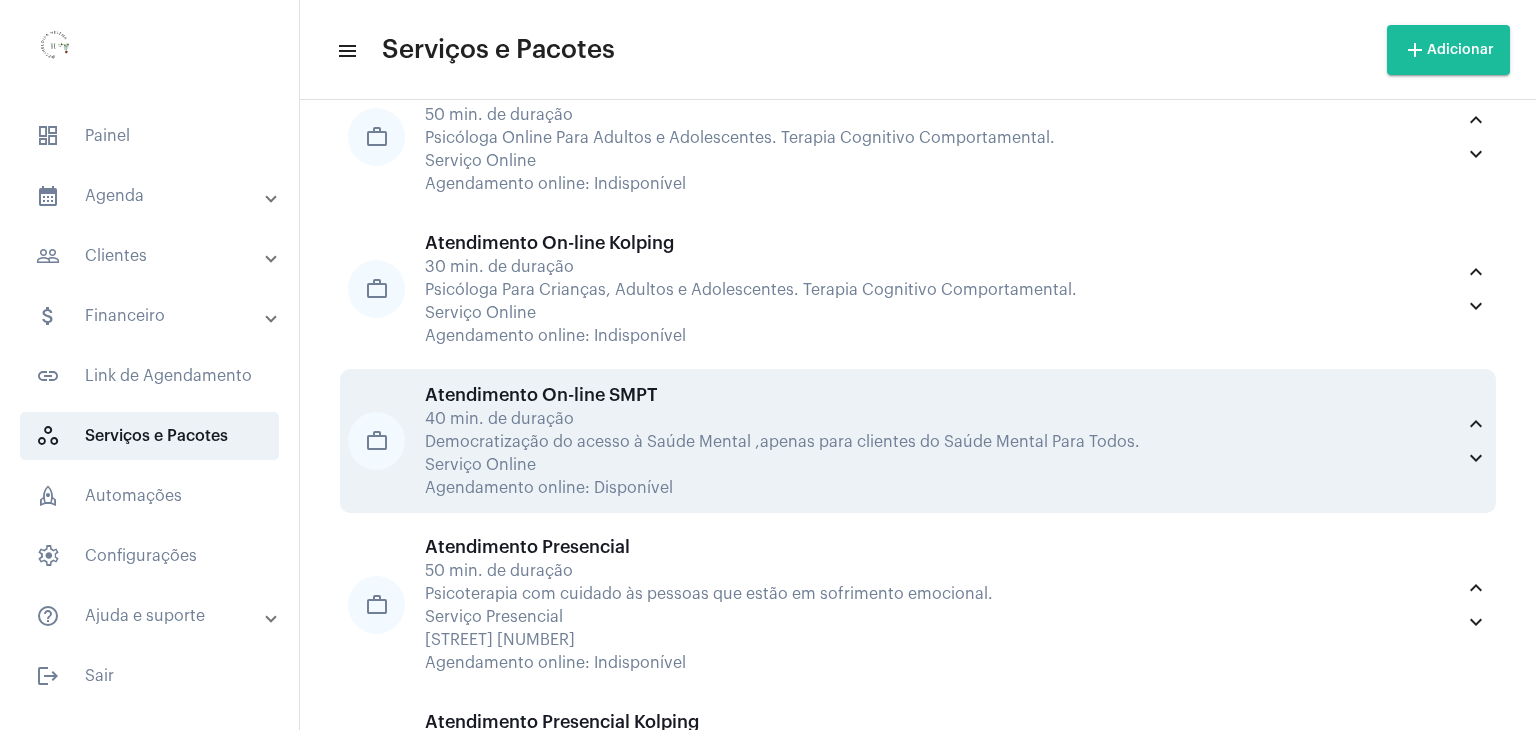 scroll, scrollTop: 200, scrollLeft: 0, axis: vertical 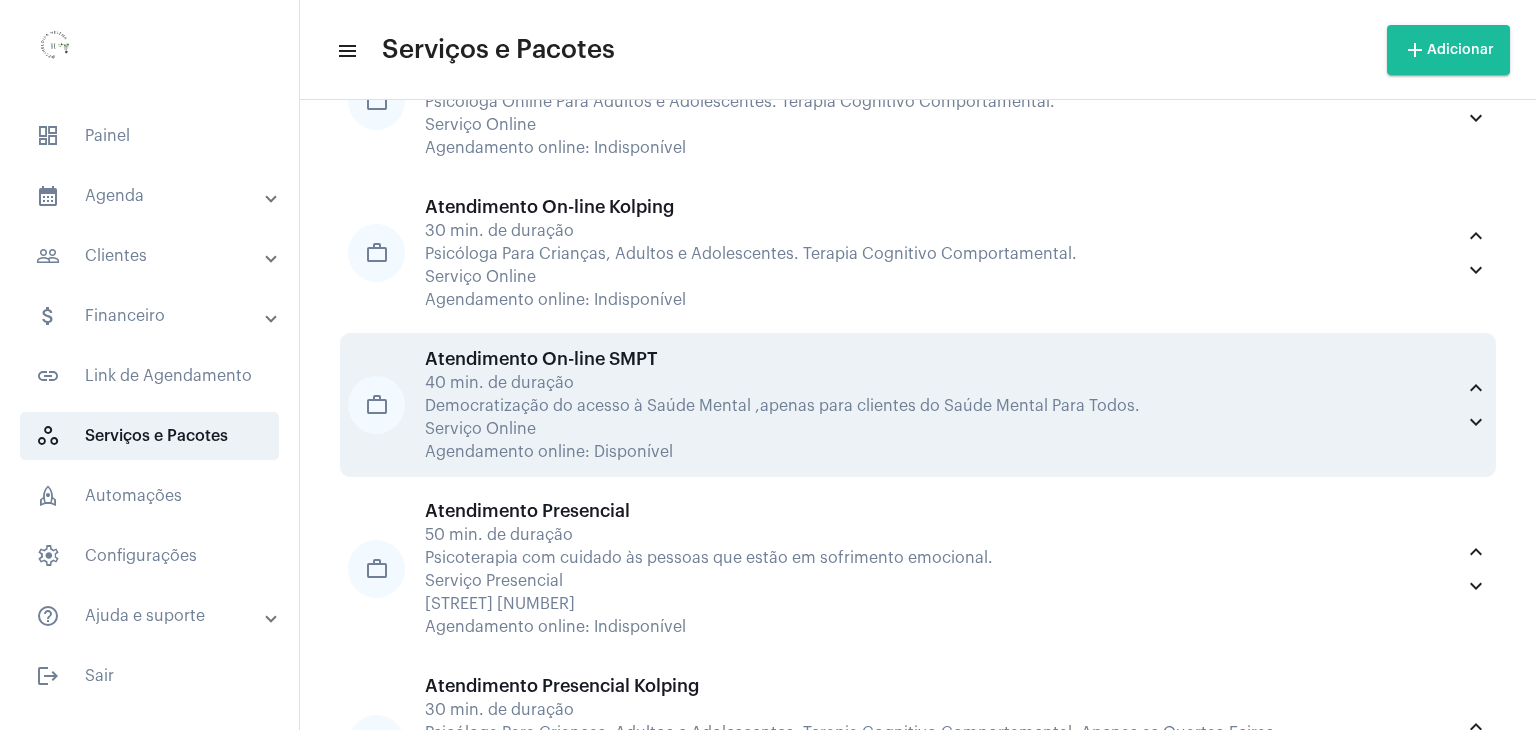 click on "Democratização do acesso à Saúde Mental ,apenas para clientes do Saúde Mental Para Todos." at bounding box center [939, 406] 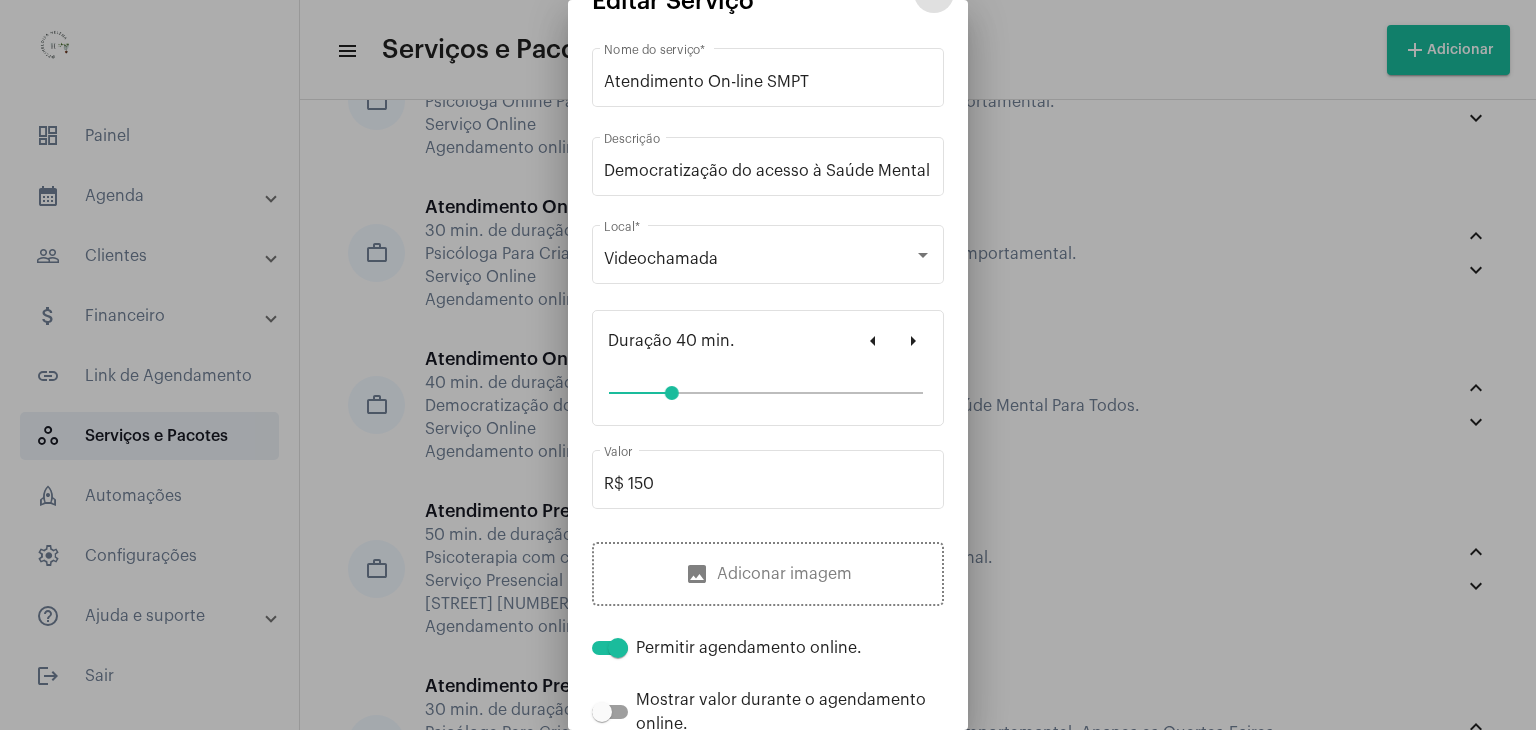 scroll, scrollTop: 0, scrollLeft: 0, axis: both 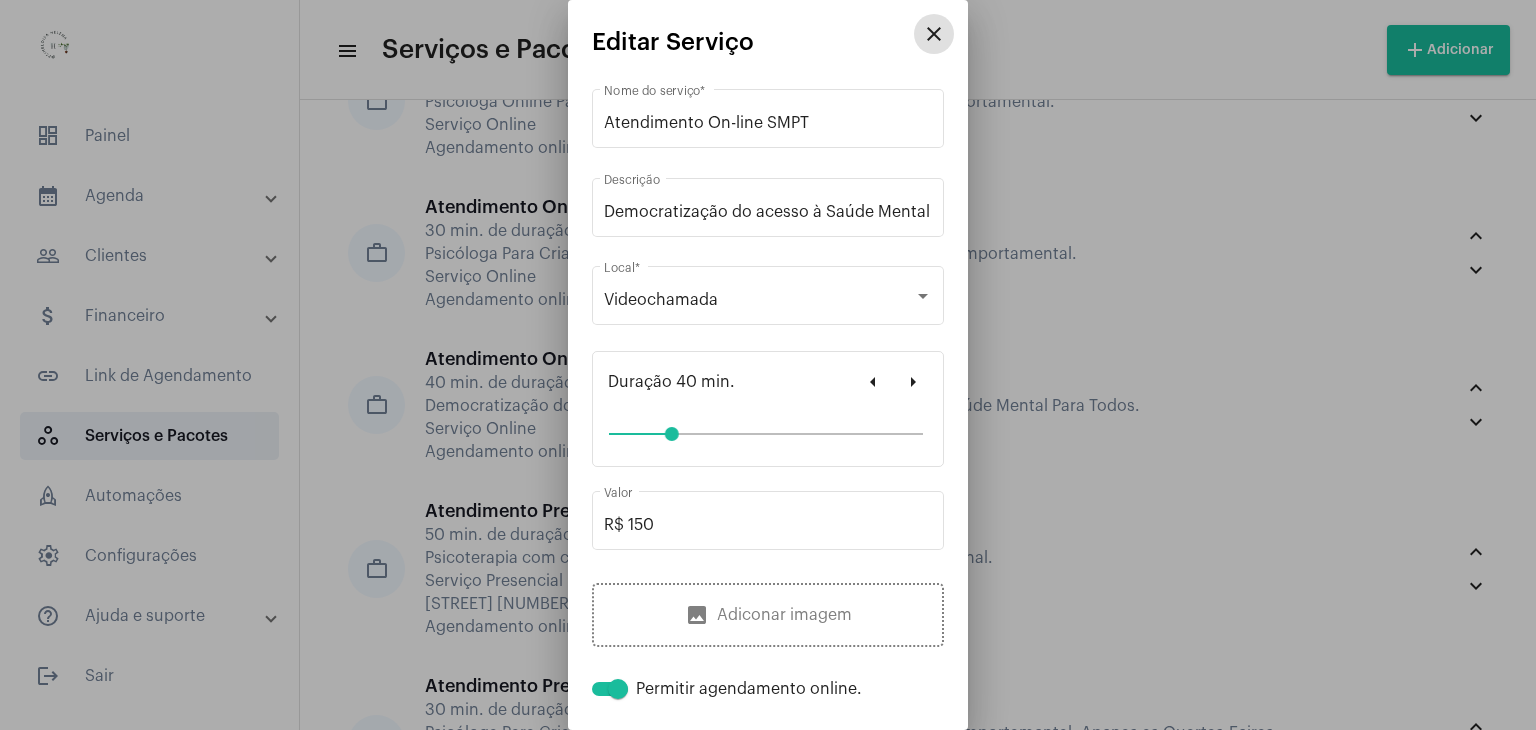 click on "close" at bounding box center (934, 34) 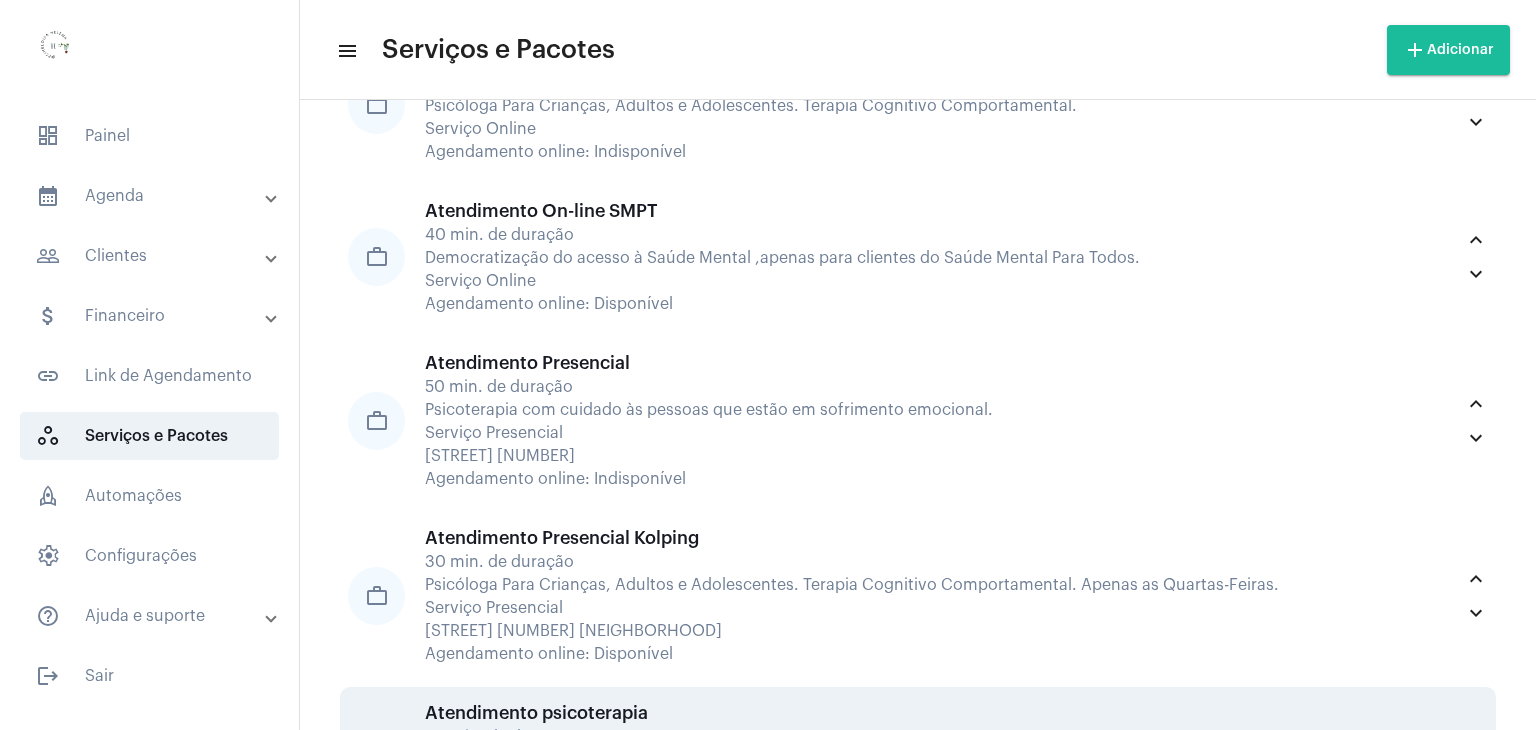 scroll, scrollTop: 300, scrollLeft: 0, axis: vertical 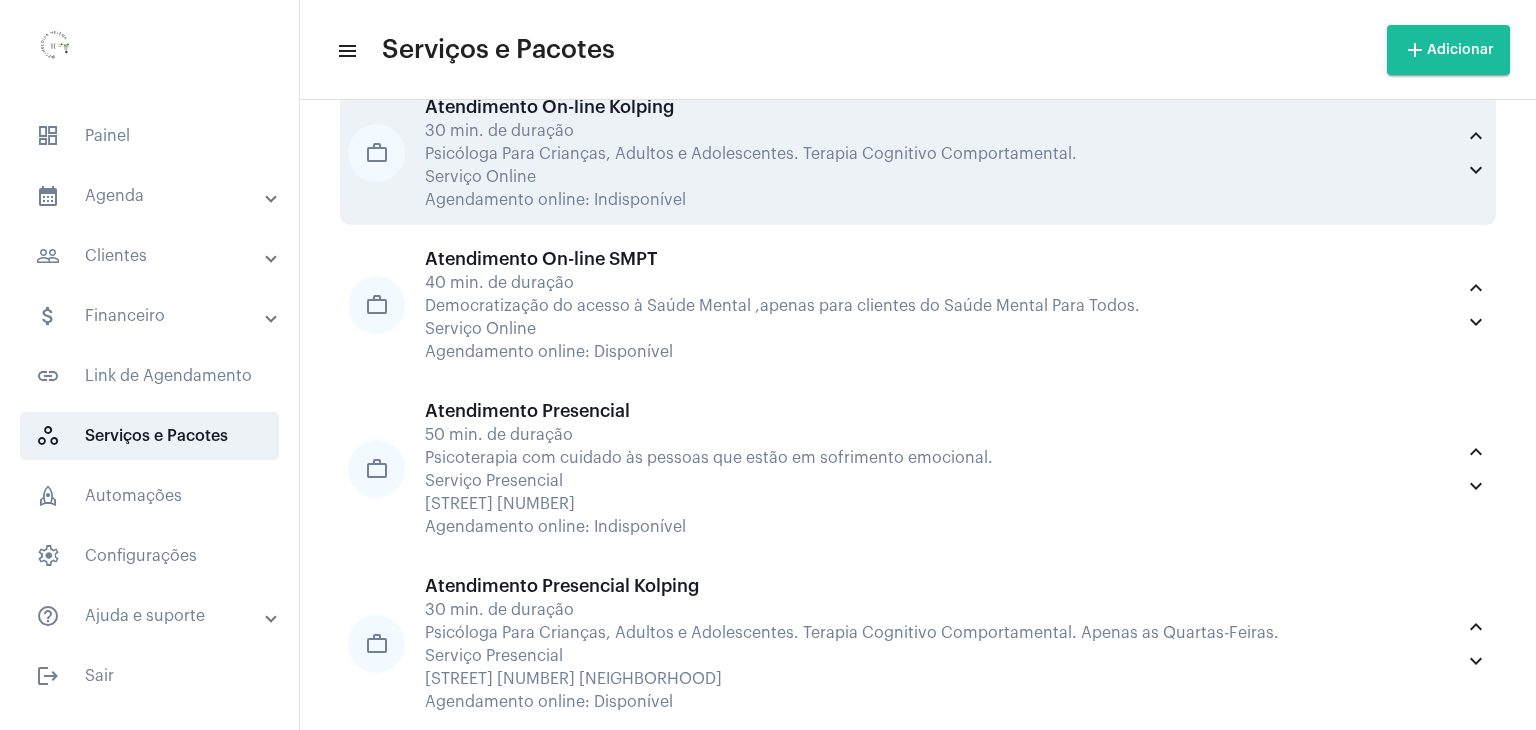 click on "Psicóloga Para Crianças, Adultos e Adolescentes. Terapia Cognitivo Comportamental." at bounding box center [939, 154] 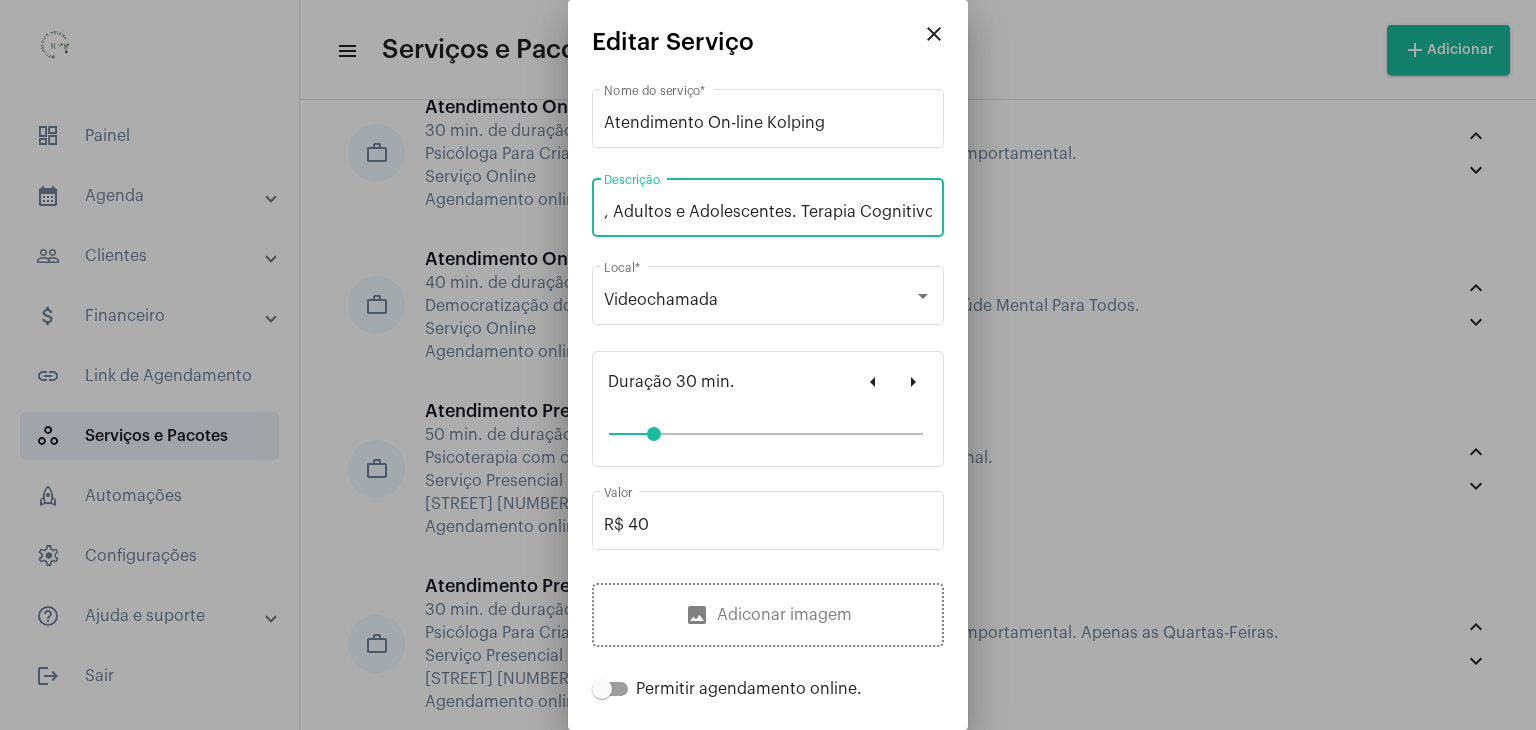 scroll, scrollTop: 0, scrollLeft: 327, axis: horizontal 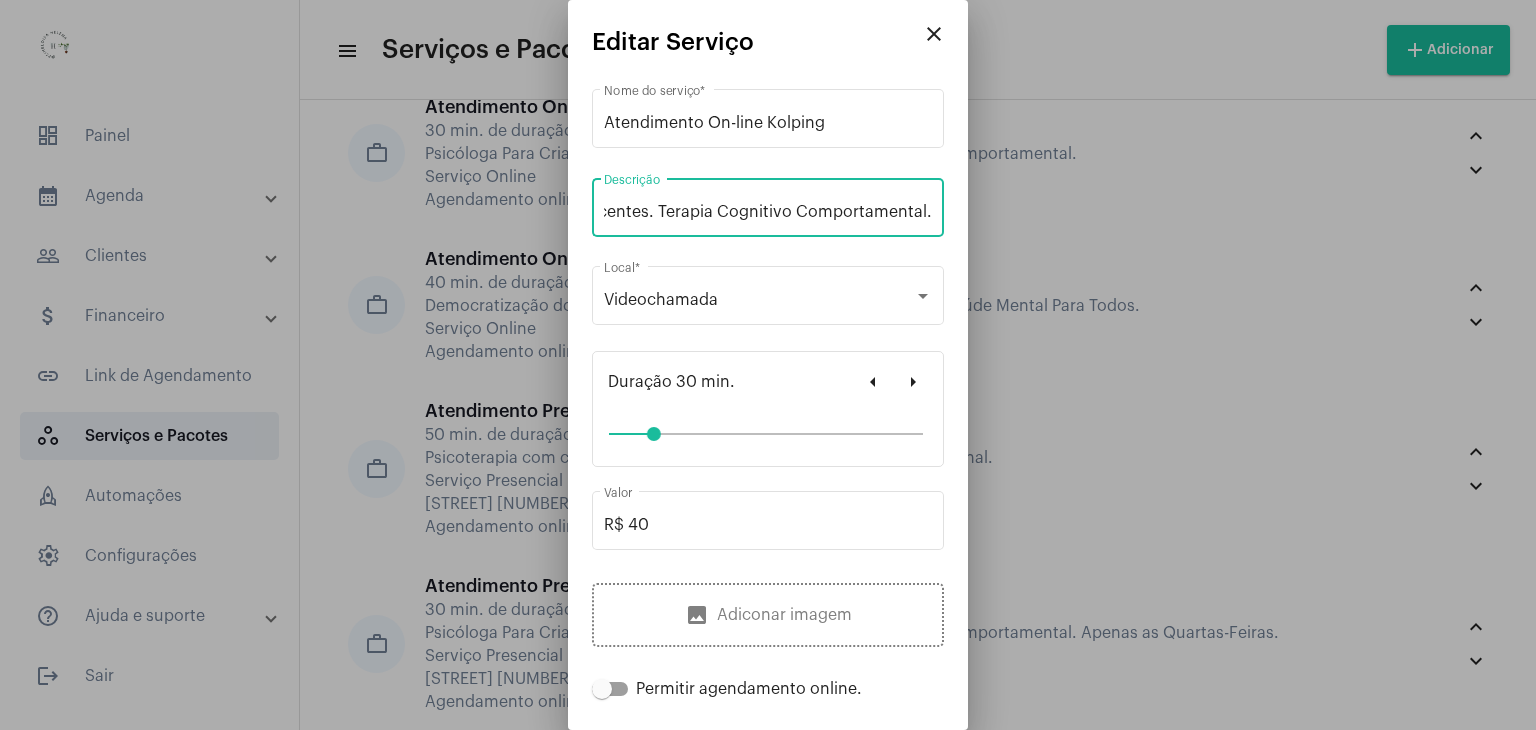 drag, startPoint x: 604, startPoint y: 205, endPoint x: 960, endPoint y: 200, distance: 356.03513 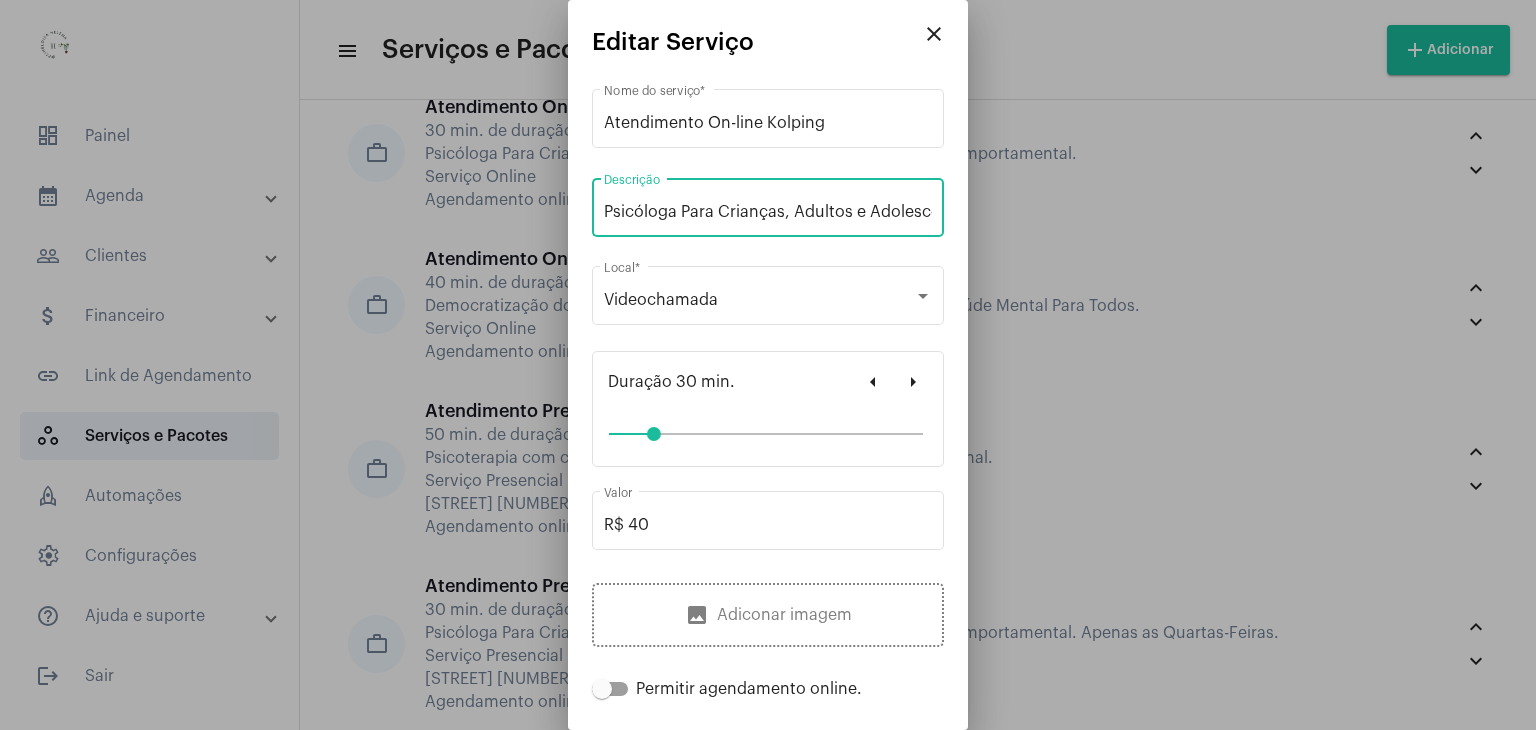 click at bounding box center [768, 365] 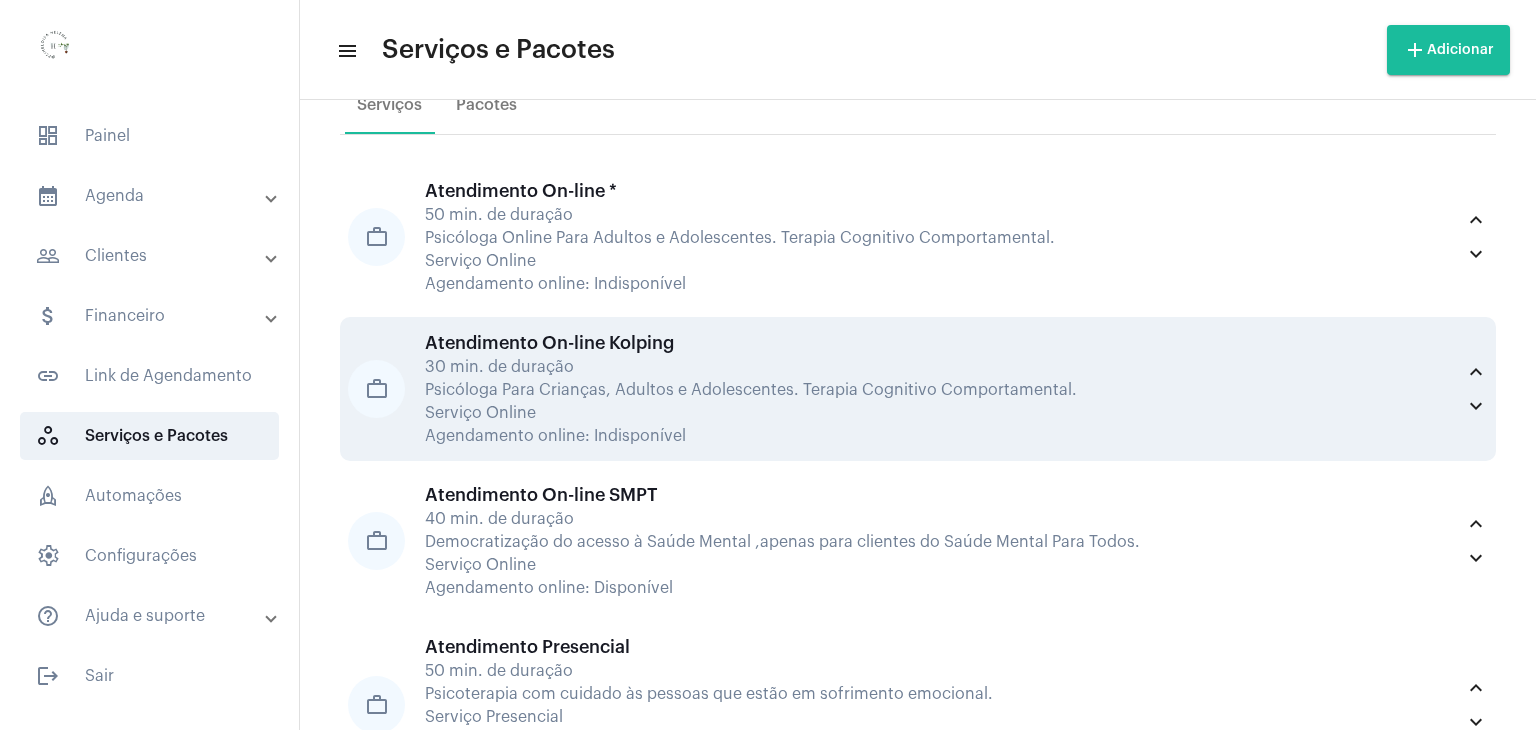 scroll, scrollTop: 100, scrollLeft: 0, axis: vertical 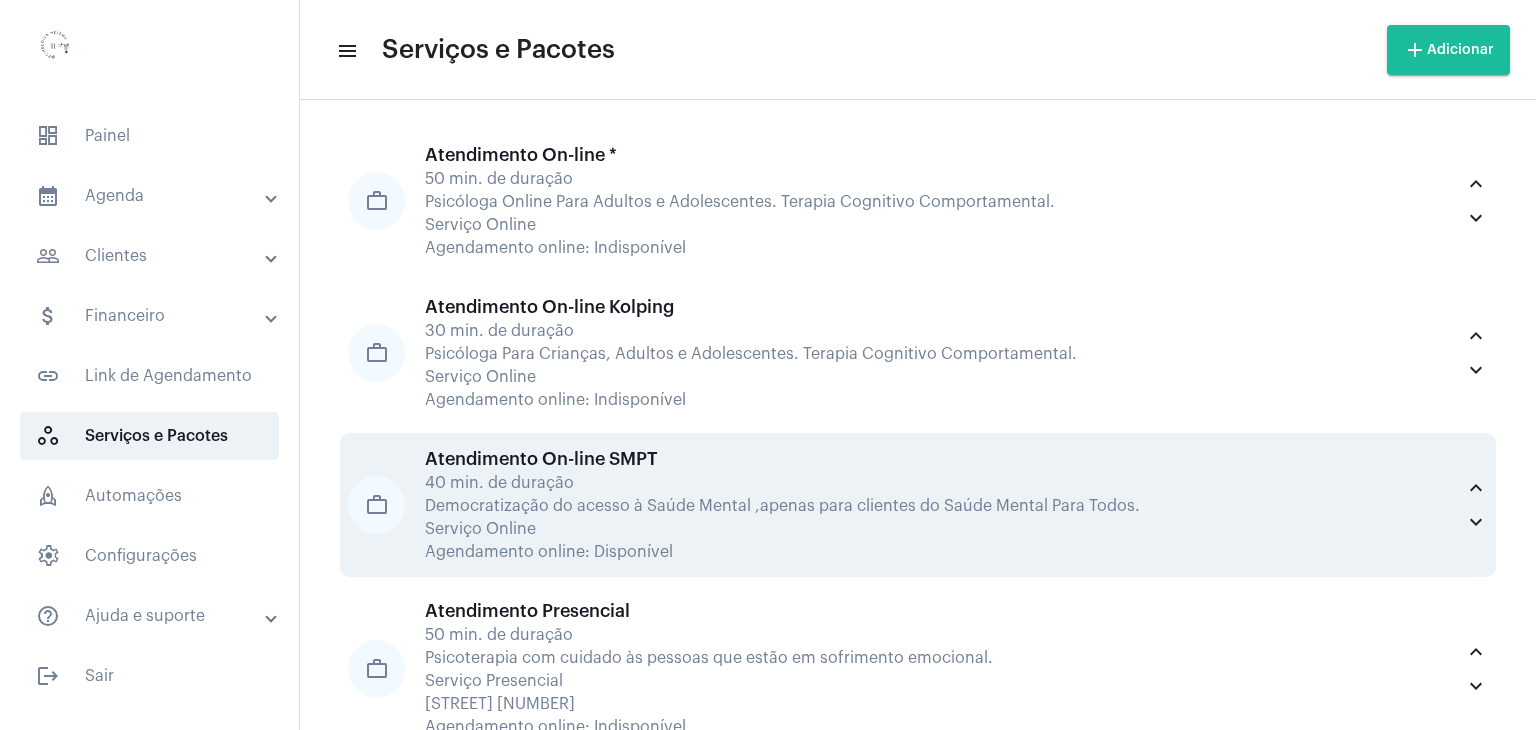 click on "Serviço Online" at bounding box center [939, 529] 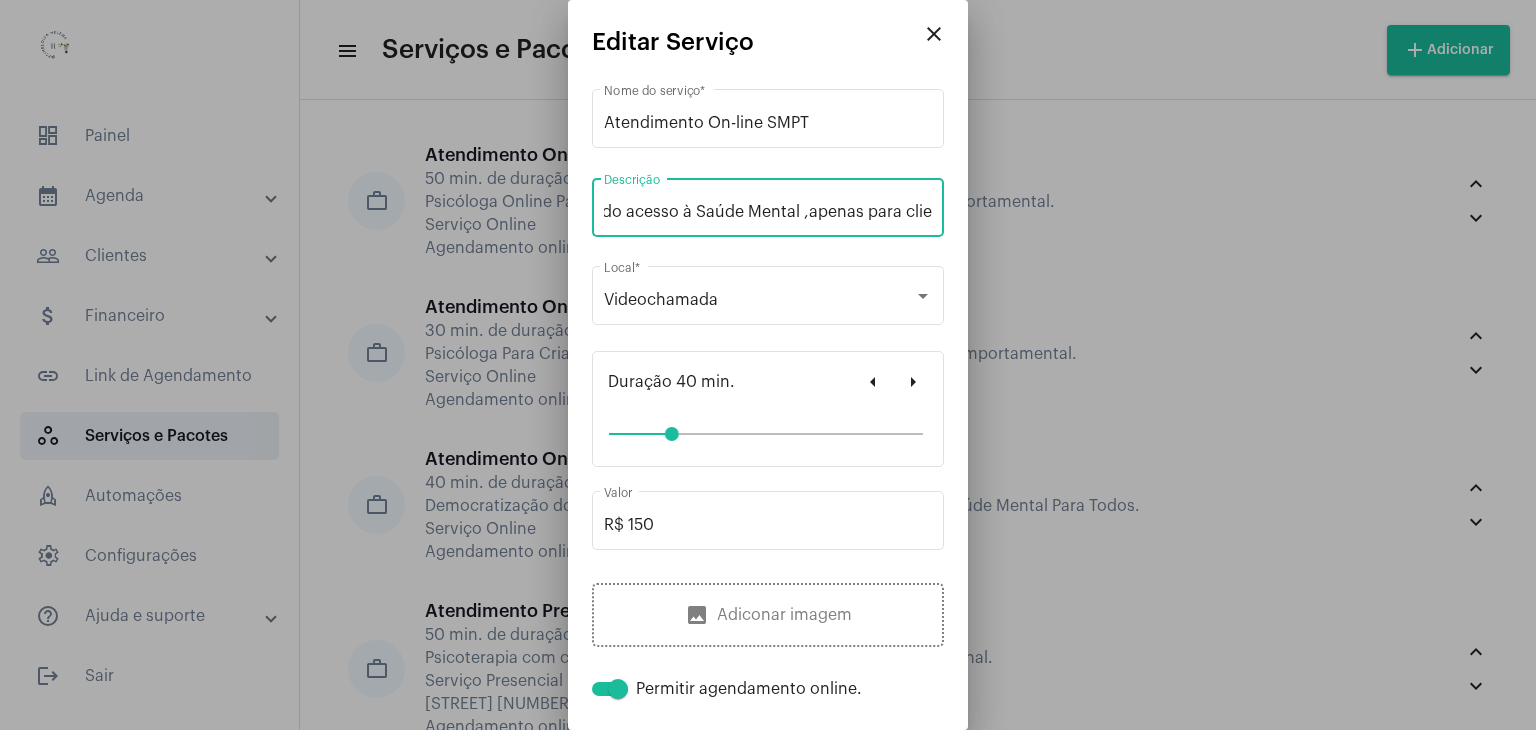 scroll, scrollTop: 0, scrollLeft: 392, axis: horizontal 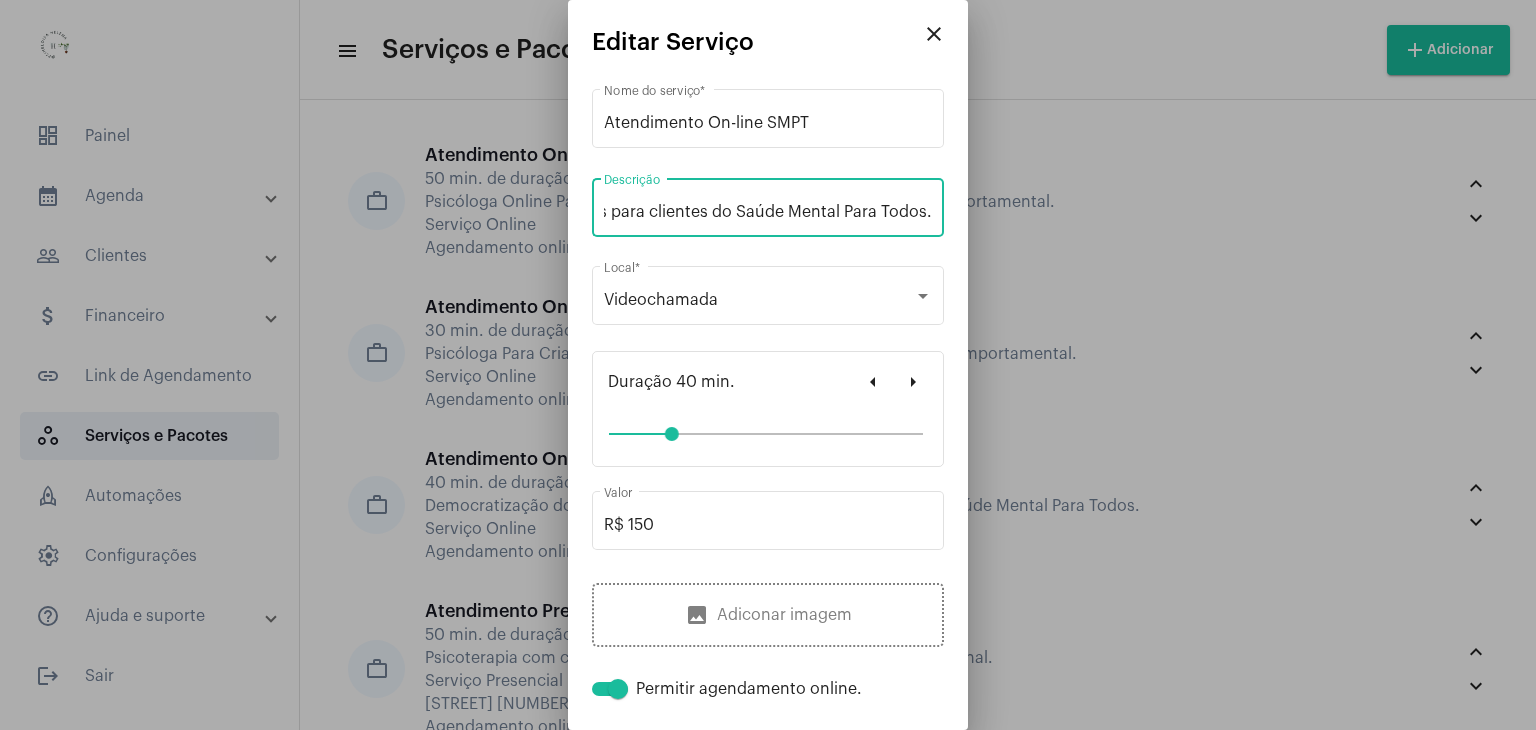 drag, startPoint x: 605, startPoint y: 207, endPoint x: 963, endPoint y: 210, distance: 358.01257 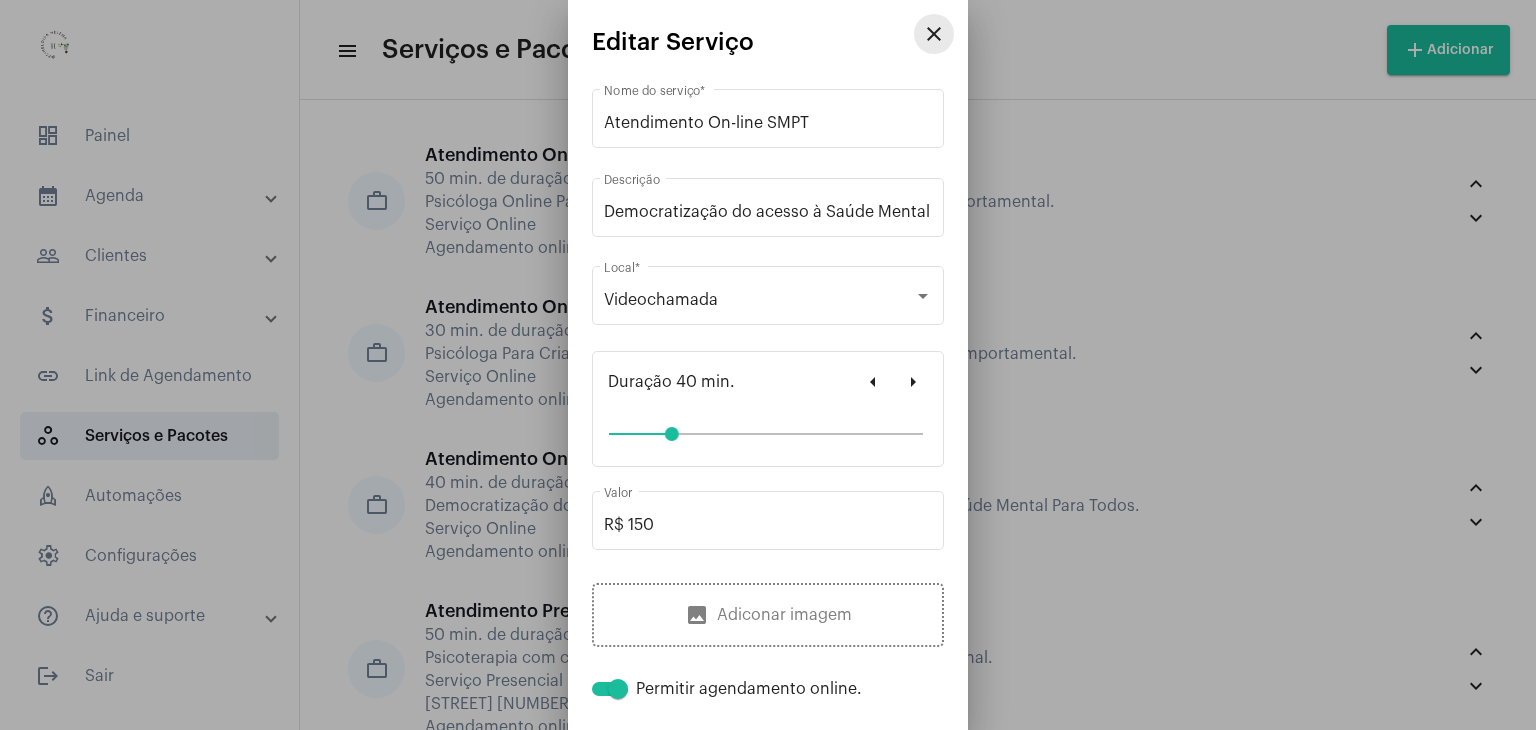 click on "close" at bounding box center [934, 34] 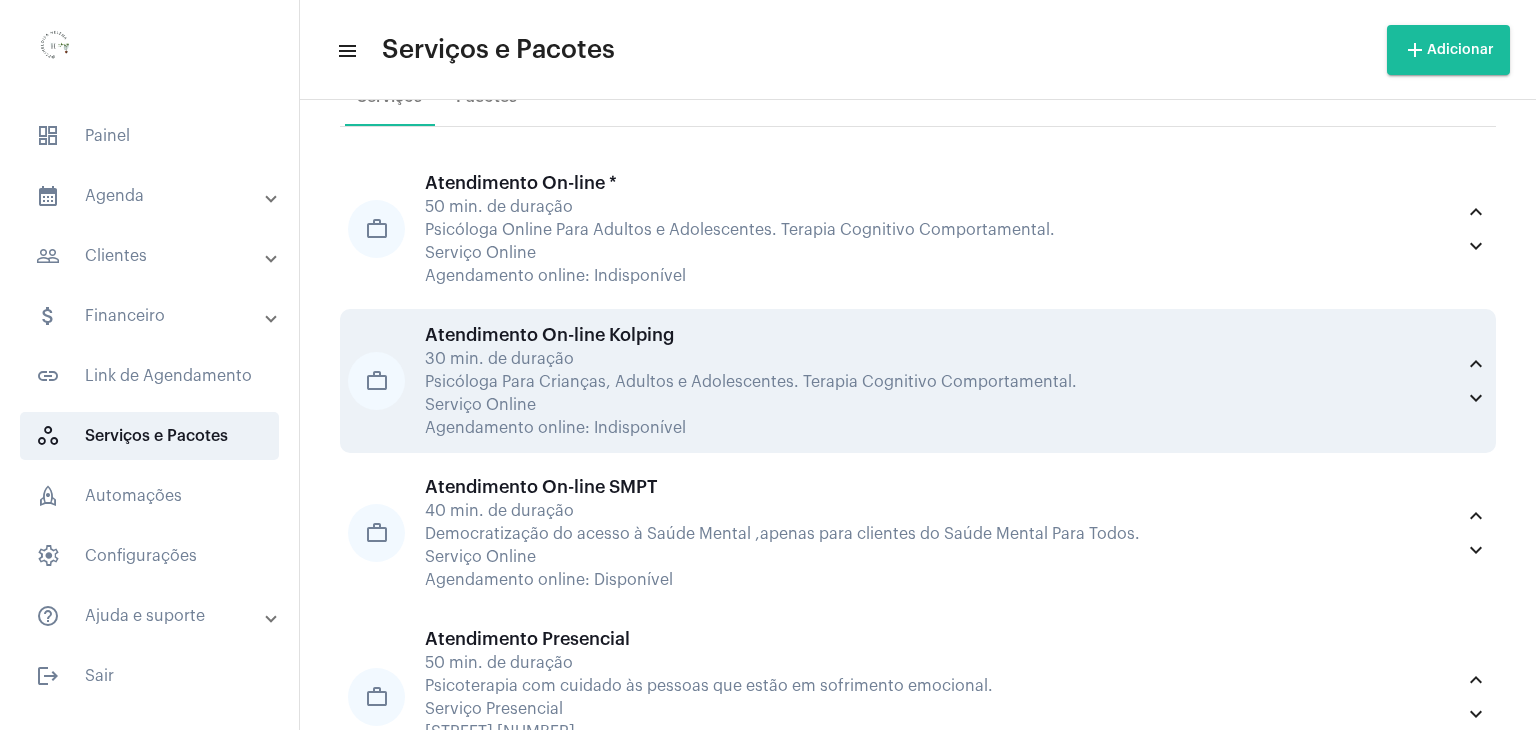 scroll, scrollTop: 200, scrollLeft: 0, axis: vertical 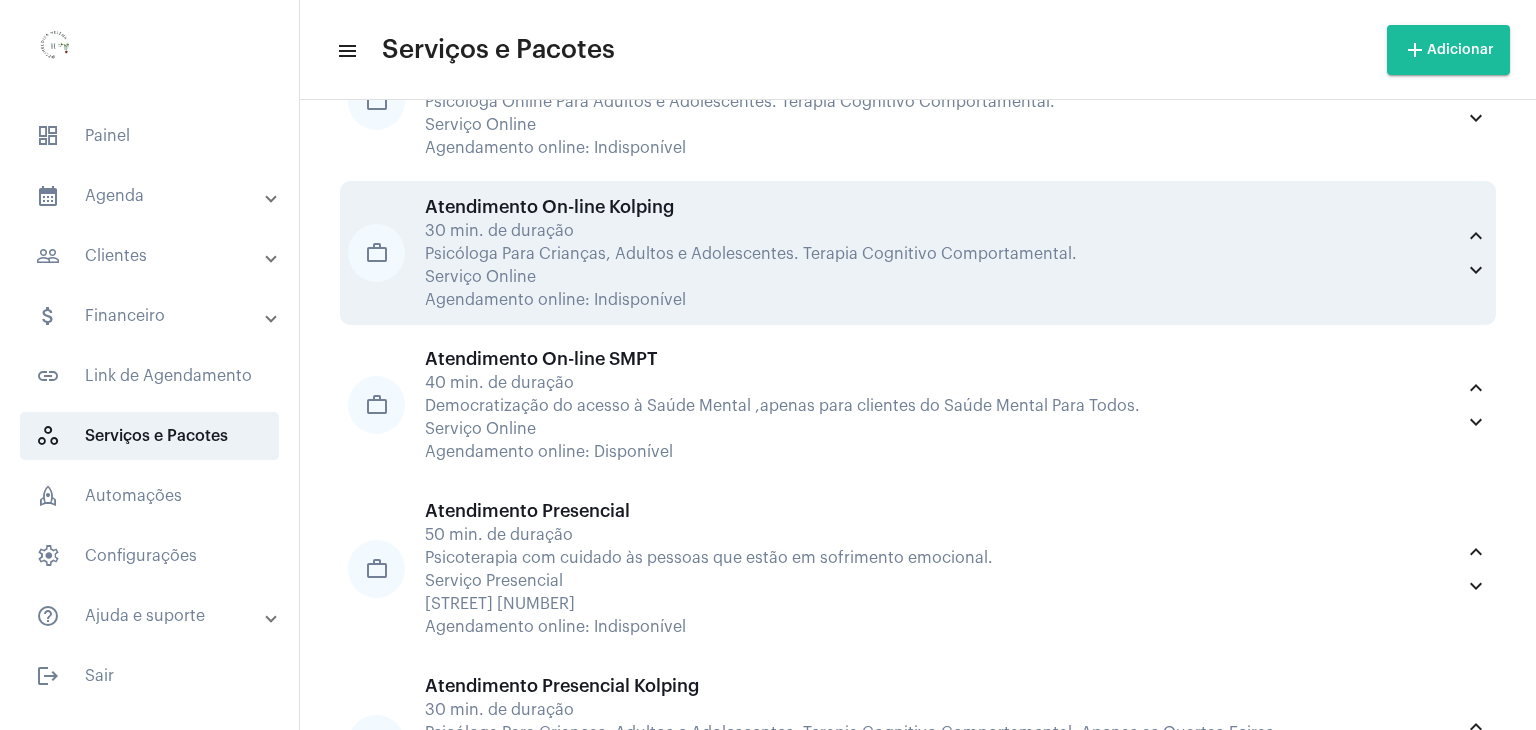click on "Psicóloga Para Crianças, Adultos e Adolescentes. Terapia Cognitivo Comportamental." at bounding box center [939, 254] 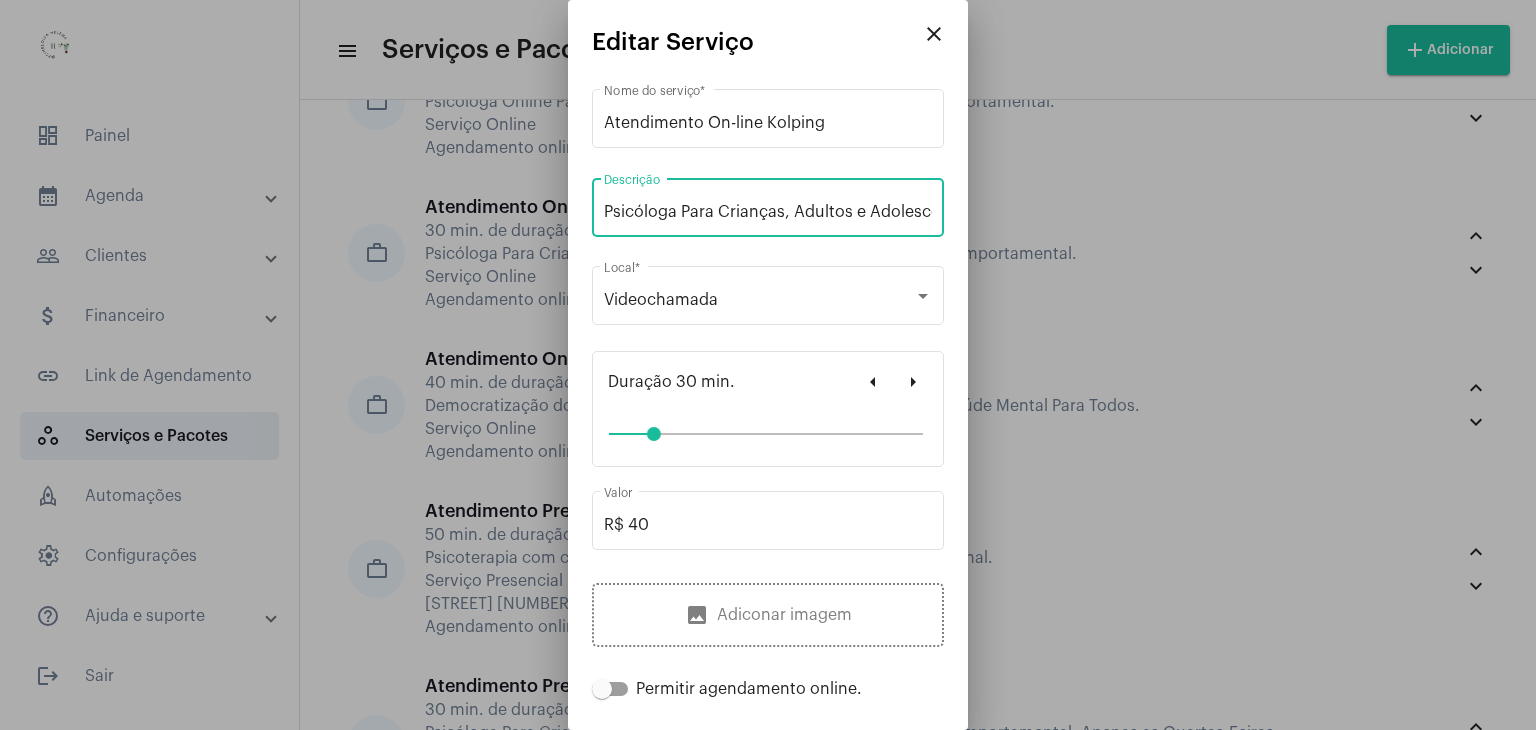 click on "Psicóloga Para Crianças, Adultos e Adolescentes. Terapia Cognitivo Comportamental." at bounding box center (768, 212) 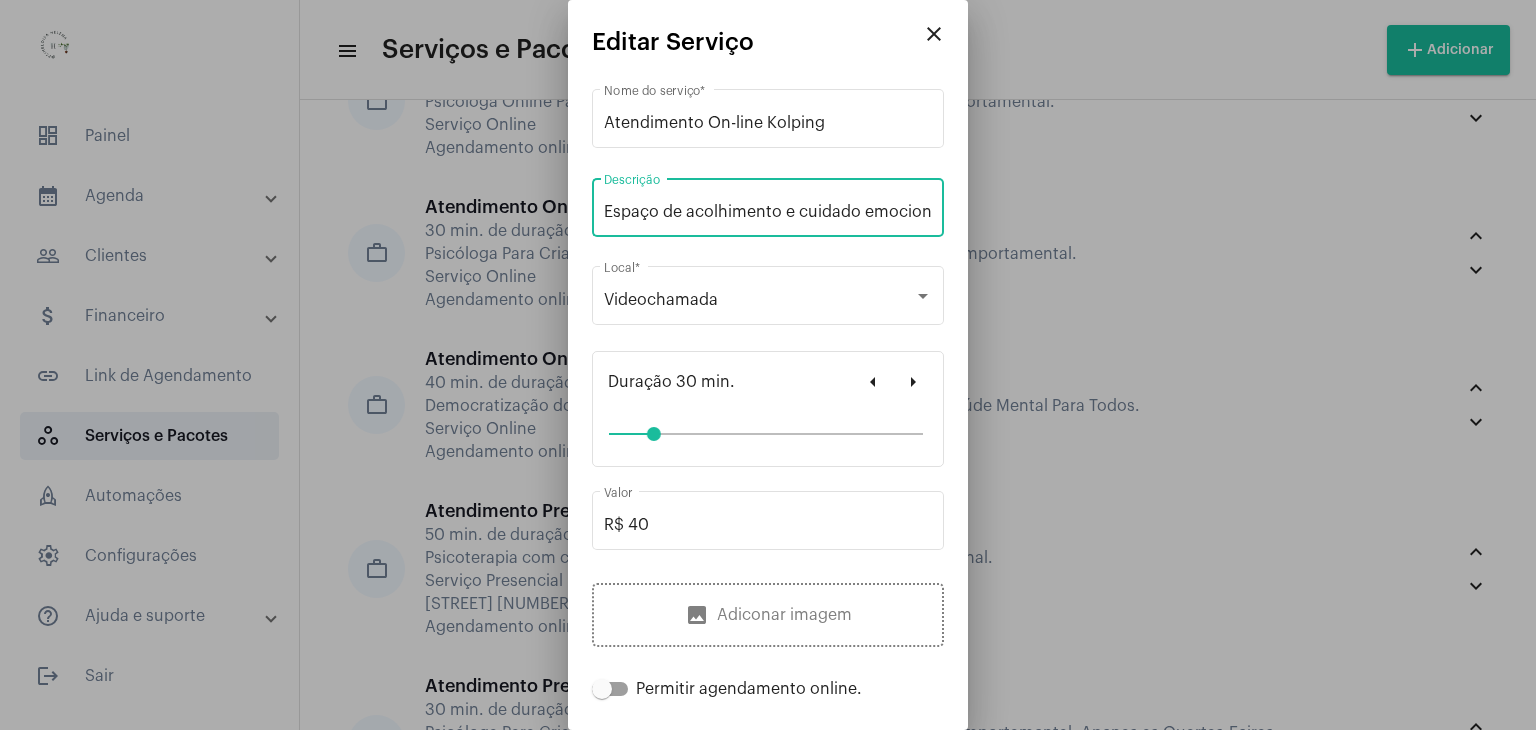 scroll, scrollTop: 0, scrollLeft: 796, axis: horizontal 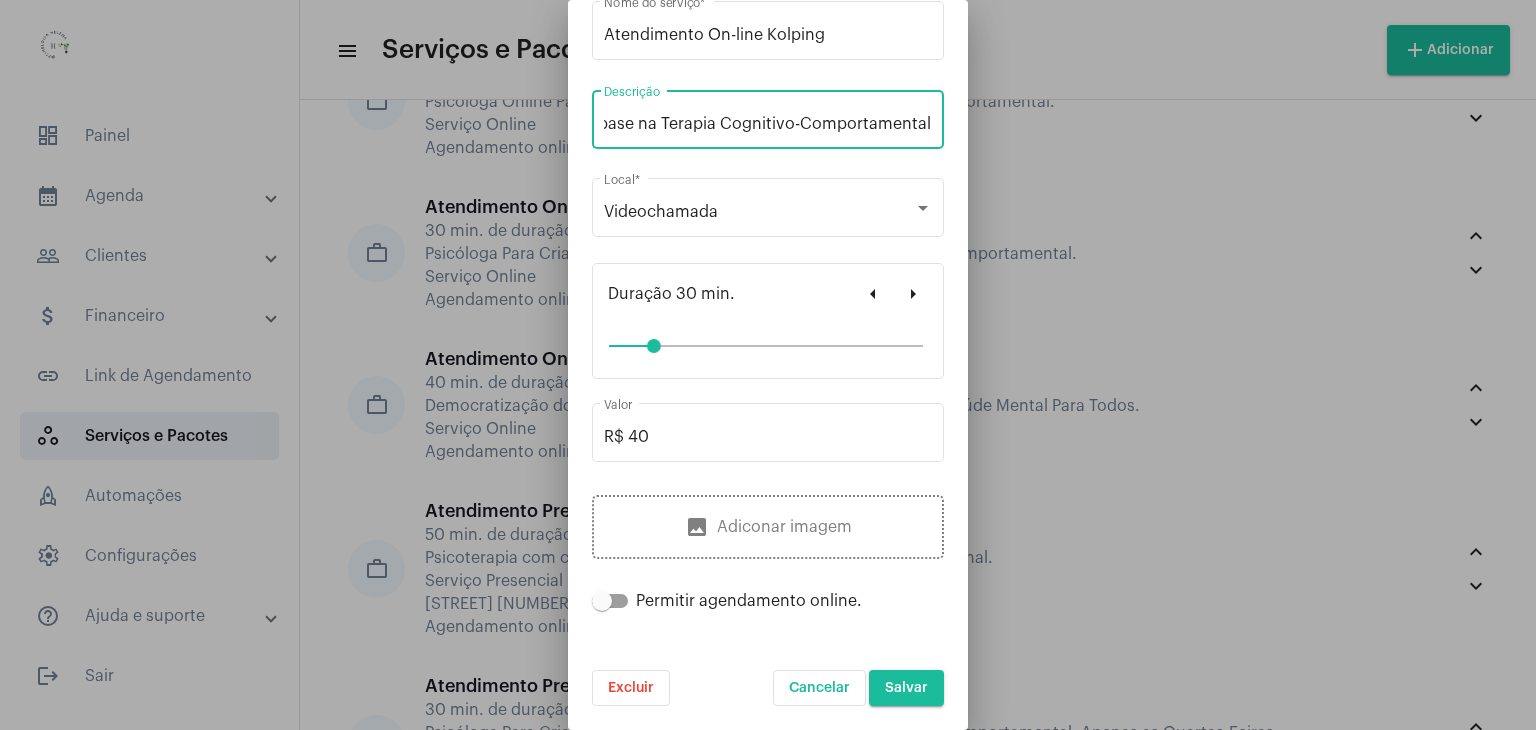 type on "Espaço de acolhimento e cuidado emocional para crianças, adolescentes e adultos. Atendimentos com base na Terapia Cognitivo-Comportamental." 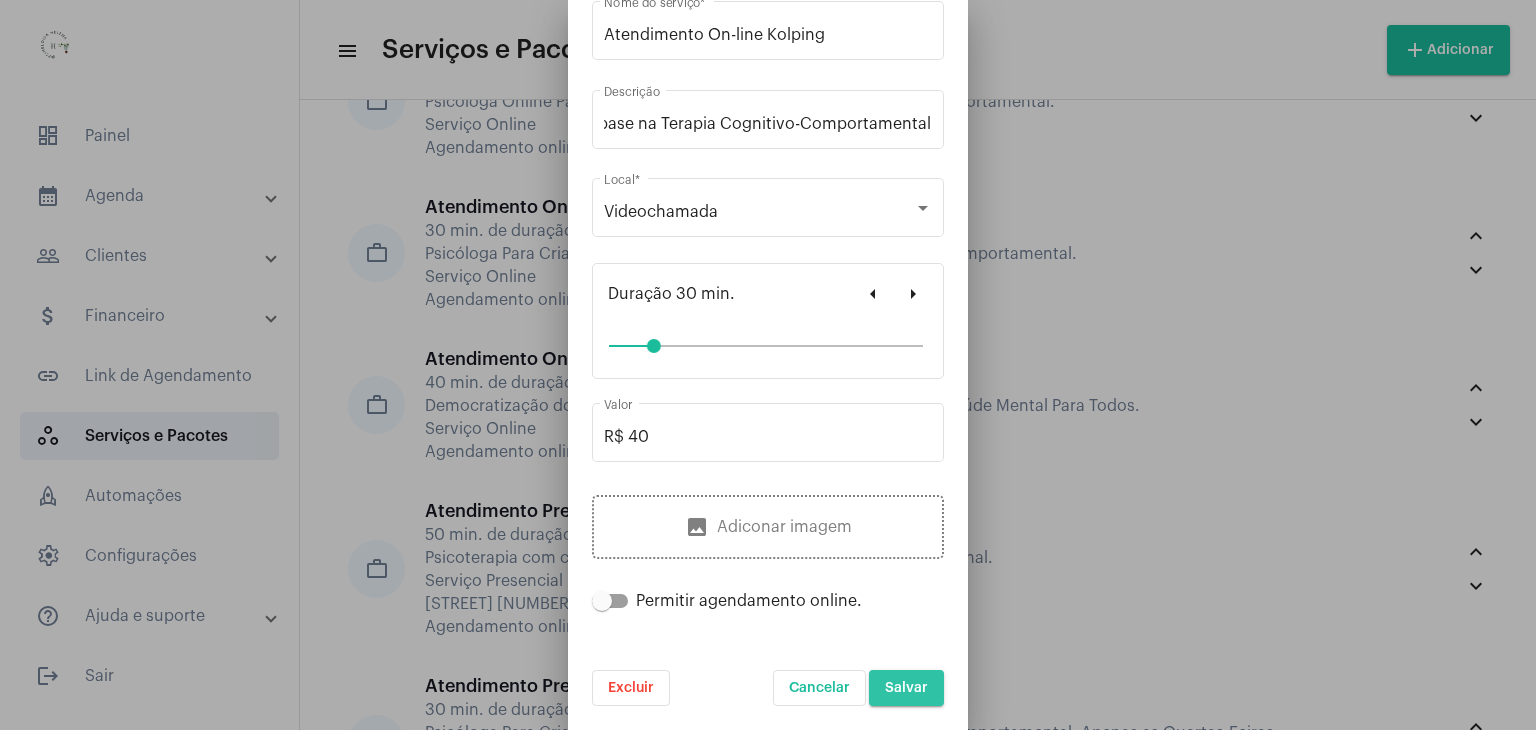 scroll, scrollTop: 0, scrollLeft: 0, axis: both 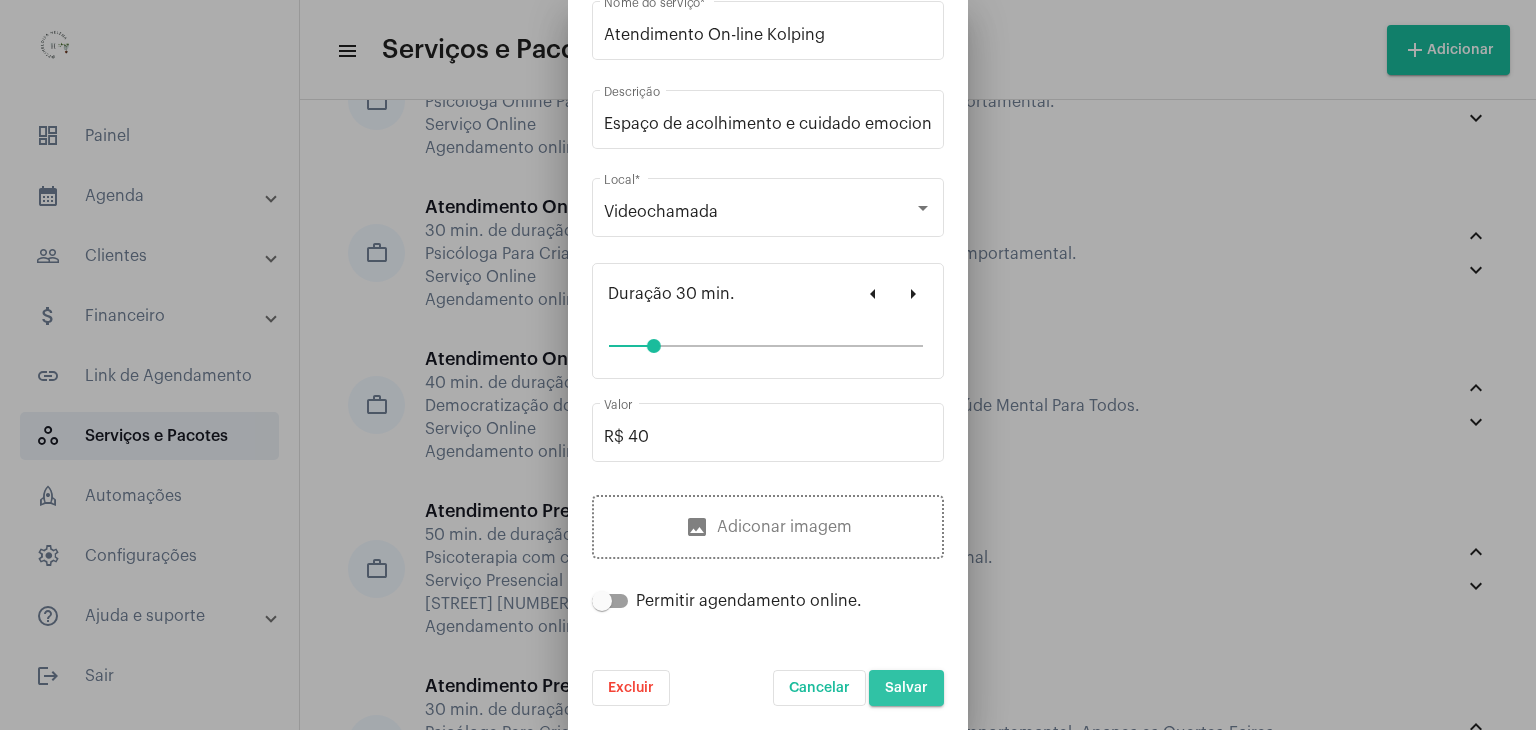click on "Salvar" at bounding box center (906, 688) 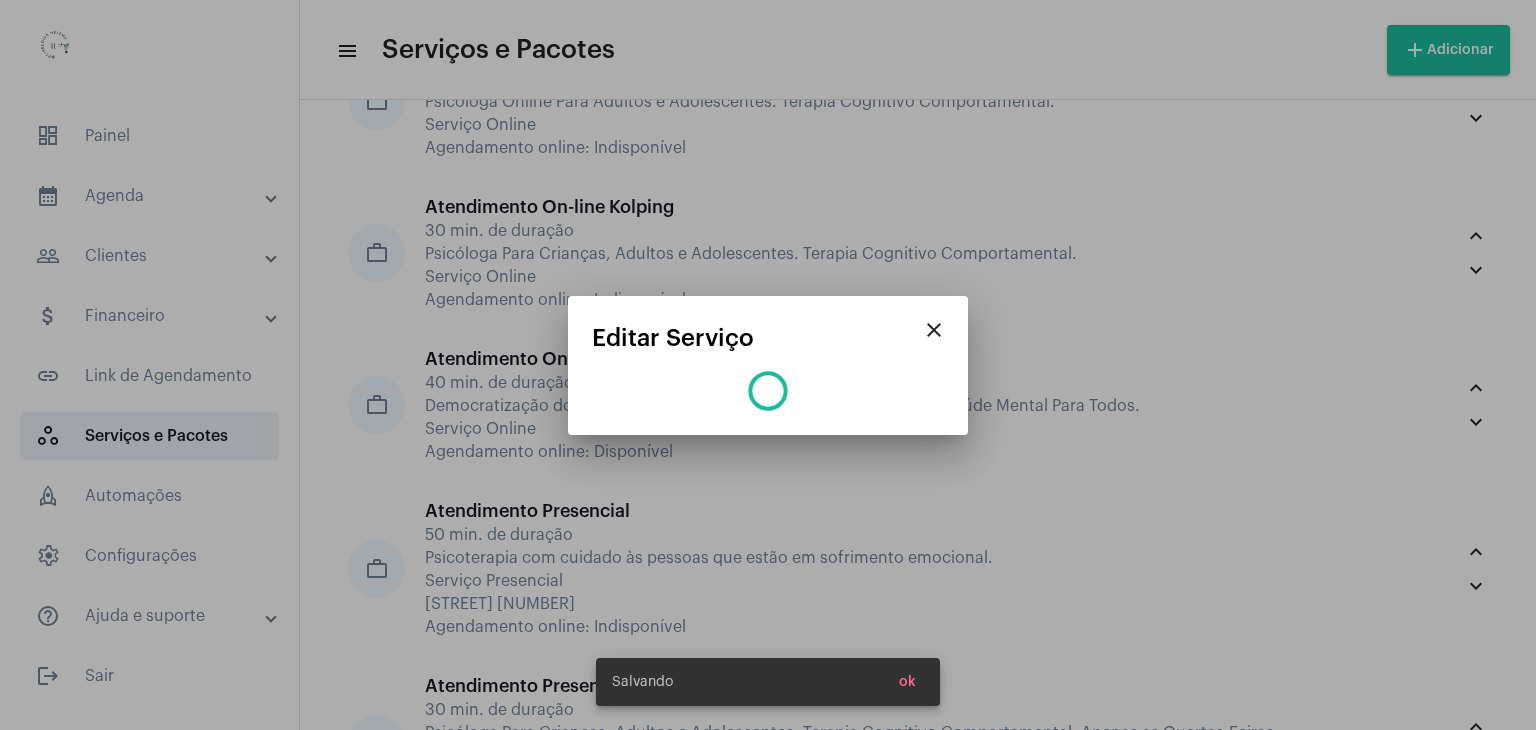 scroll, scrollTop: 0, scrollLeft: 0, axis: both 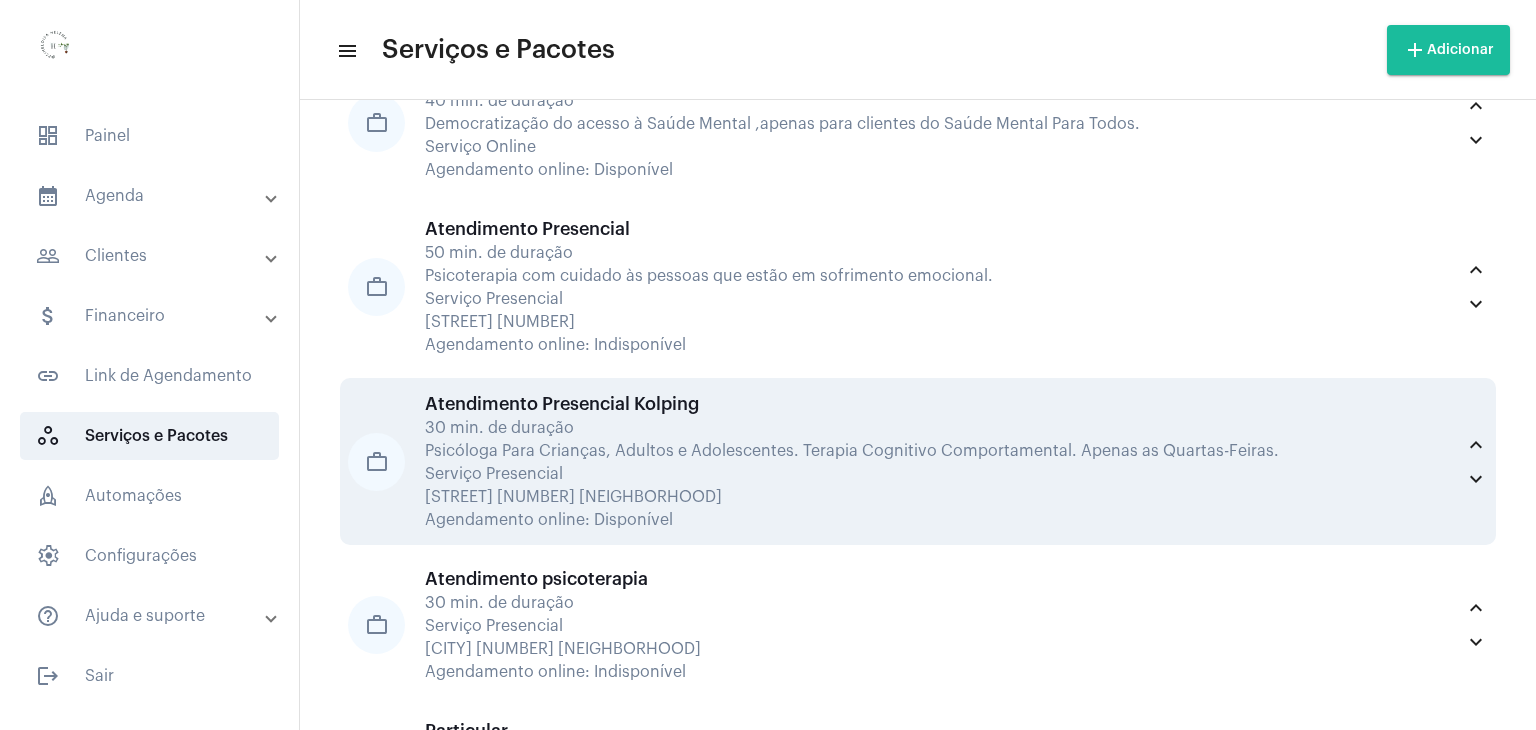 click on "Serviço Presencial" at bounding box center (939, 474) 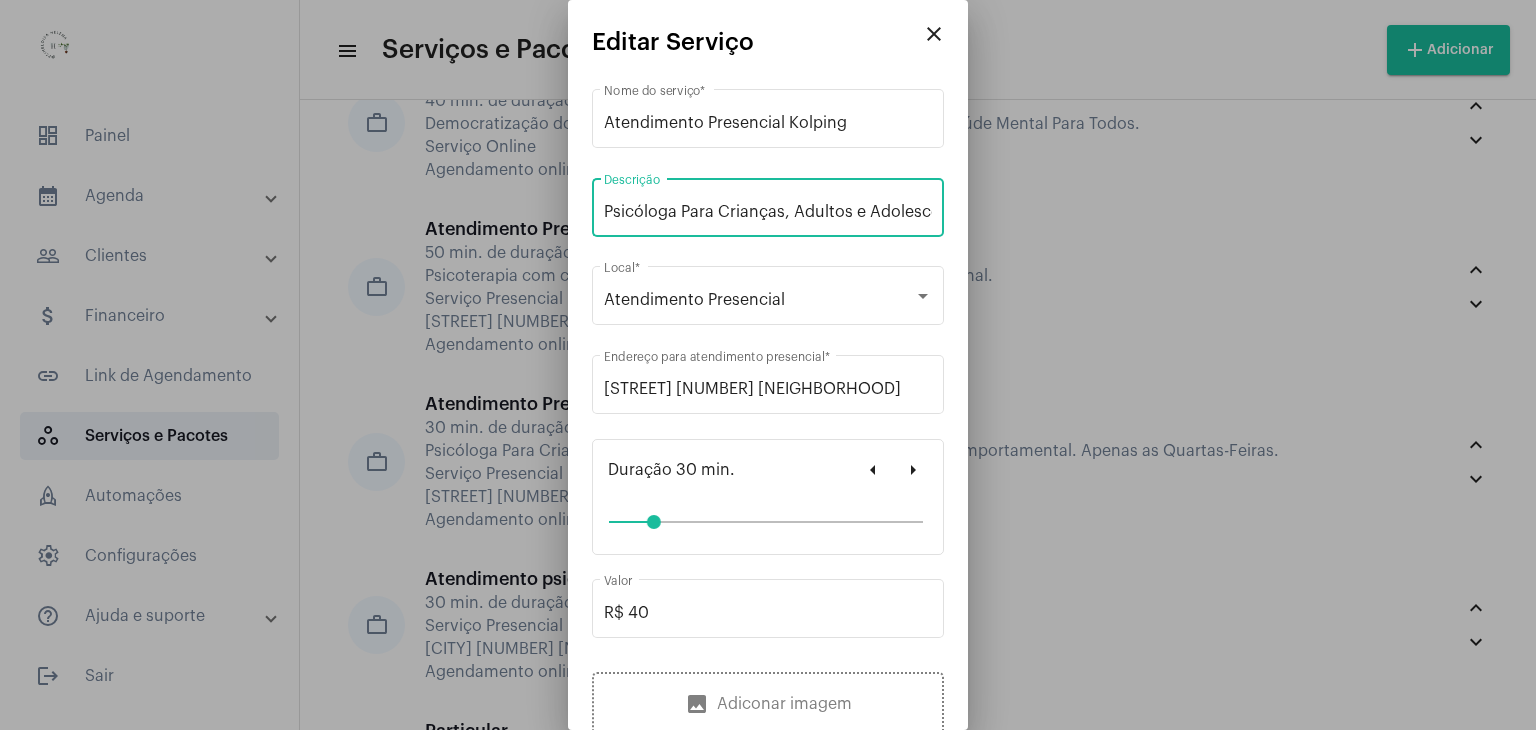 click on "Psicóloga Para Crianças, Adultos e Adolescentes. Terapia Cognitivo Comportamental. Apenas as Quartas-Feiras." at bounding box center (768, 212) 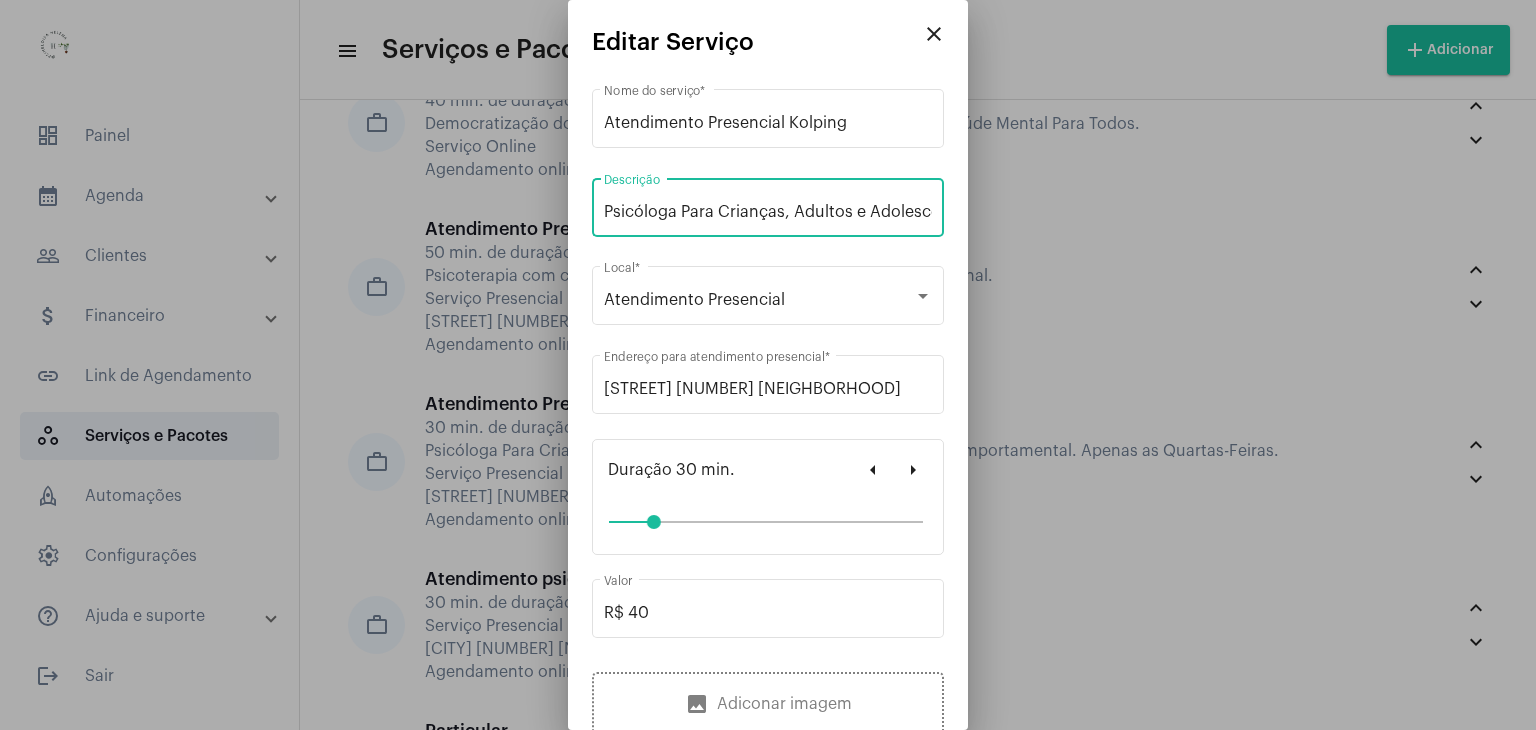 paste on "Espaço de acolhimento e cuidado emocional para crianças, adolescentes e adultos. Atendimentos com base na Terapia Cognitivo-Comportamental" 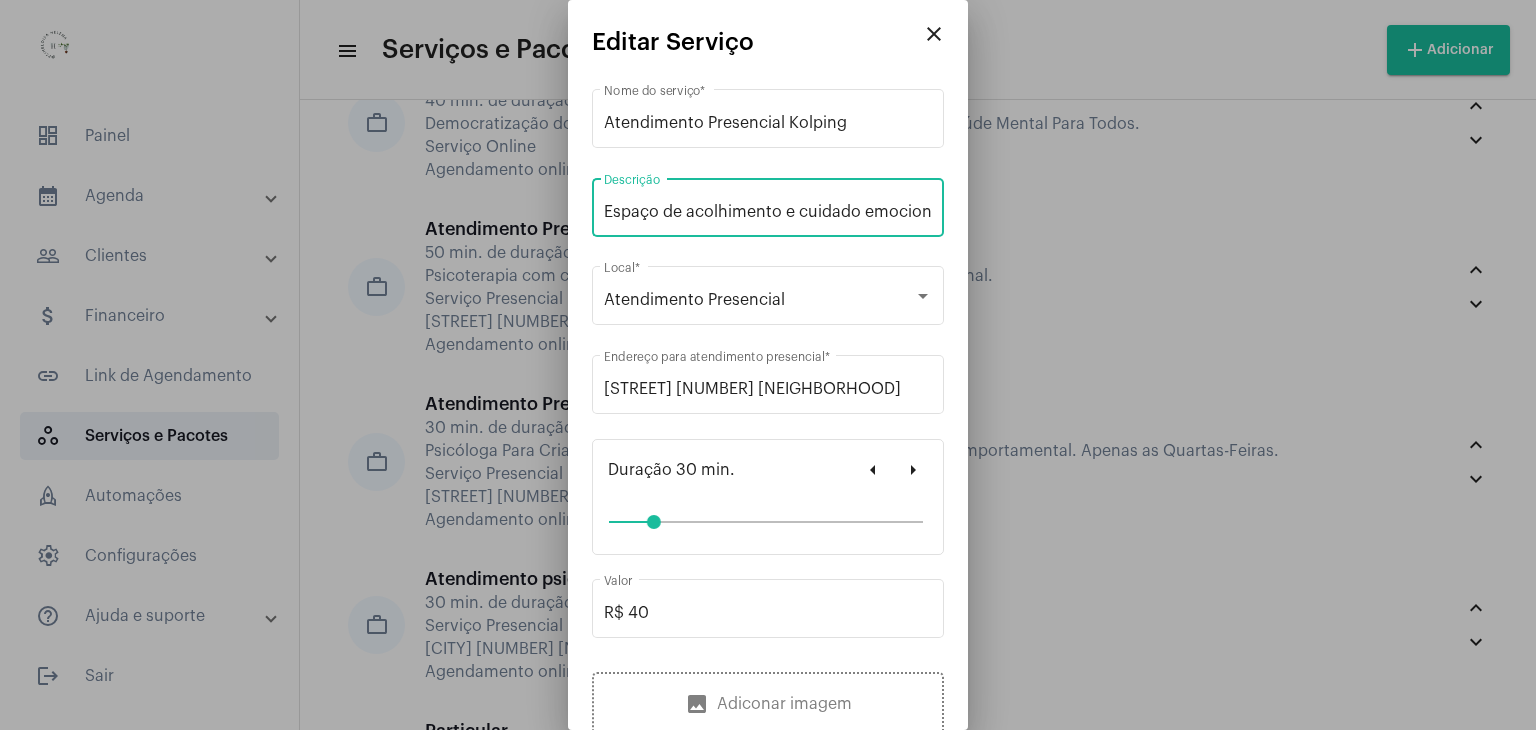 scroll, scrollTop: 0, scrollLeft: 796, axis: horizontal 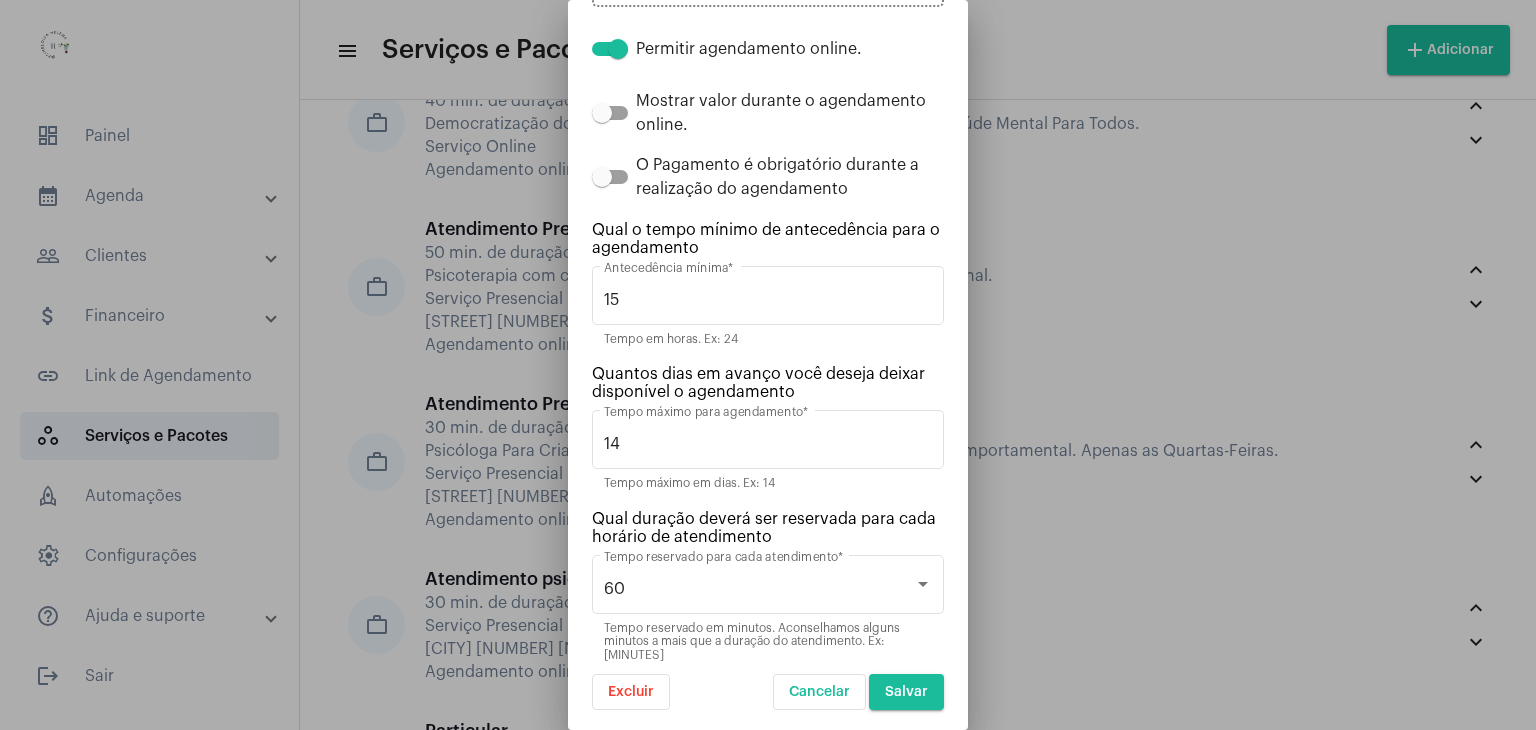 type on "Espaço de acolhimento e cuidado emocional para crianças, adolescentes e adultos. Atendimentos com base na Terapia Cognitivo-Comportamental." 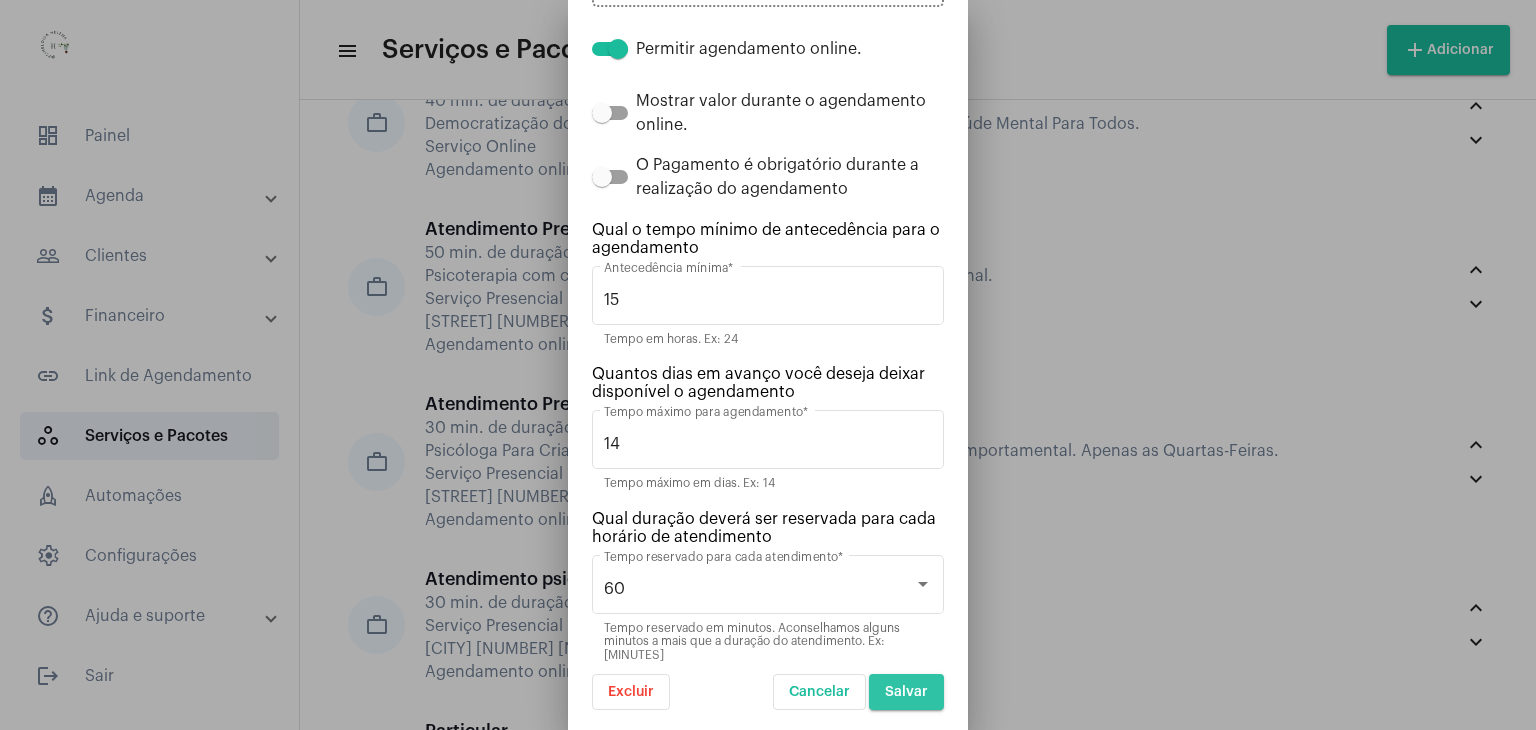 scroll, scrollTop: 0, scrollLeft: 0, axis: both 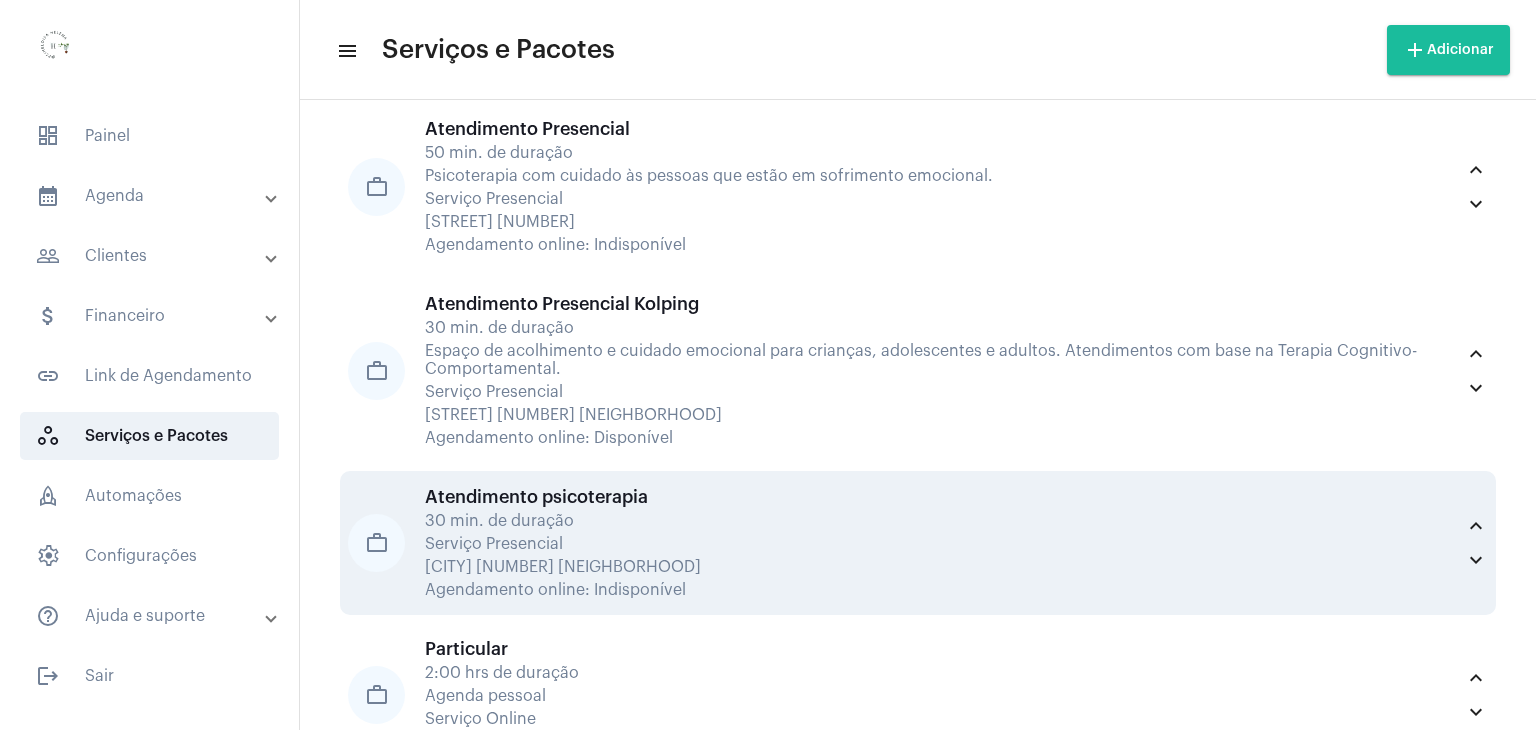 click on "Atendimento psicoterapia  30 min. de duração Serviço Presencial Bogotá 95 jardim América Agendamento online: Indisponível" at bounding box center [939, 543] 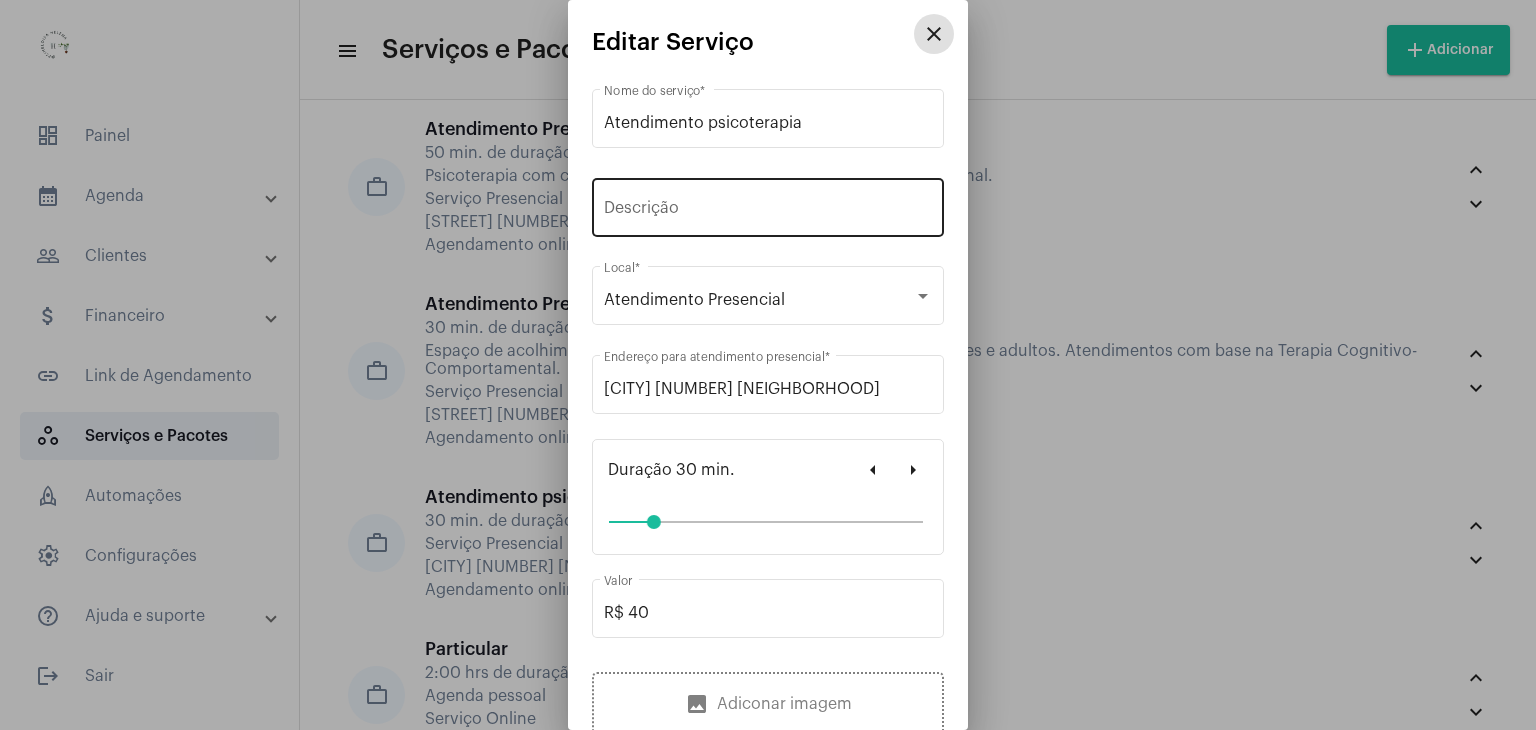 click on "Descrição" at bounding box center [768, 212] 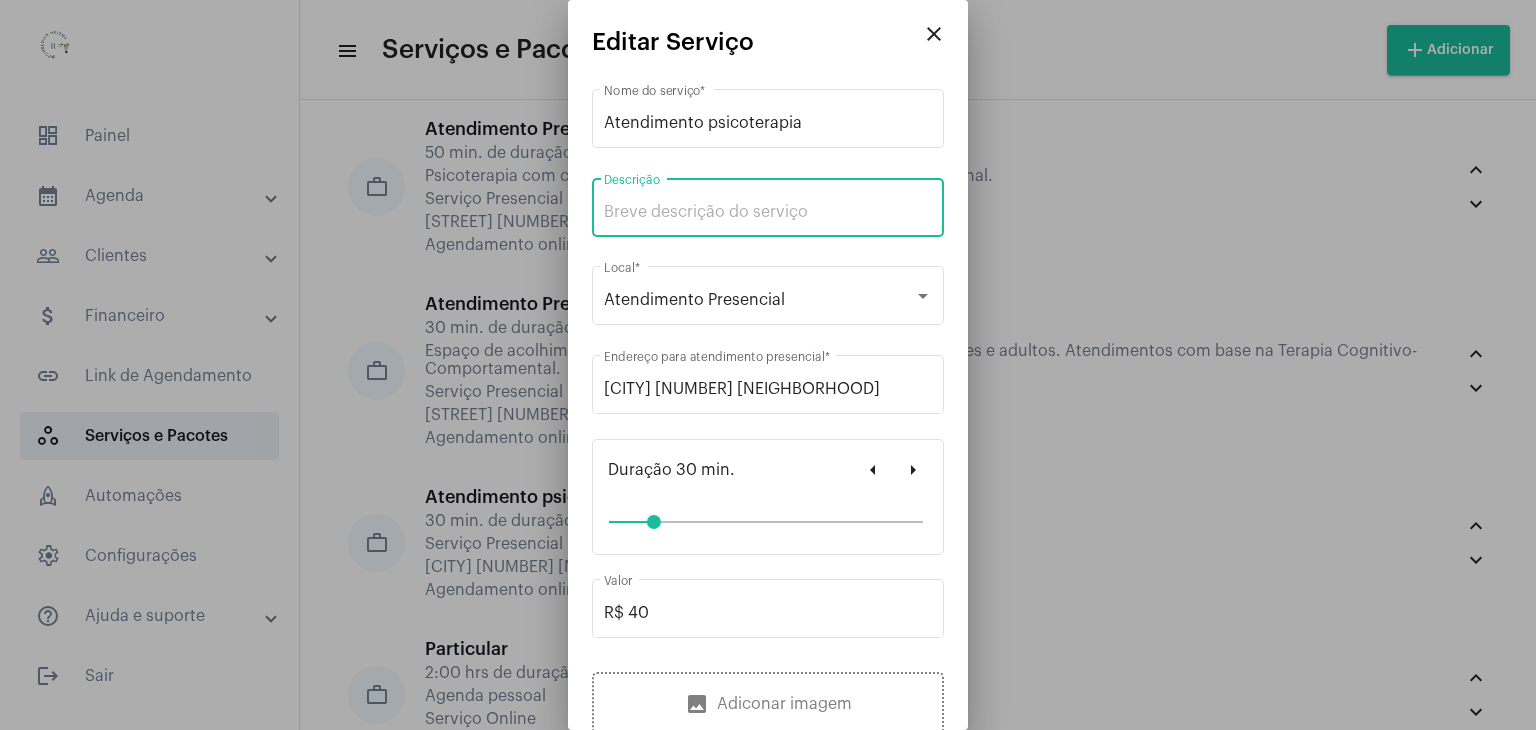 paste on "Espaço de acolhimento e cuidado emocional para crianças, adolescentes e adultos. Atendimentos com base na Terapia Cognitivo-Comportamental." 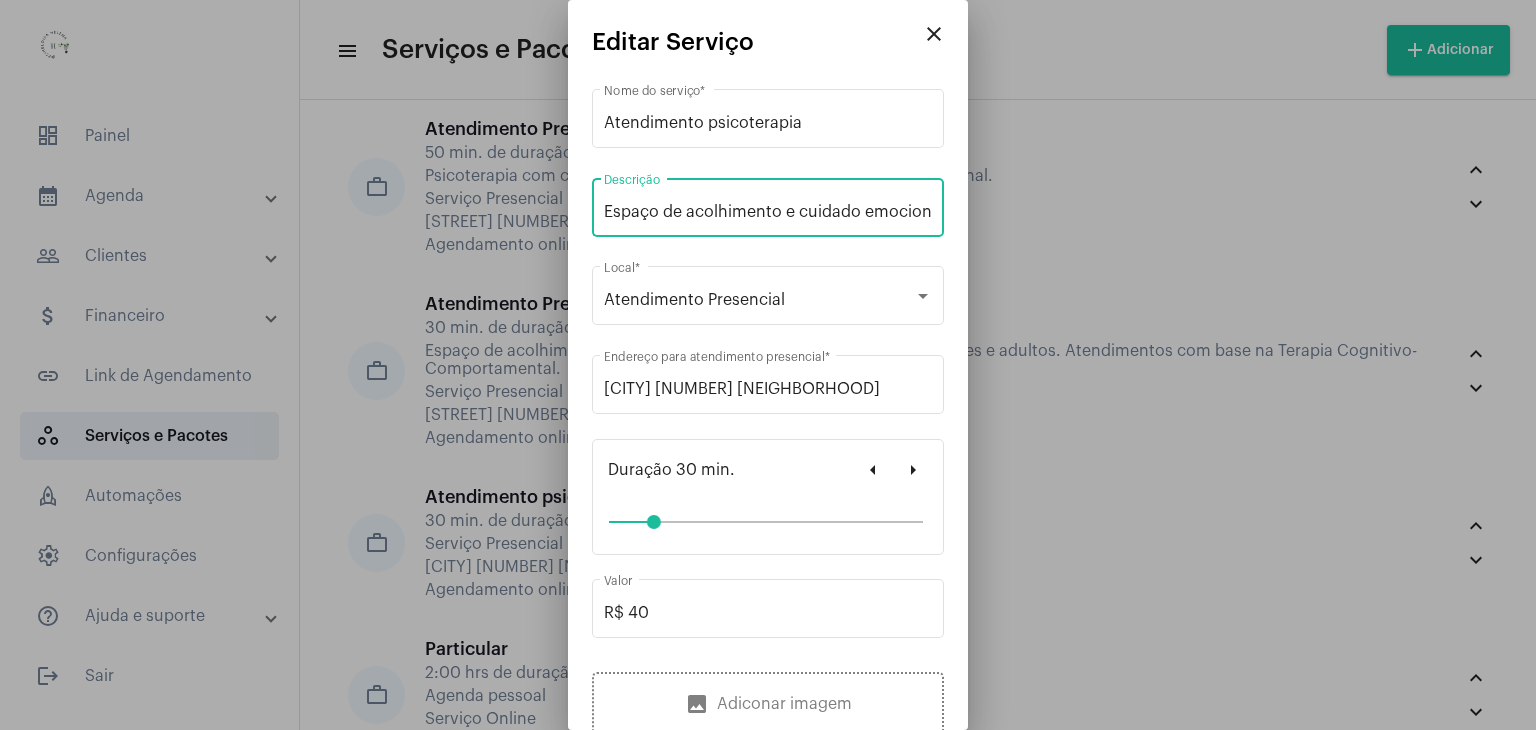 scroll, scrollTop: 0, scrollLeft: 796, axis: horizontal 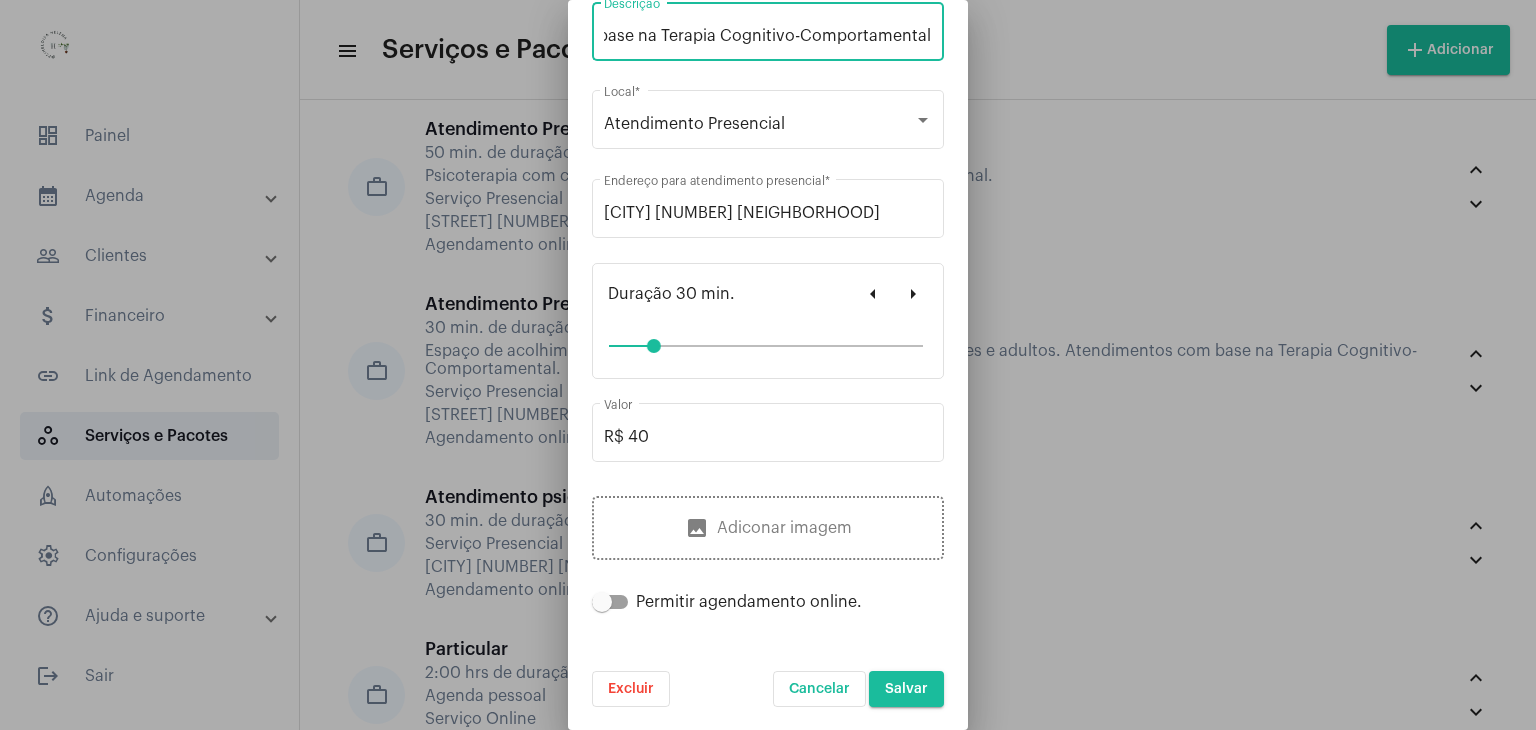 type on "Espaço de acolhimento e cuidado emocional para crianças, adolescentes e adultos. Atendimentos com base na Terapia Cognitivo-Comportamental." 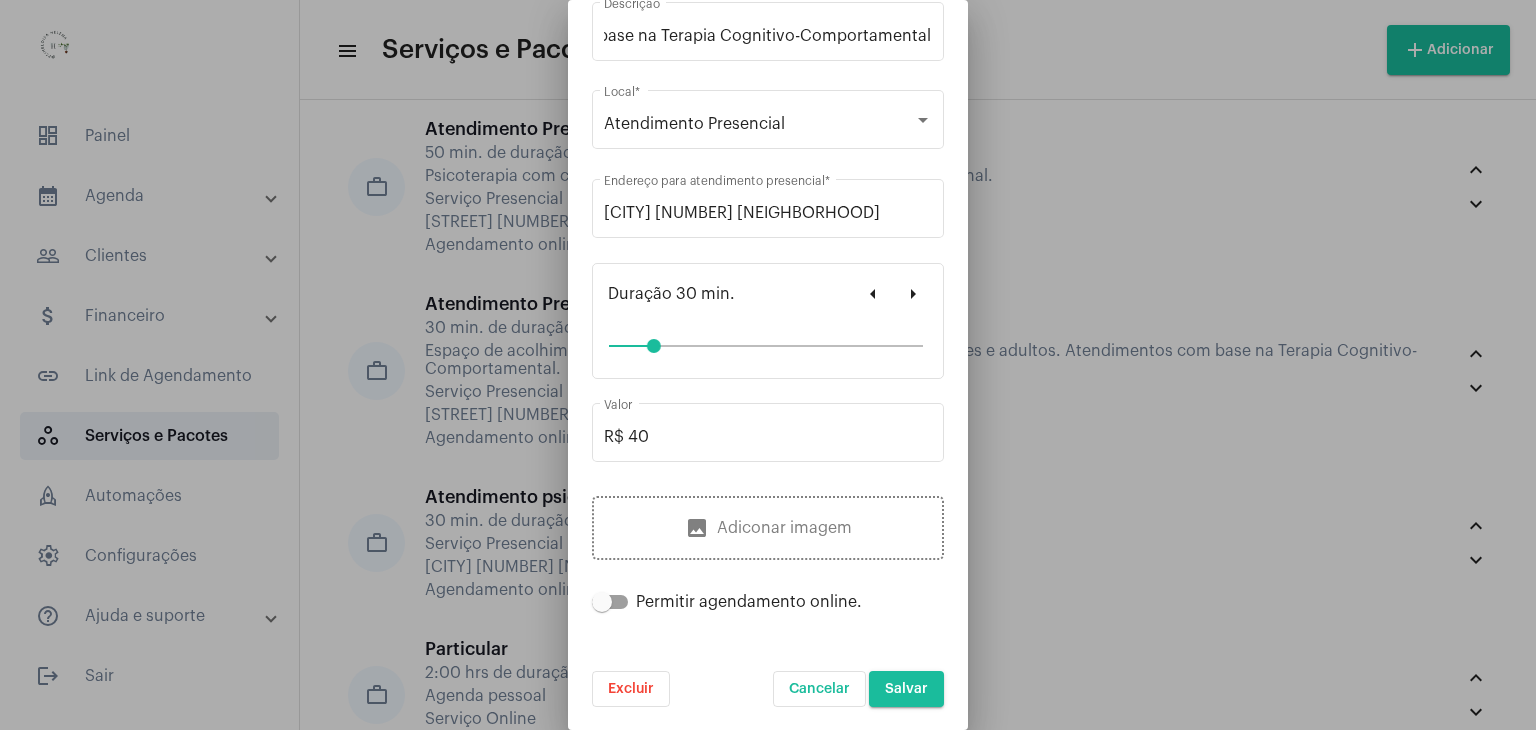 scroll, scrollTop: 0, scrollLeft: 0, axis: both 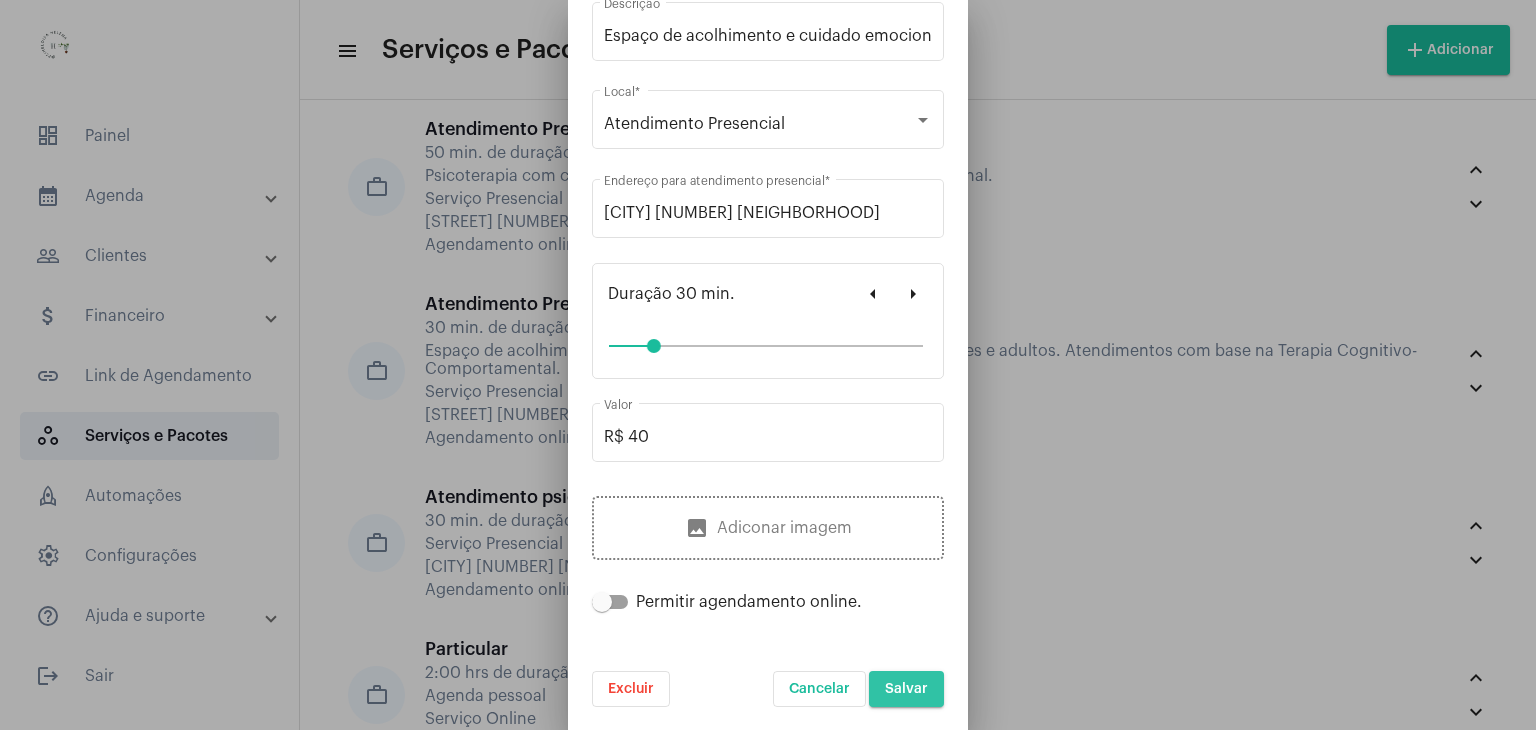 click on "Salvar" at bounding box center [906, 689] 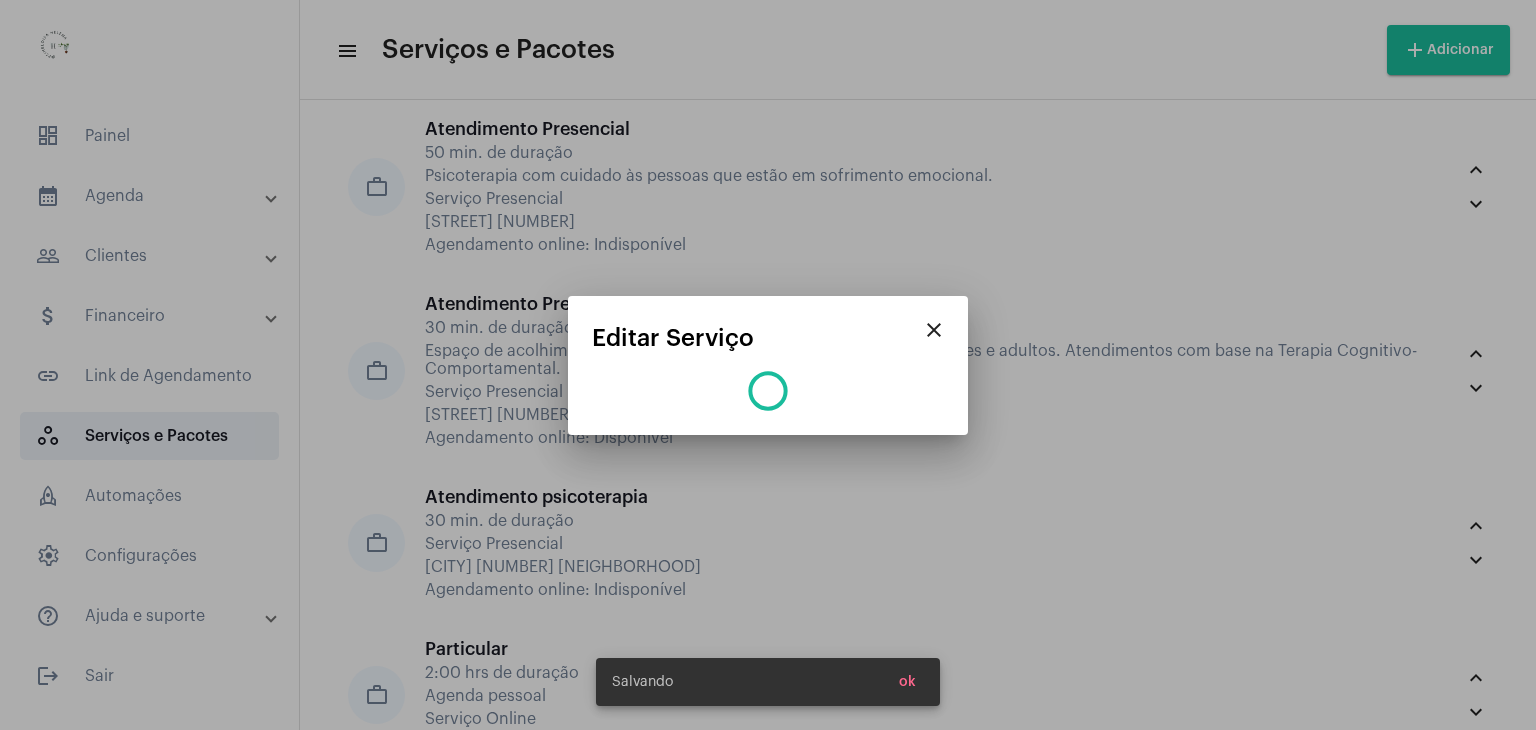 scroll, scrollTop: 0, scrollLeft: 0, axis: both 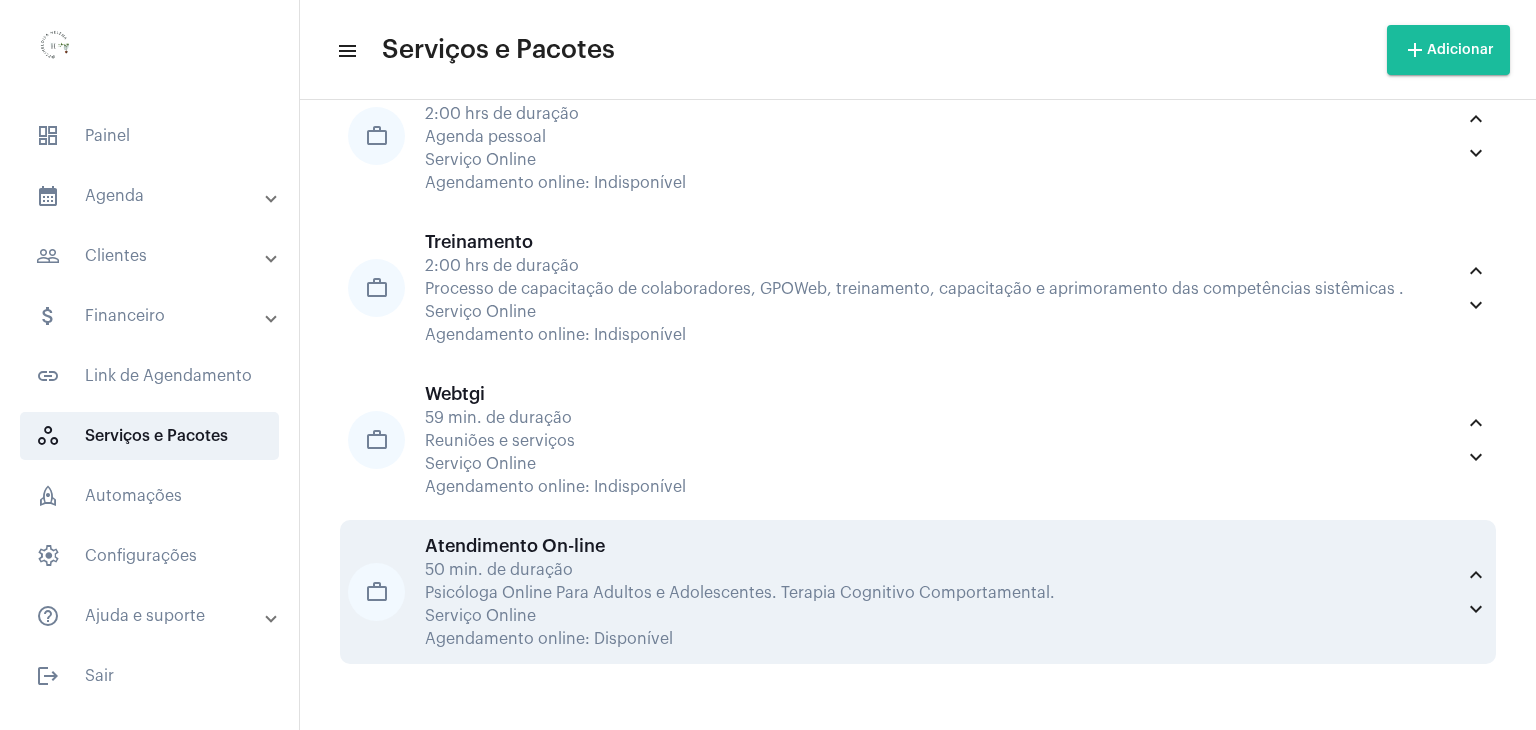 click on "Psicóloga Online Para Adultos e Adolescentes. Terapia Cognitivo Comportamental." at bounding box center (939, 593) 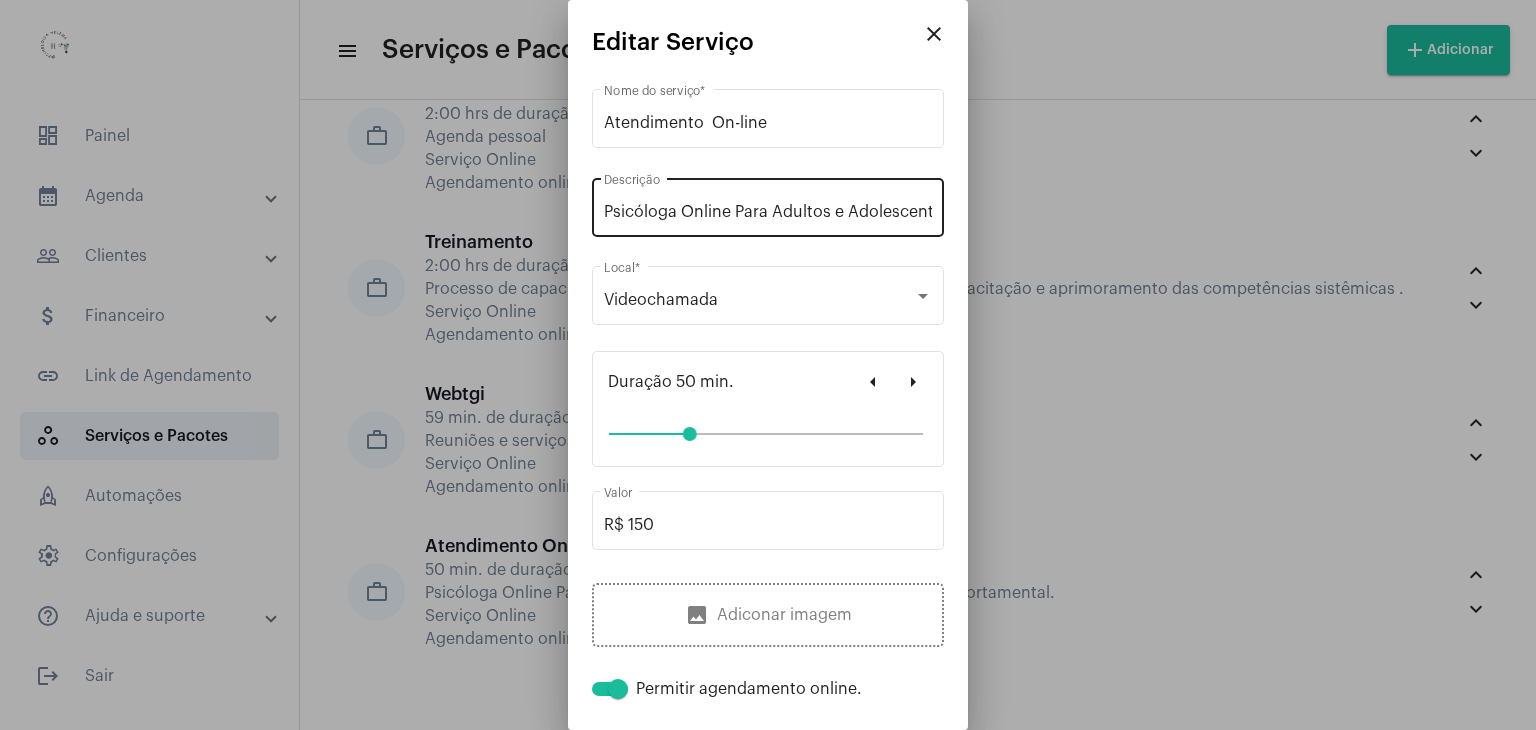 click on "Psicóloga Online Para Adultos e Adolescentes. Terapia Cognitivo Comportamental. Descrição" at bounding box center (768, 205) 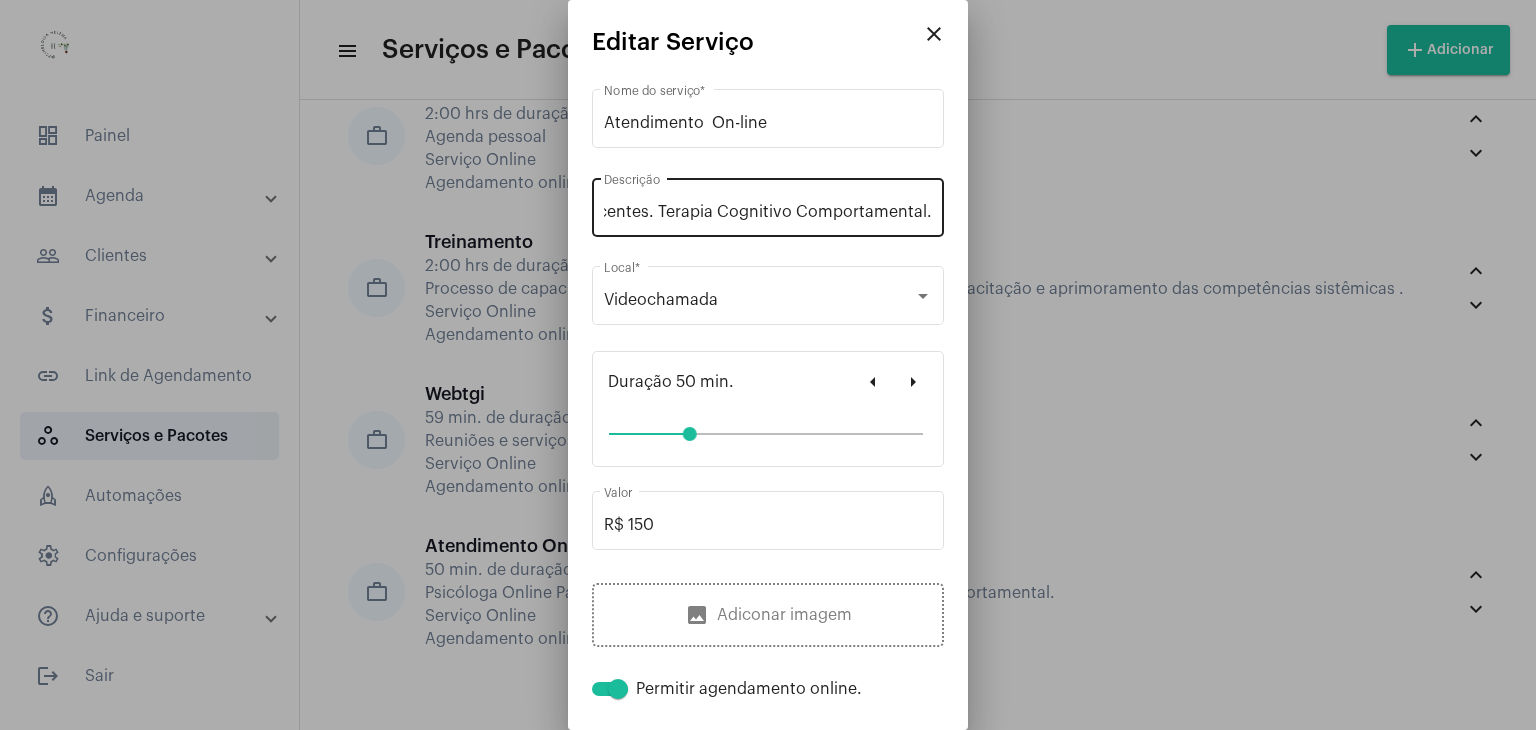 scroll, scrollTop: 0, scrollLeft: 0, axis: both 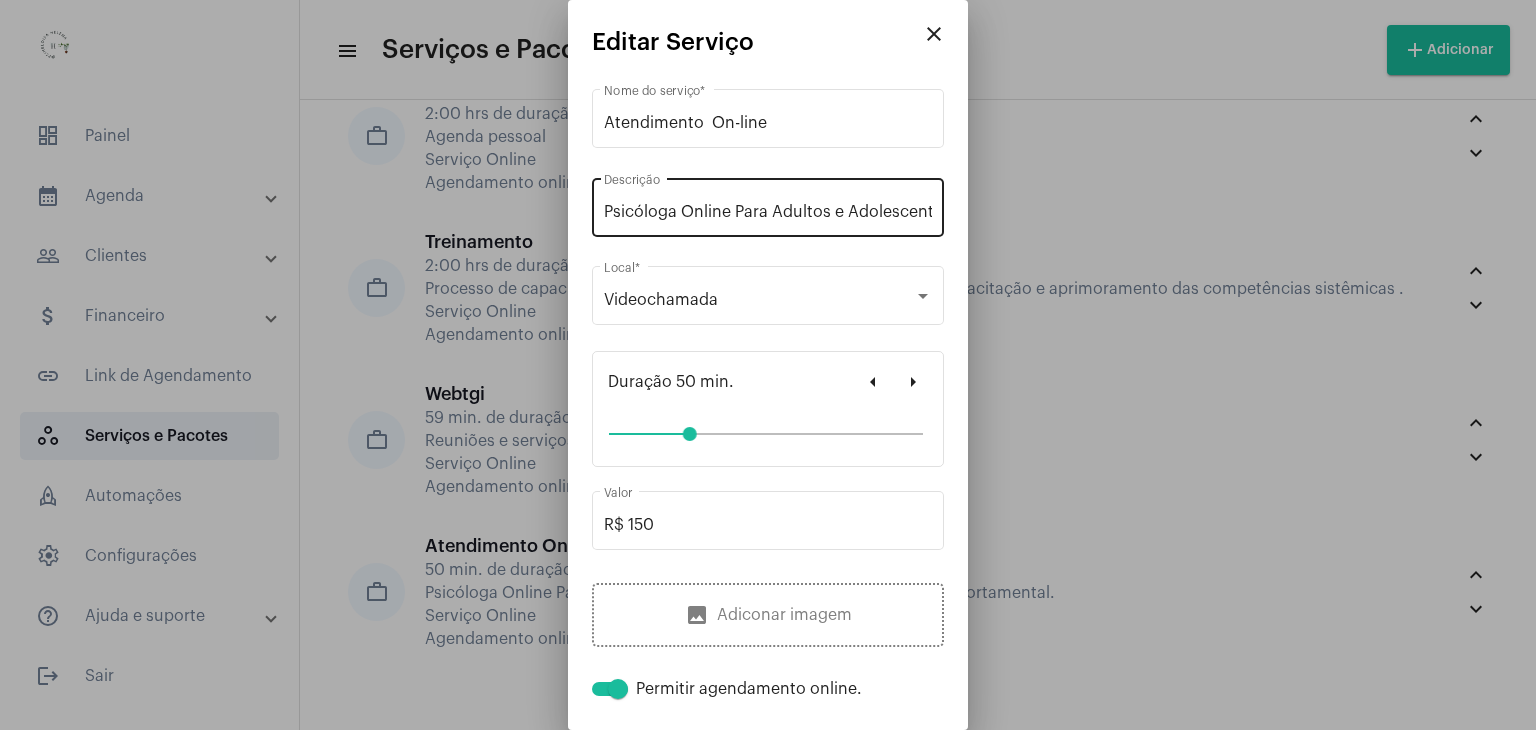 click on "Psicóloga Online Para Adultos e Adolescentes. Terapia Cognitivo Comportamental. Descrição" at bounding box center (768, 205) 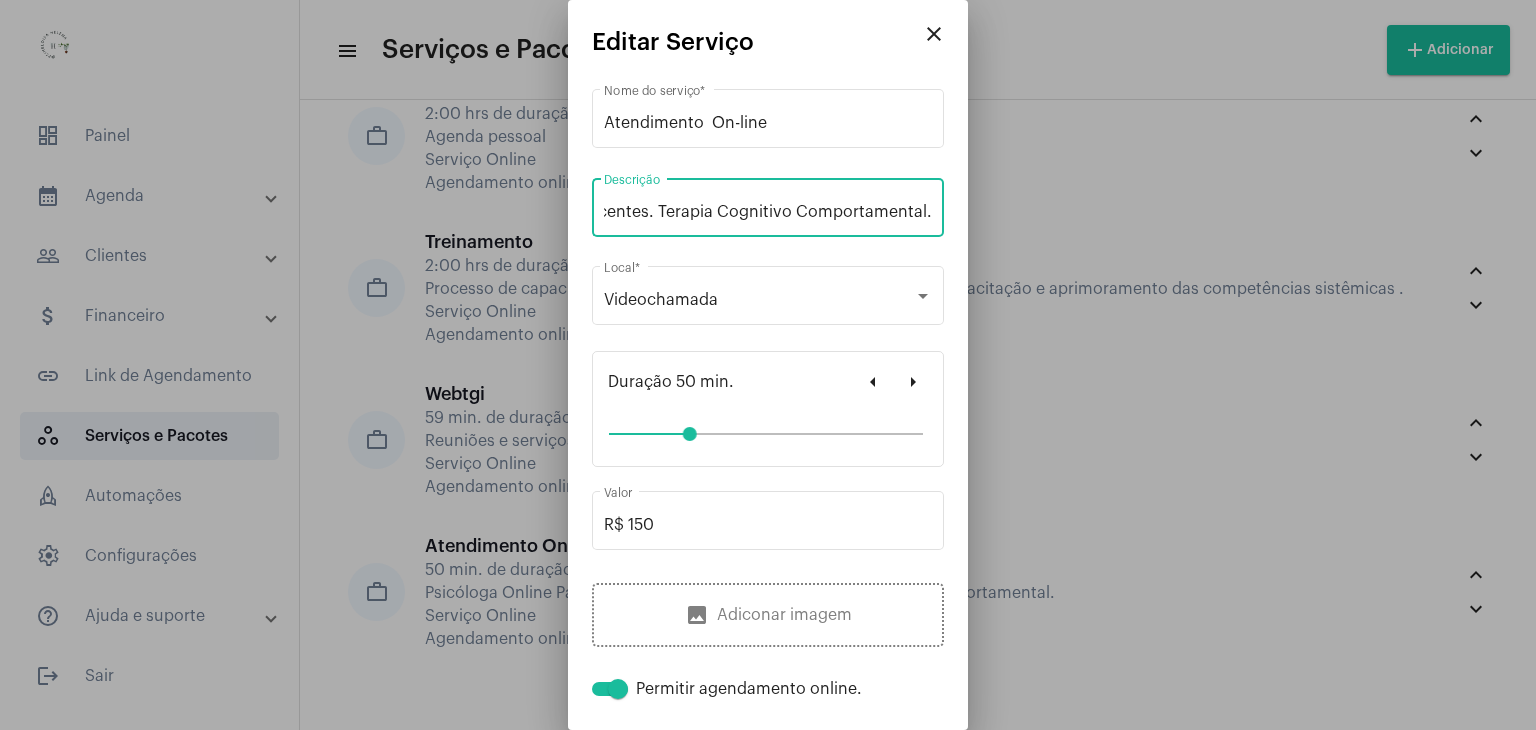 click on "Psicóloga Online Para Adultos e Adolescentes. Terapia Cognitivo Comportamental." at bounding box center (768, 212) 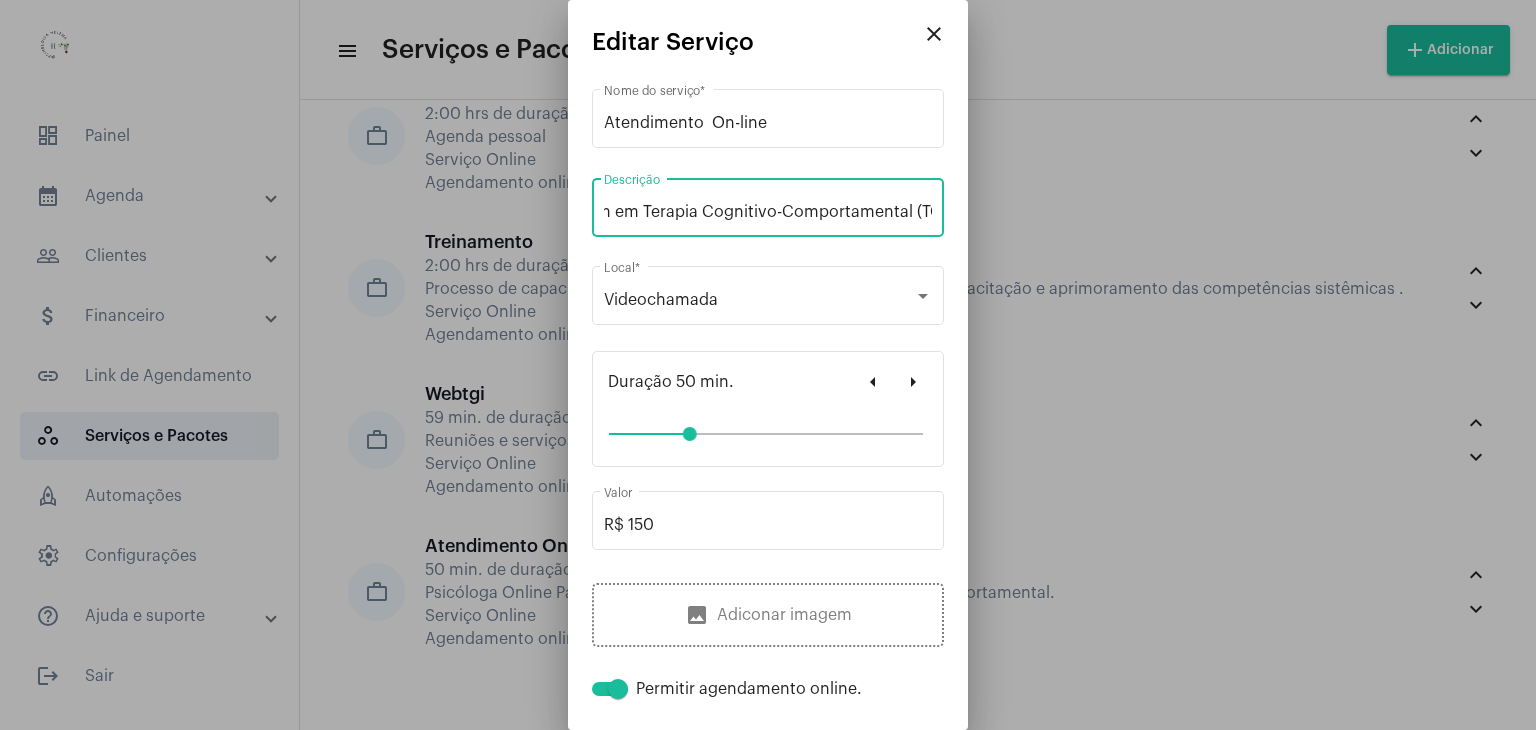 scroll, scrollTop: 0, scrollLeft: 768, axis: horizontal 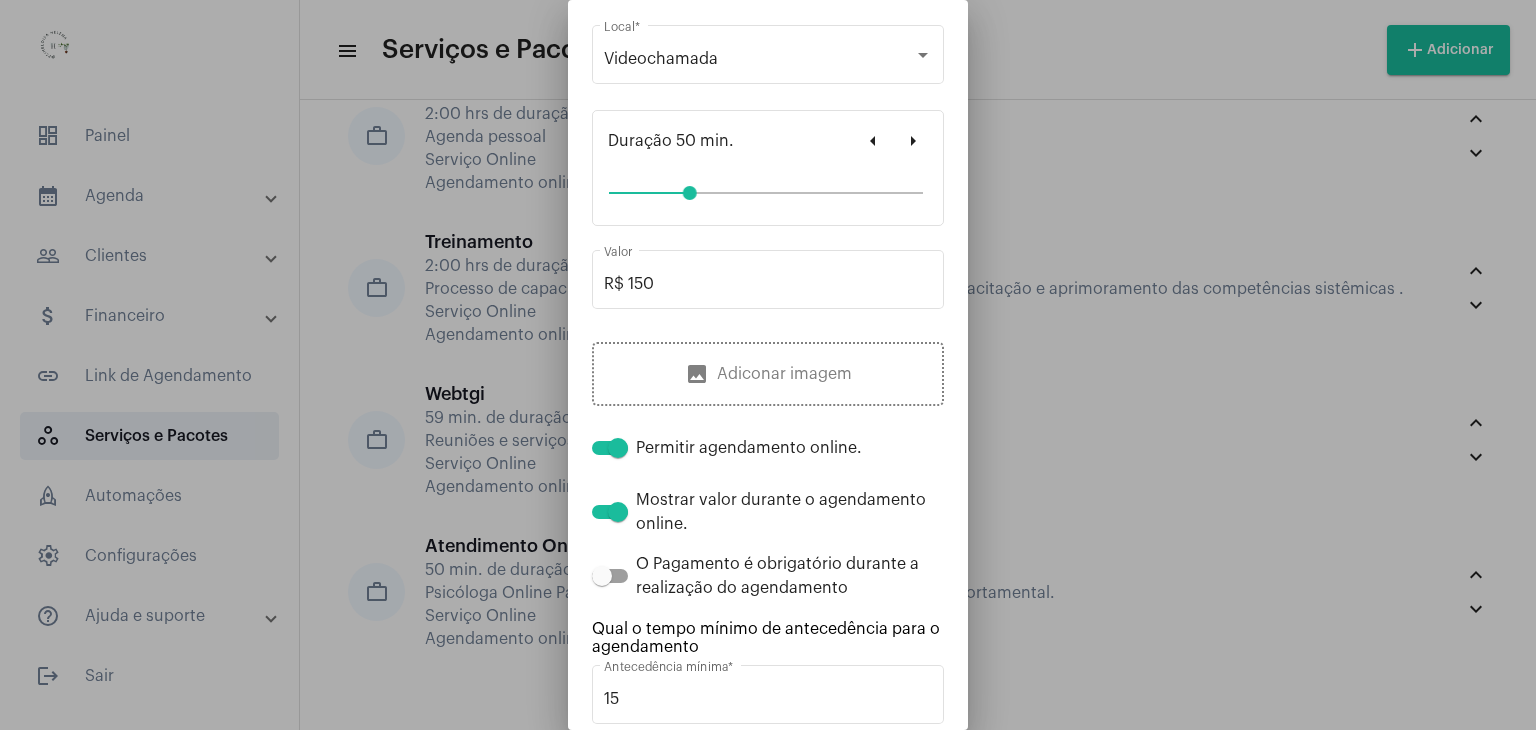 type on "Cuidado psicológico com escuta acolhedora e técnica para todas as fases da vida — . Abordagem em Terapia Cognitivo-Comportamental (TCC)." 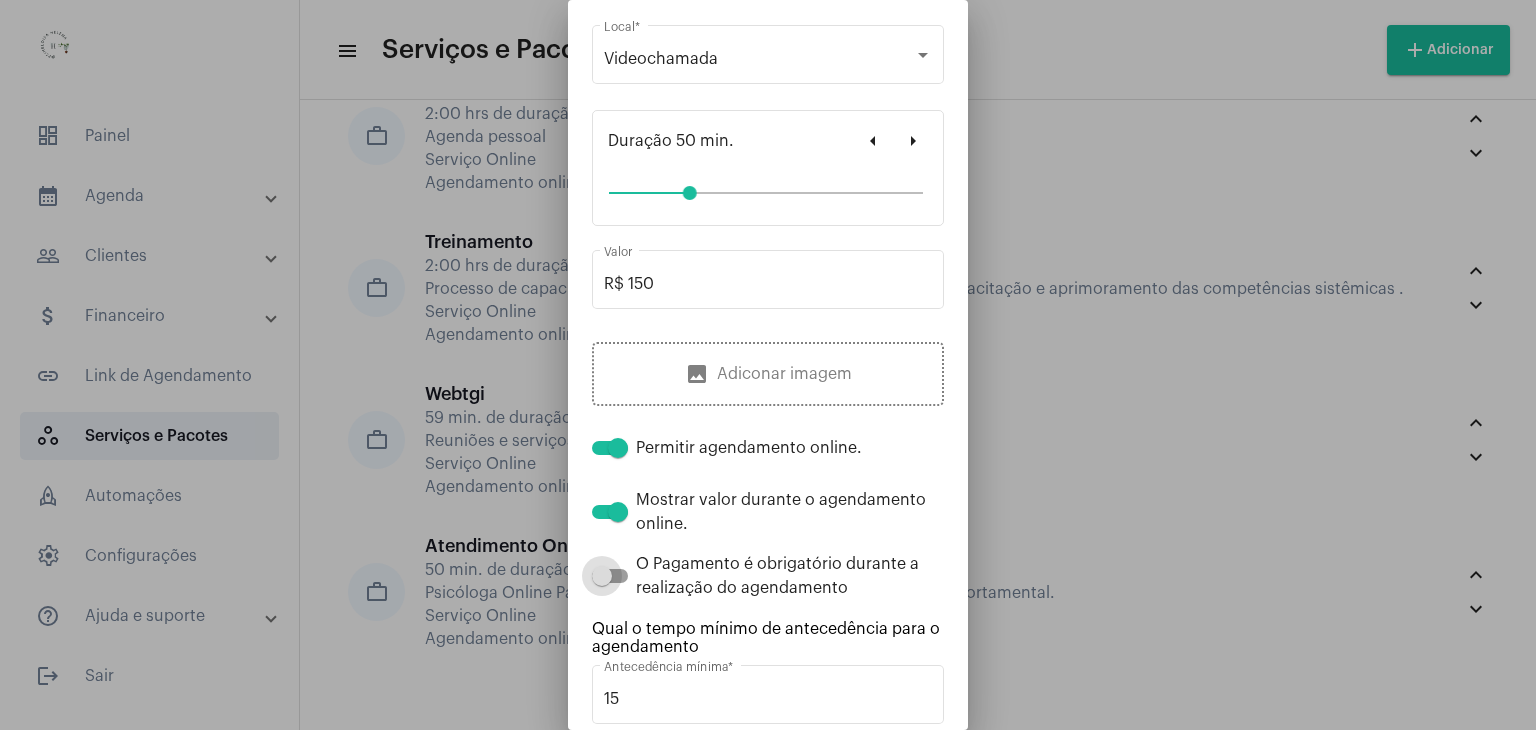 scroll, scrollTop: 0, scrollLeft: 0, axis: both 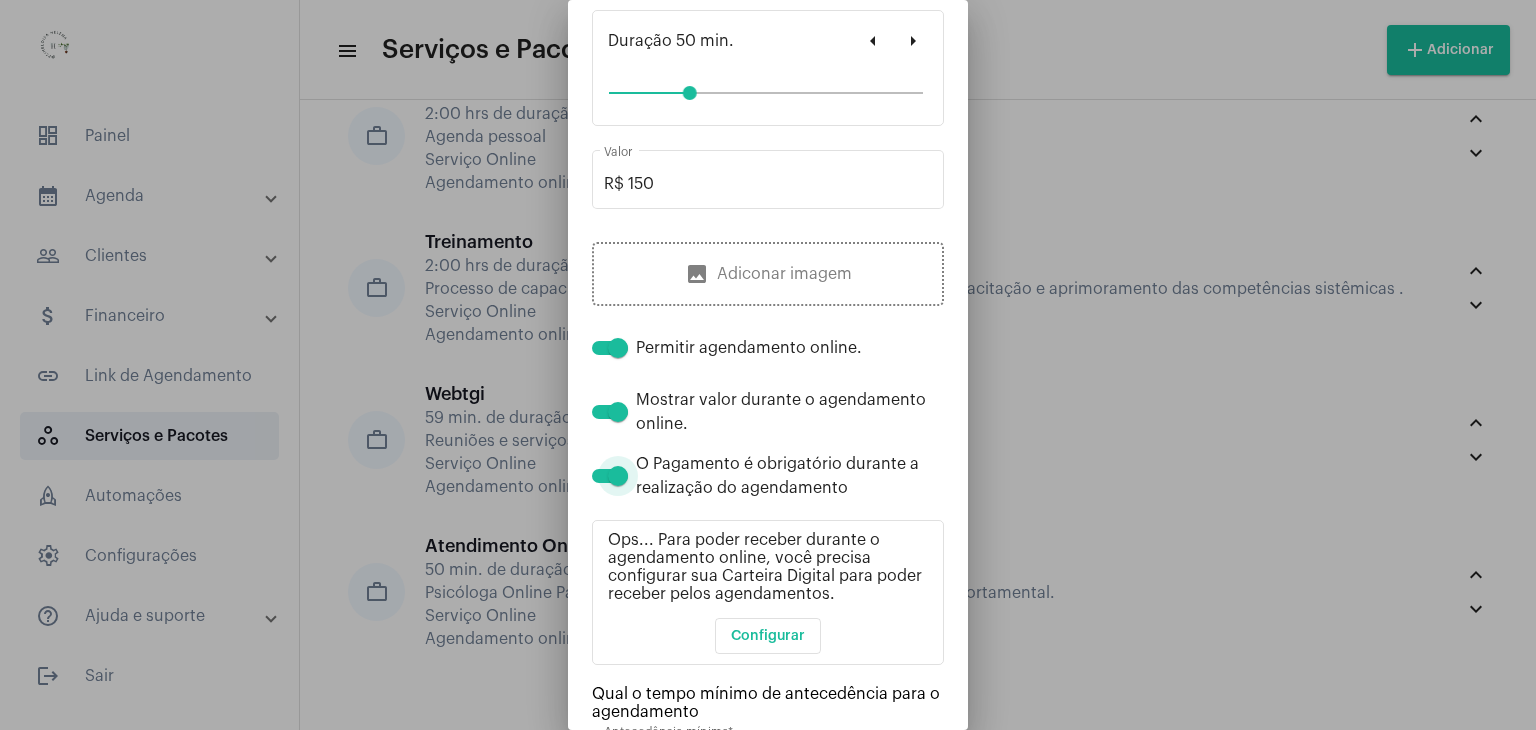 click at bounding box center (610, 476) 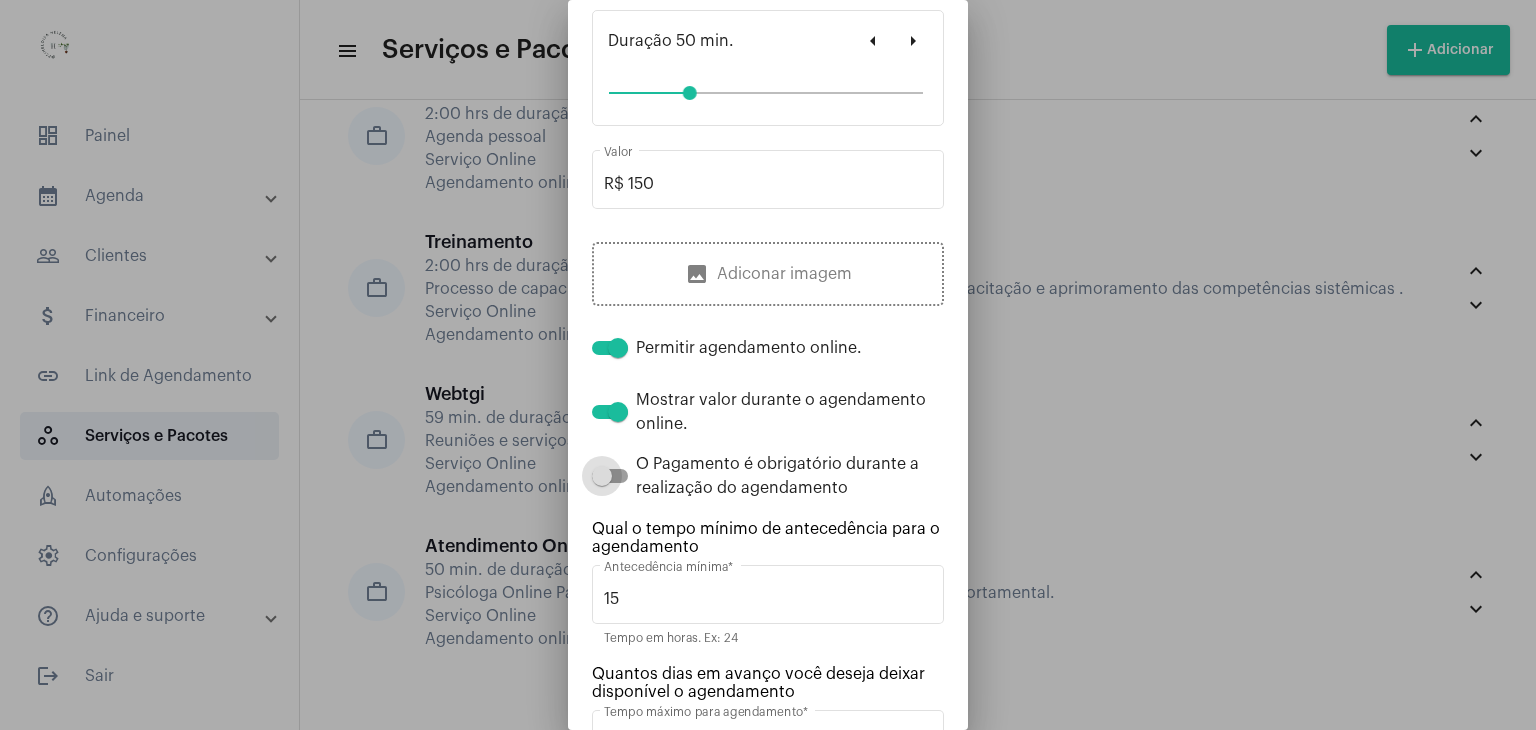 click at bounding box center (610, 476) 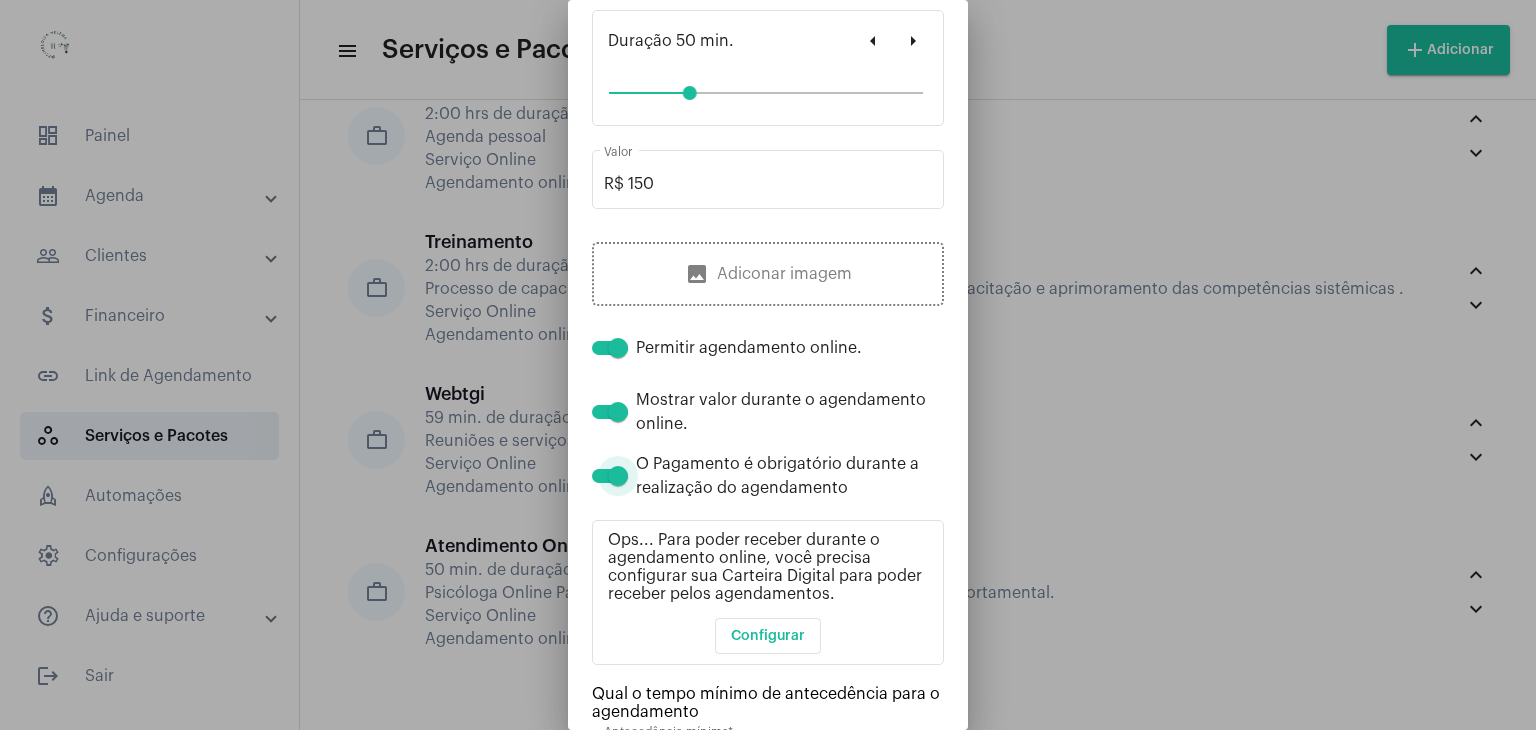 click at bounding box center (610, 476) 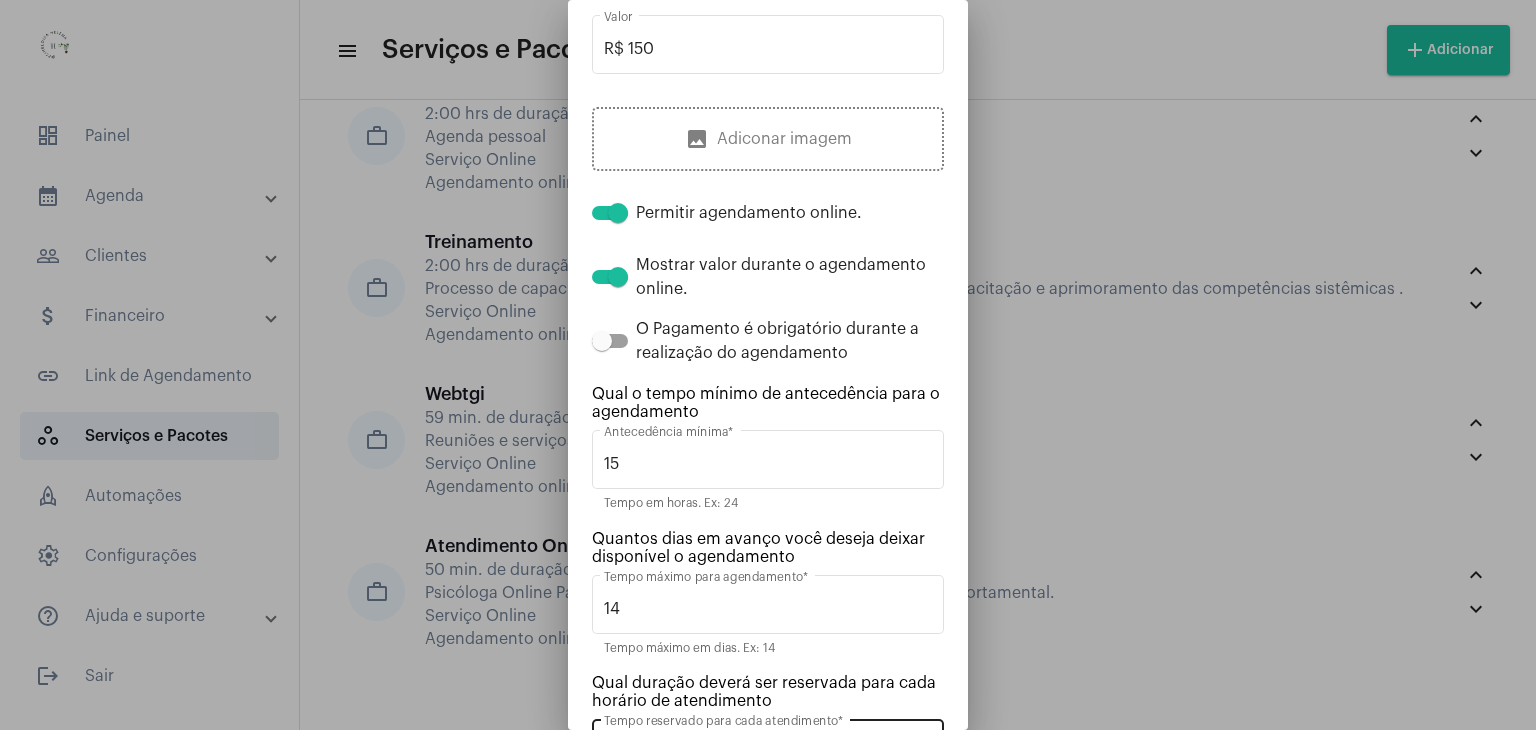 scroll, scrollTop: 641, scrollLeft: 0, axis: vertical 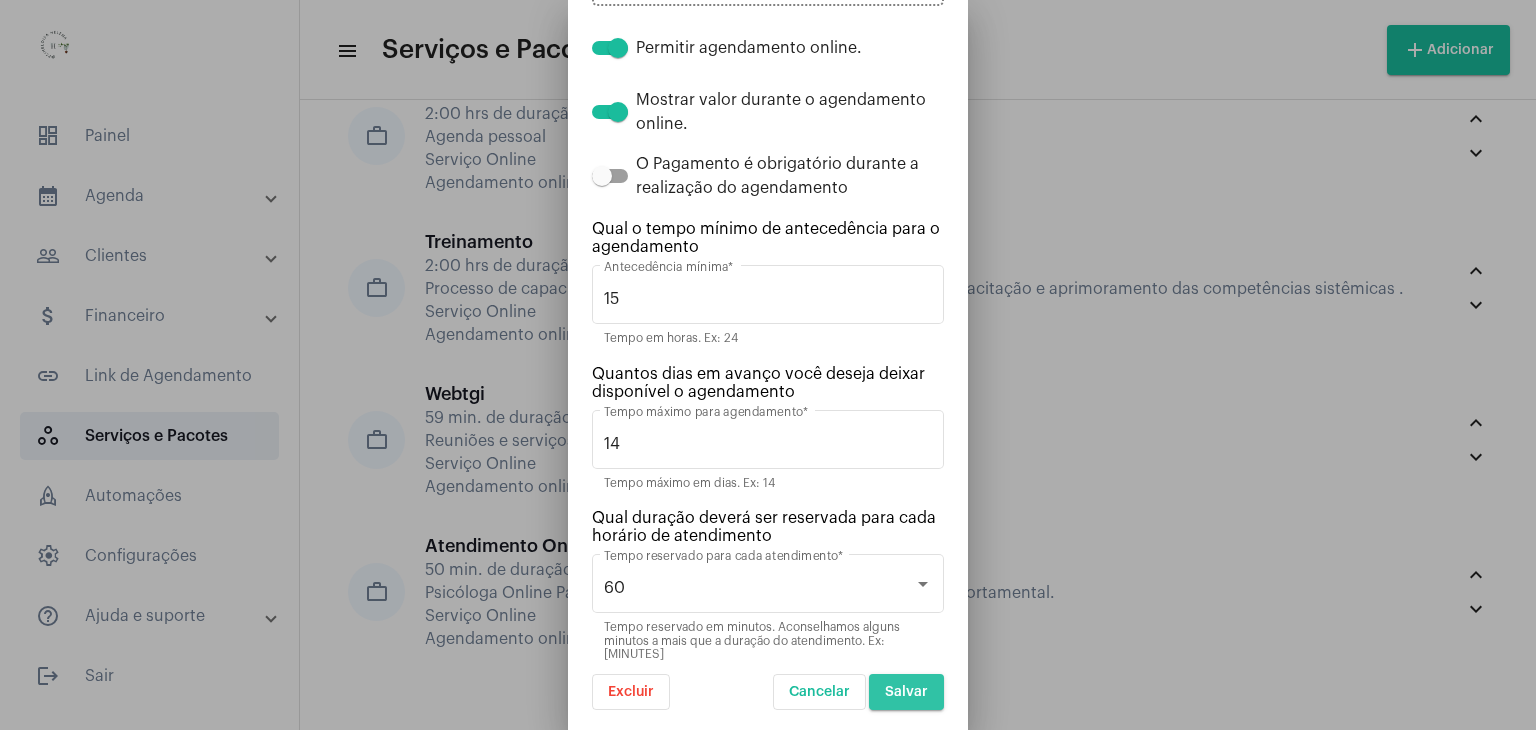 click on "Salvar" at bounding box center [906, 692] 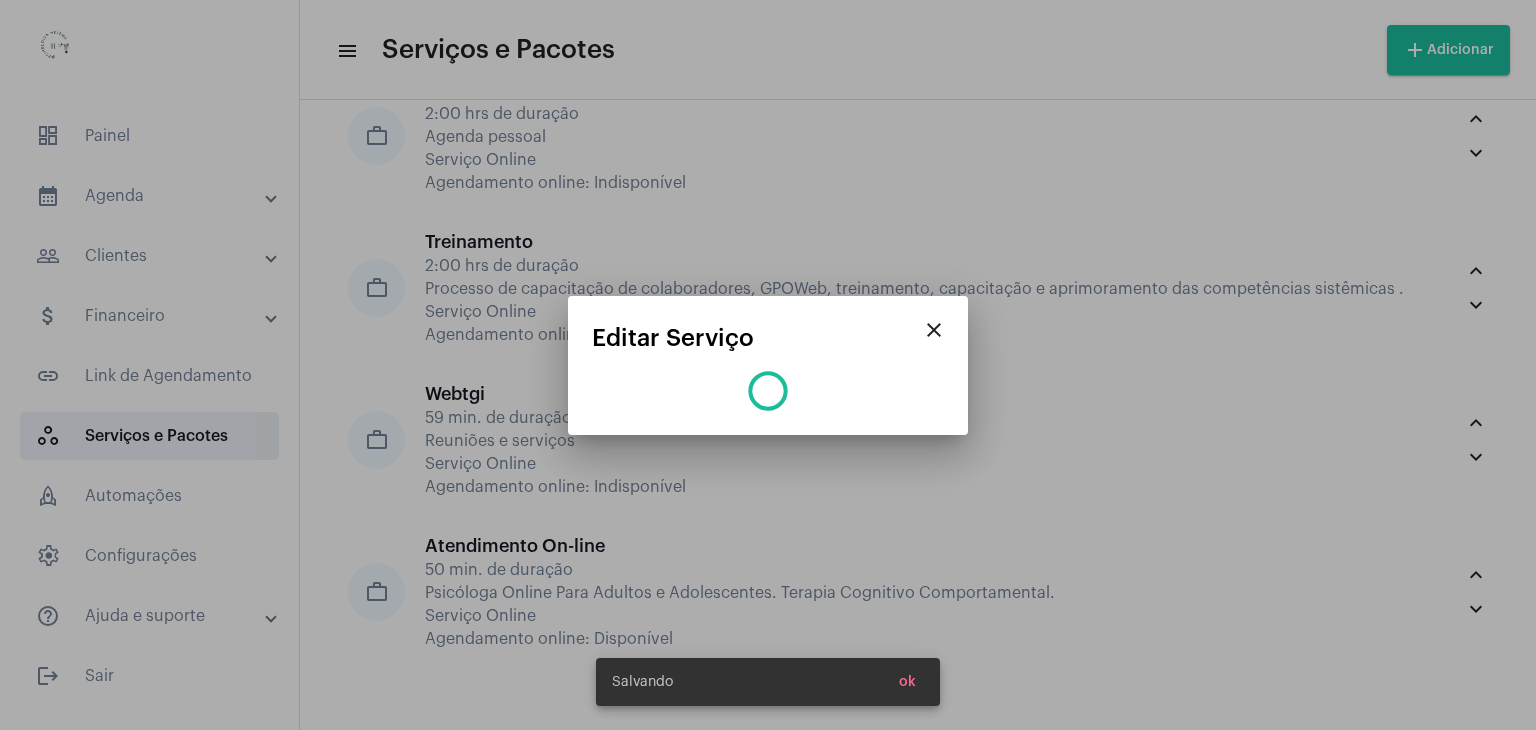 scroll, scrollTop: 0, scrollLeft: 0, axis: both 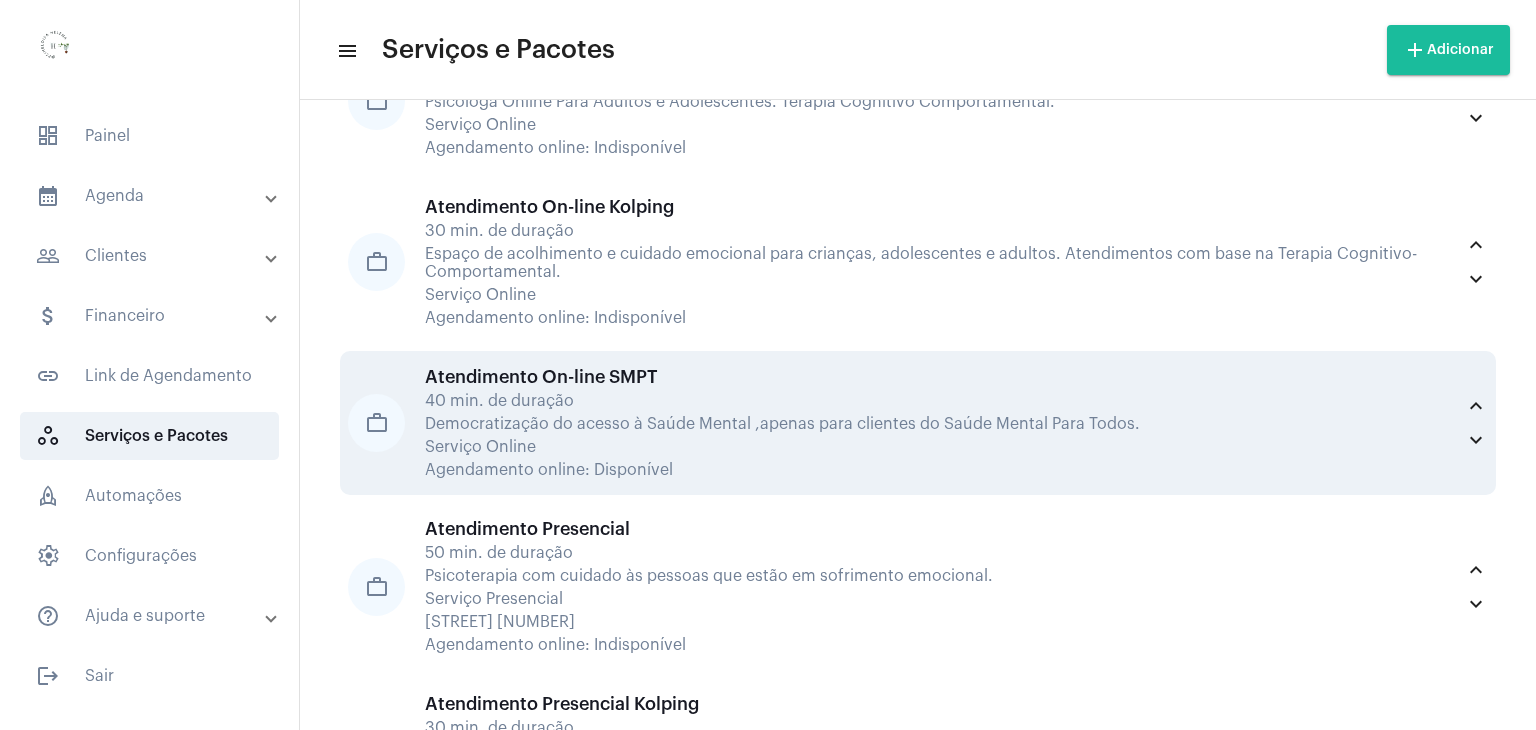 click on "Democratização do acesso à Saúde Mental ,apenas para clientes do Saúde Mental Para Todos." at bounding box center [939, 424] 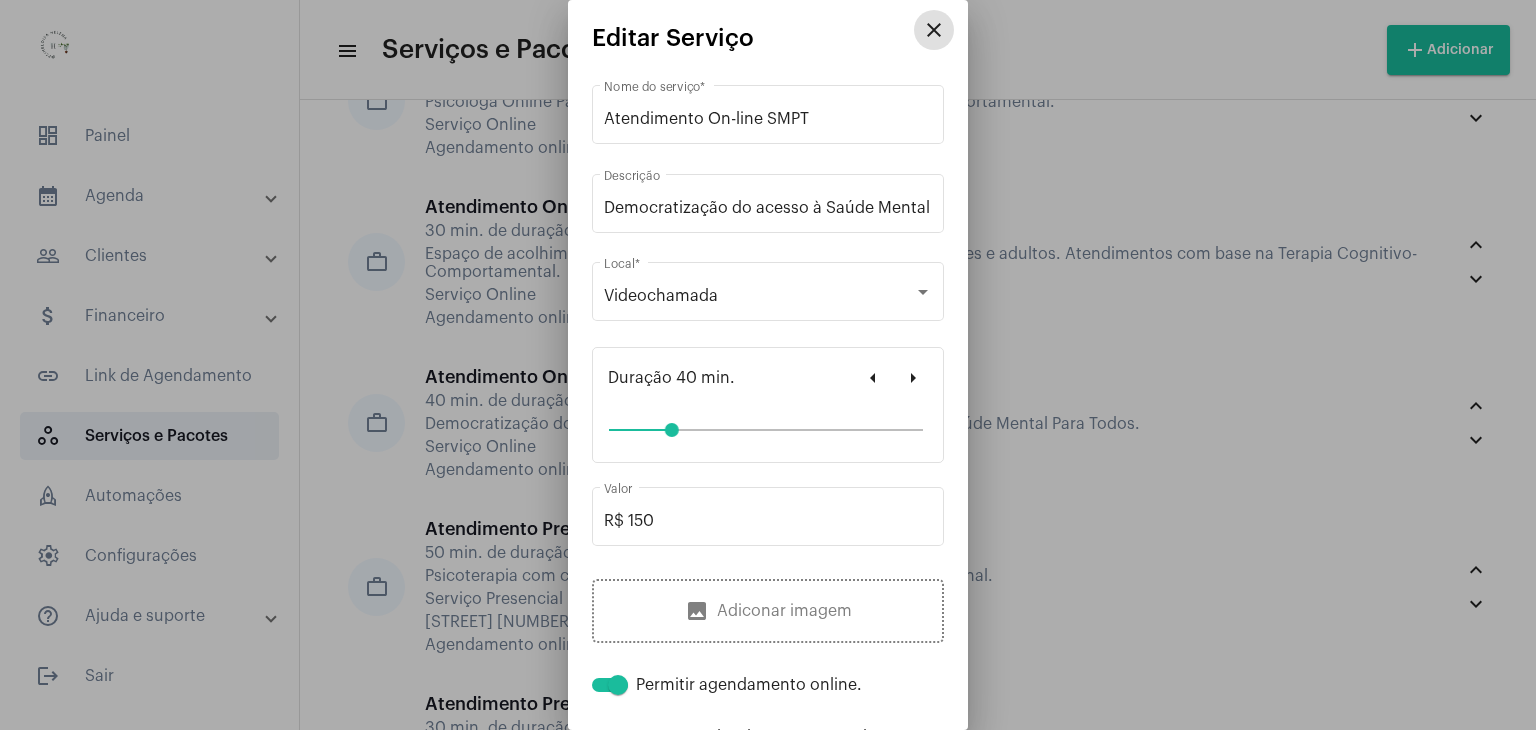 scroll, scrollTop: 0, scrollLeft: 0, axis: both 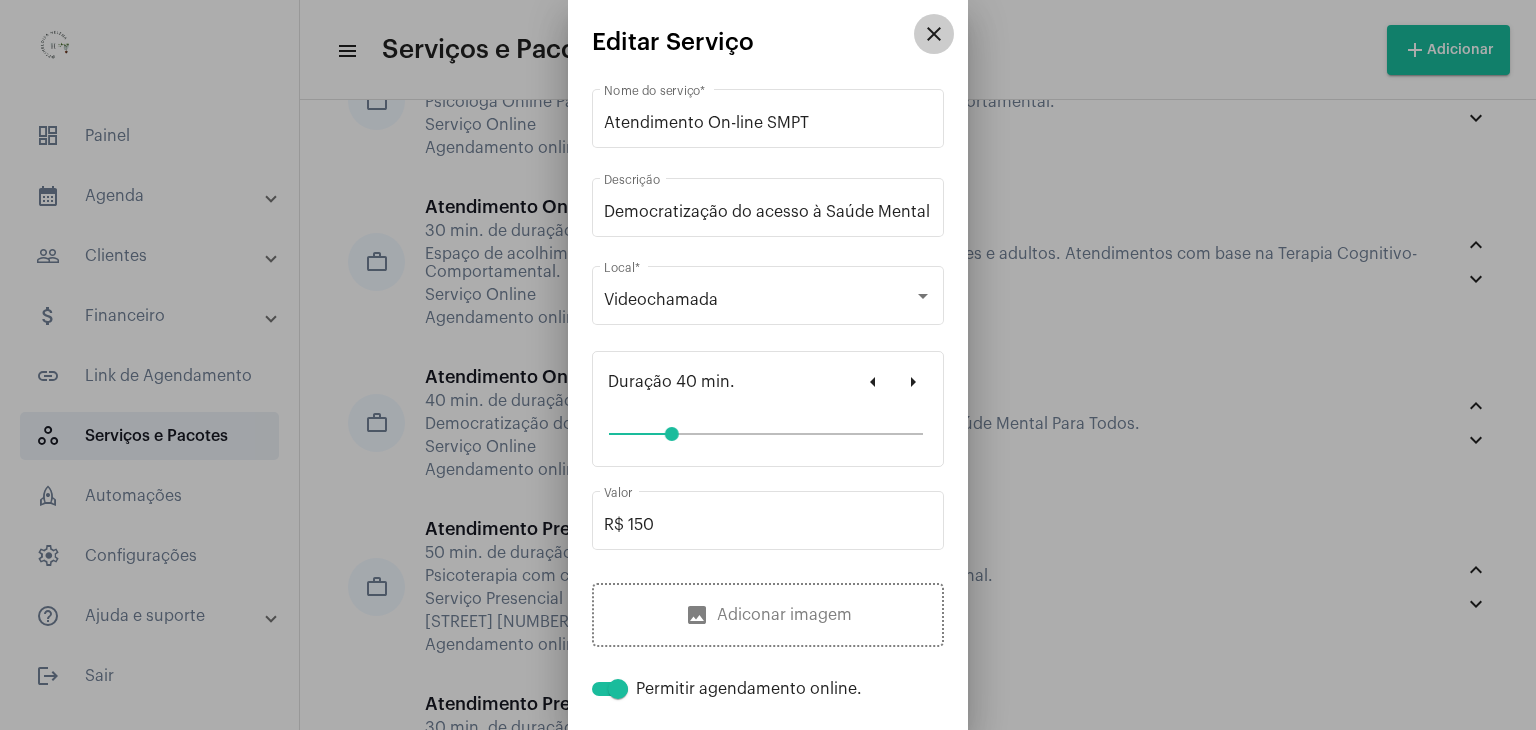 click on "close" at bounding box center [934, 34] 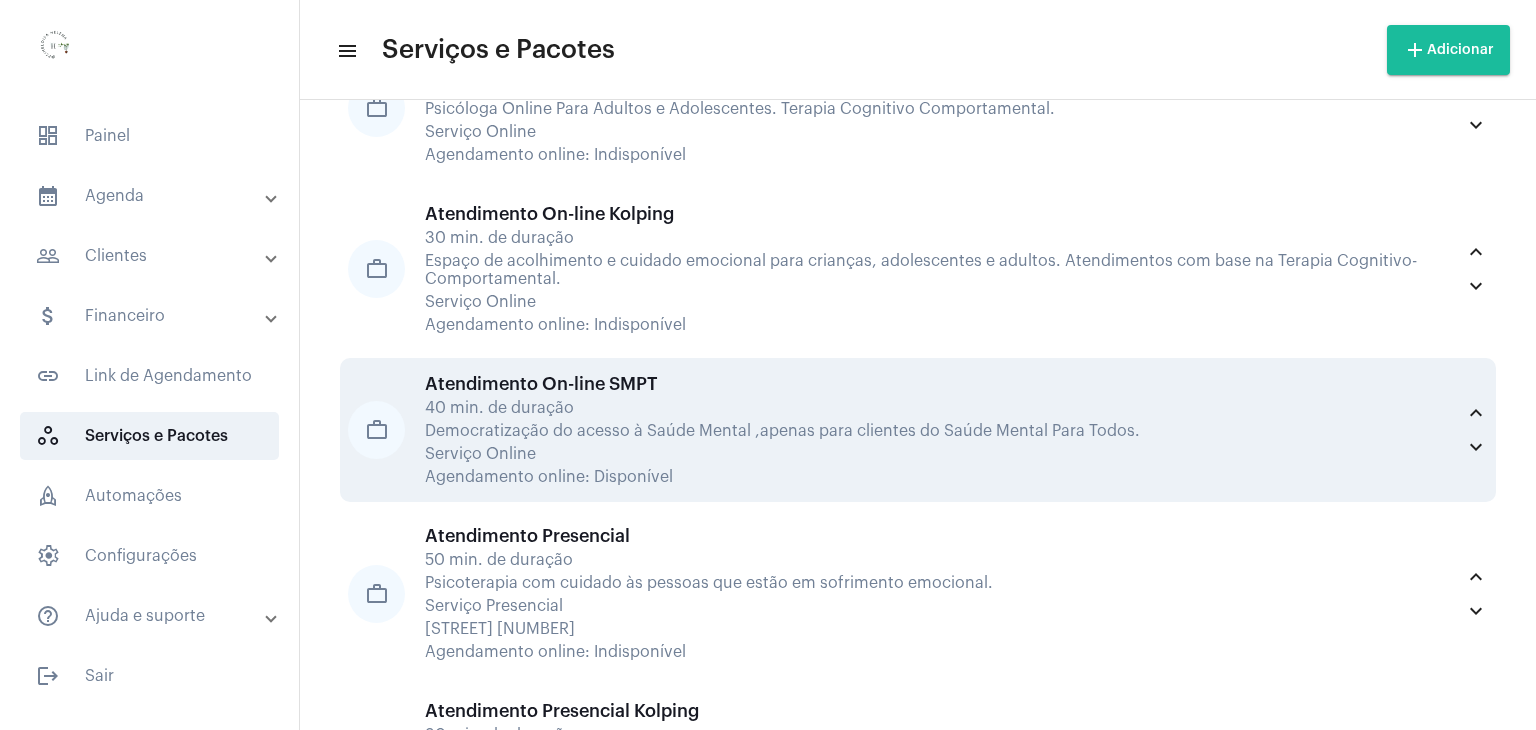 scroll, scrollTop: 200, scrollLeft: 0, axis: vertical 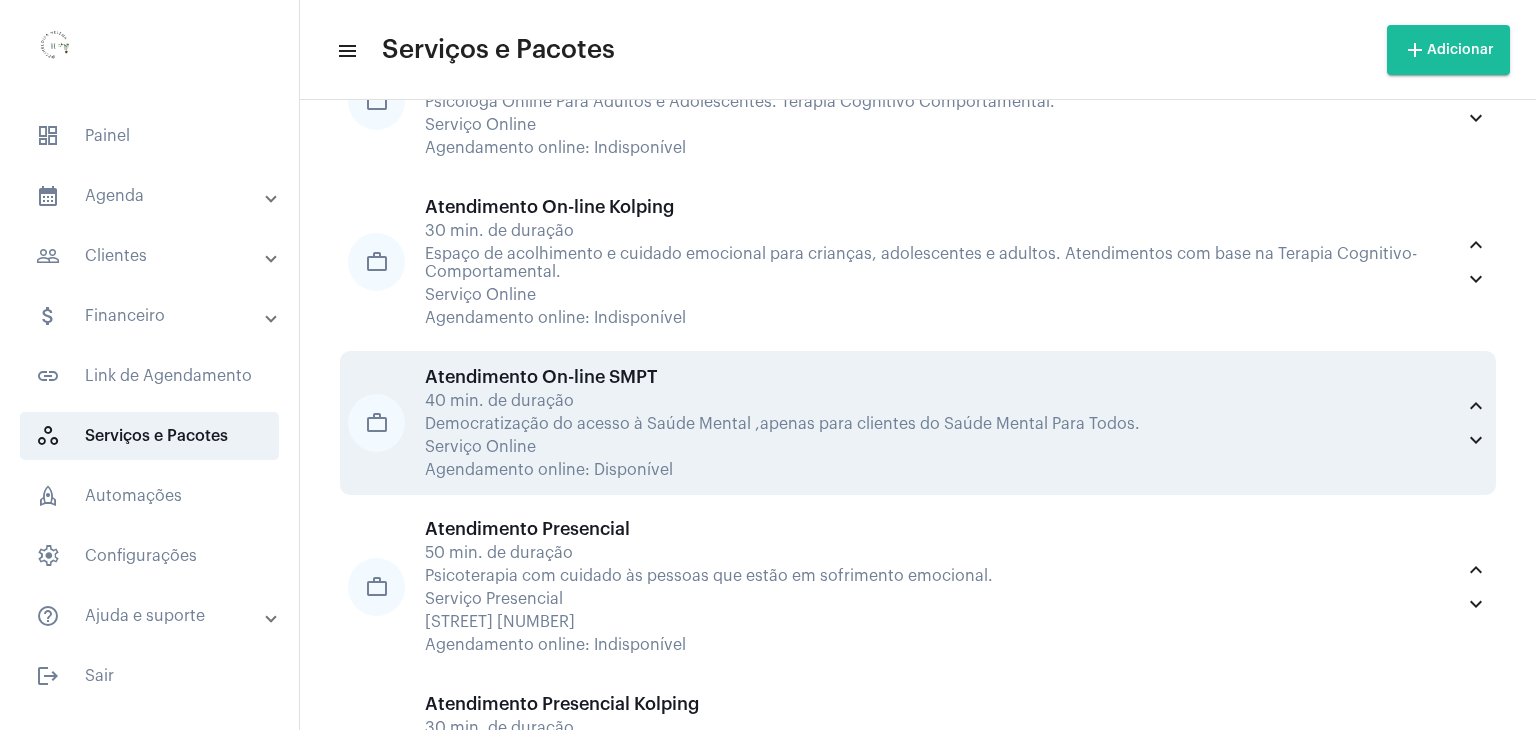 click on "Democratização do acesso à Saúde Mental ,apenas para clientes do Saúde Mental Para Todos." at bounding box center (939, 424) 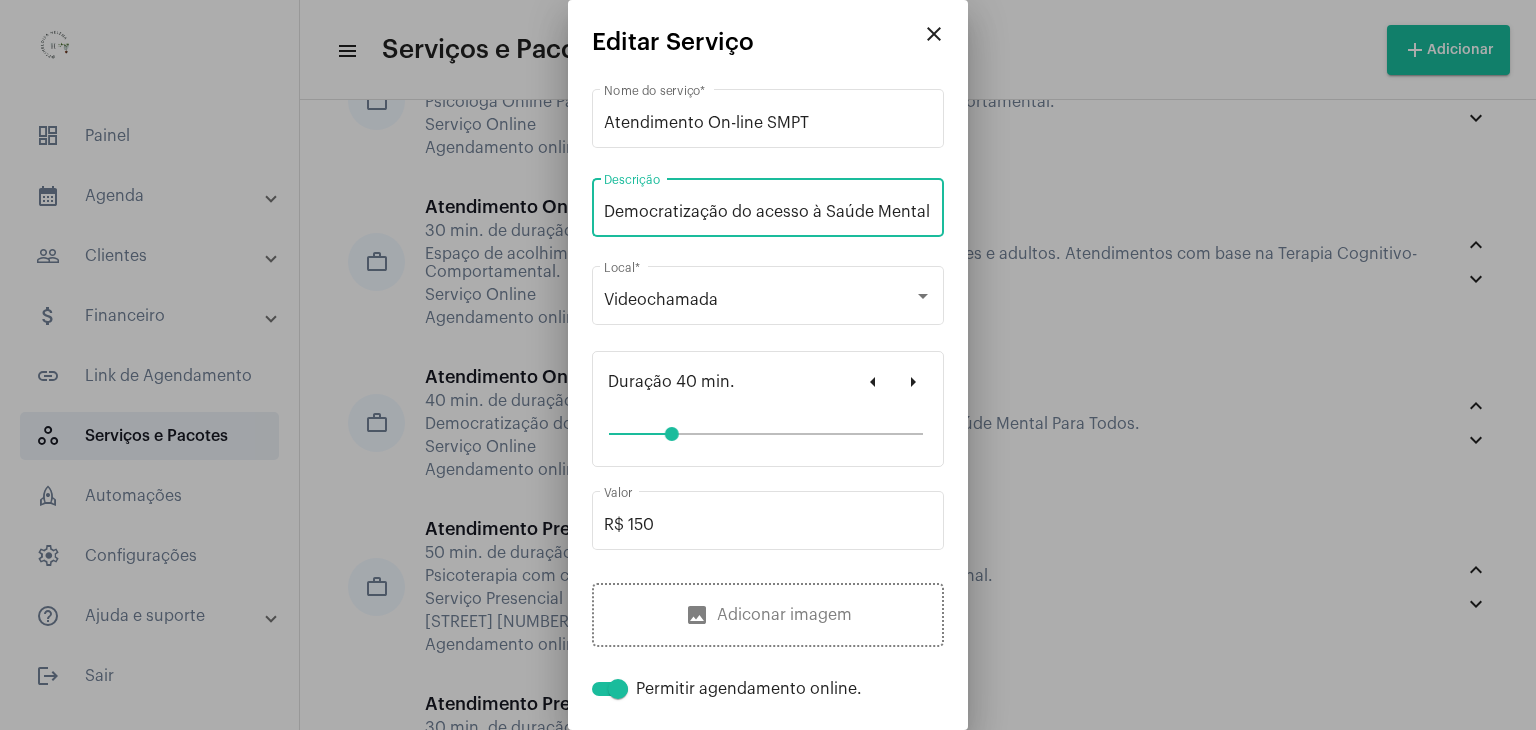 click on "Democratização do acesso à Saúde Mental ,apenas para clientes do Saúde Mental Para Todos." at bounding box center [768, 212] 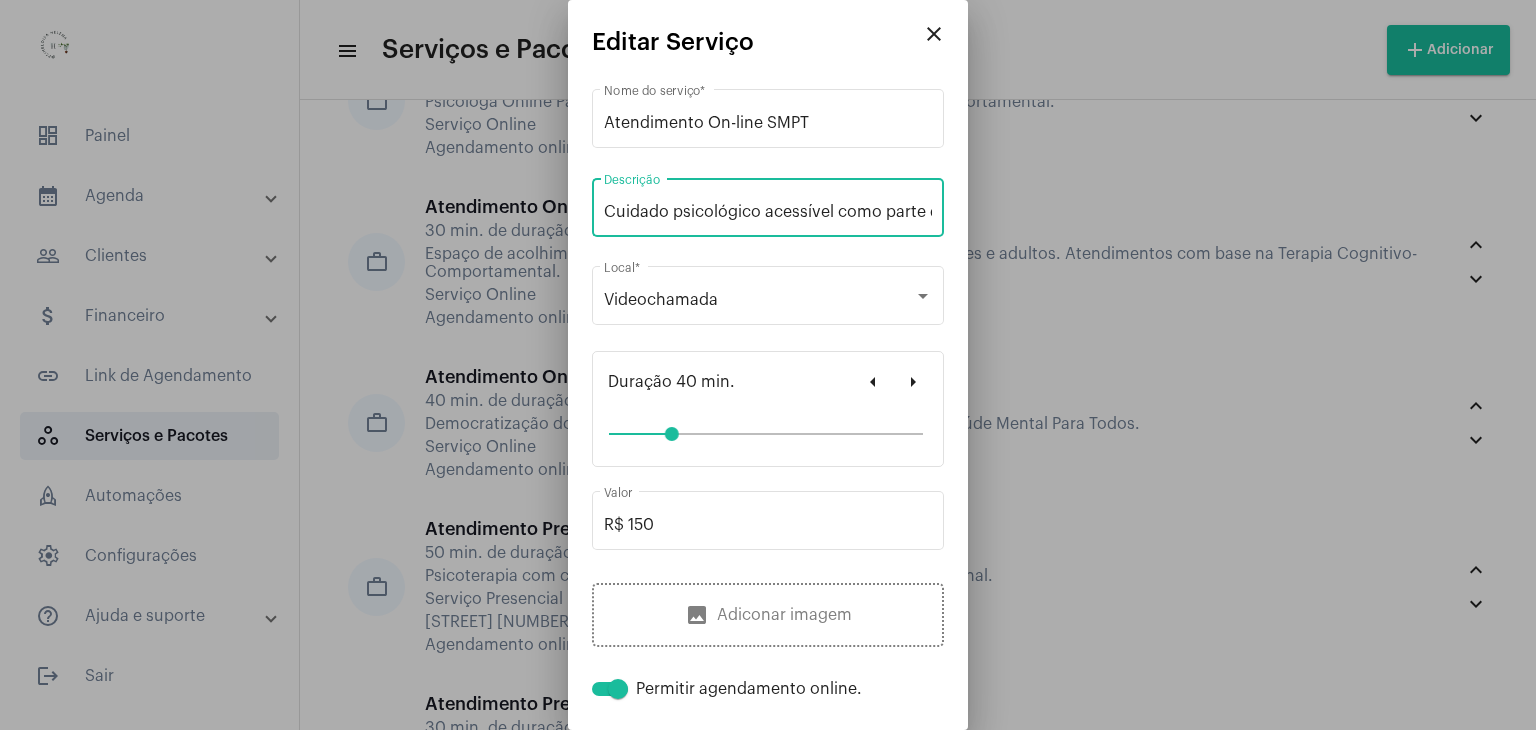 scroll, scrollTop: 0, scrollLeft: 848, axis: horizontal 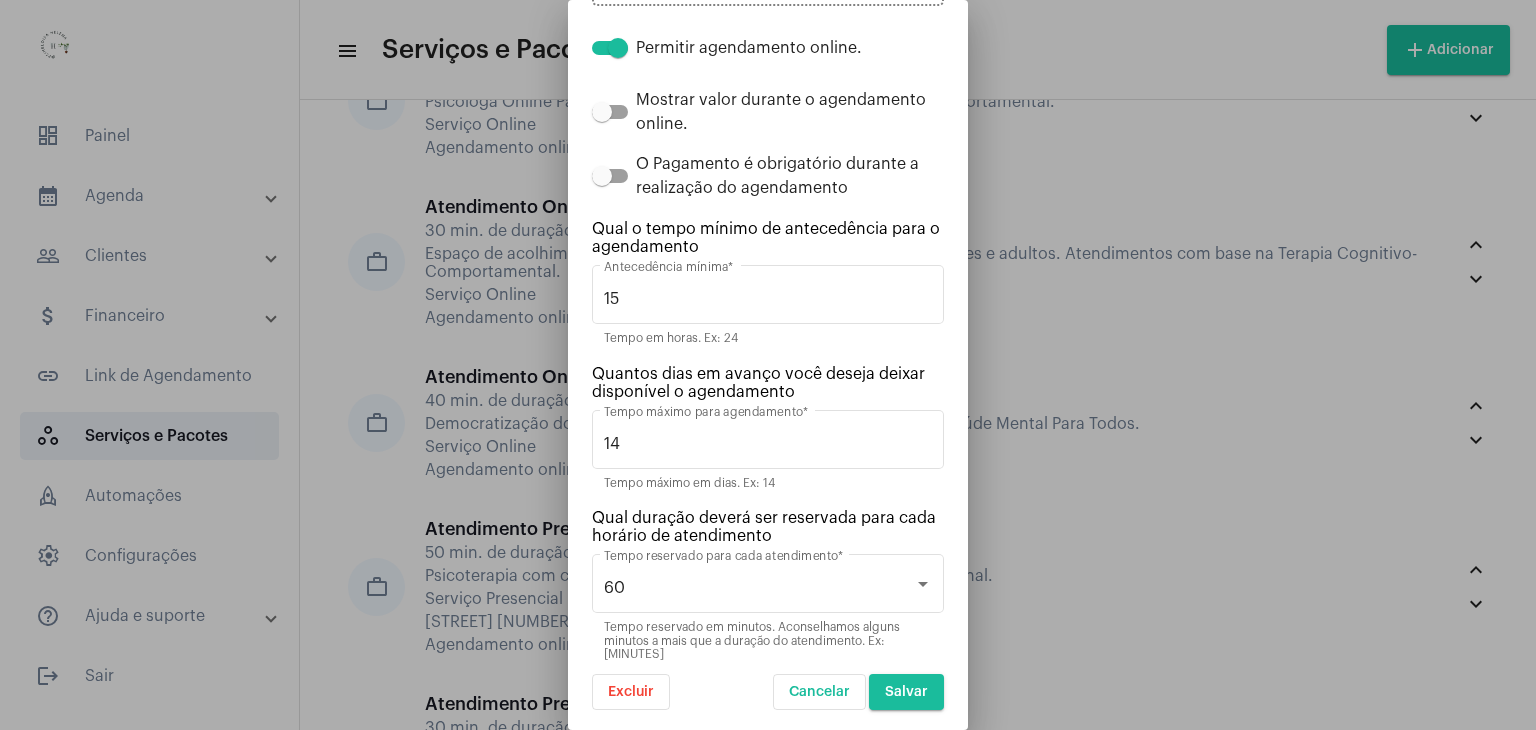 type on "Cuidado psicológico acessível como parte do projeto Saúde Mental Para Todos, que promove a democratização da saúde mental com acolhimento e ética." 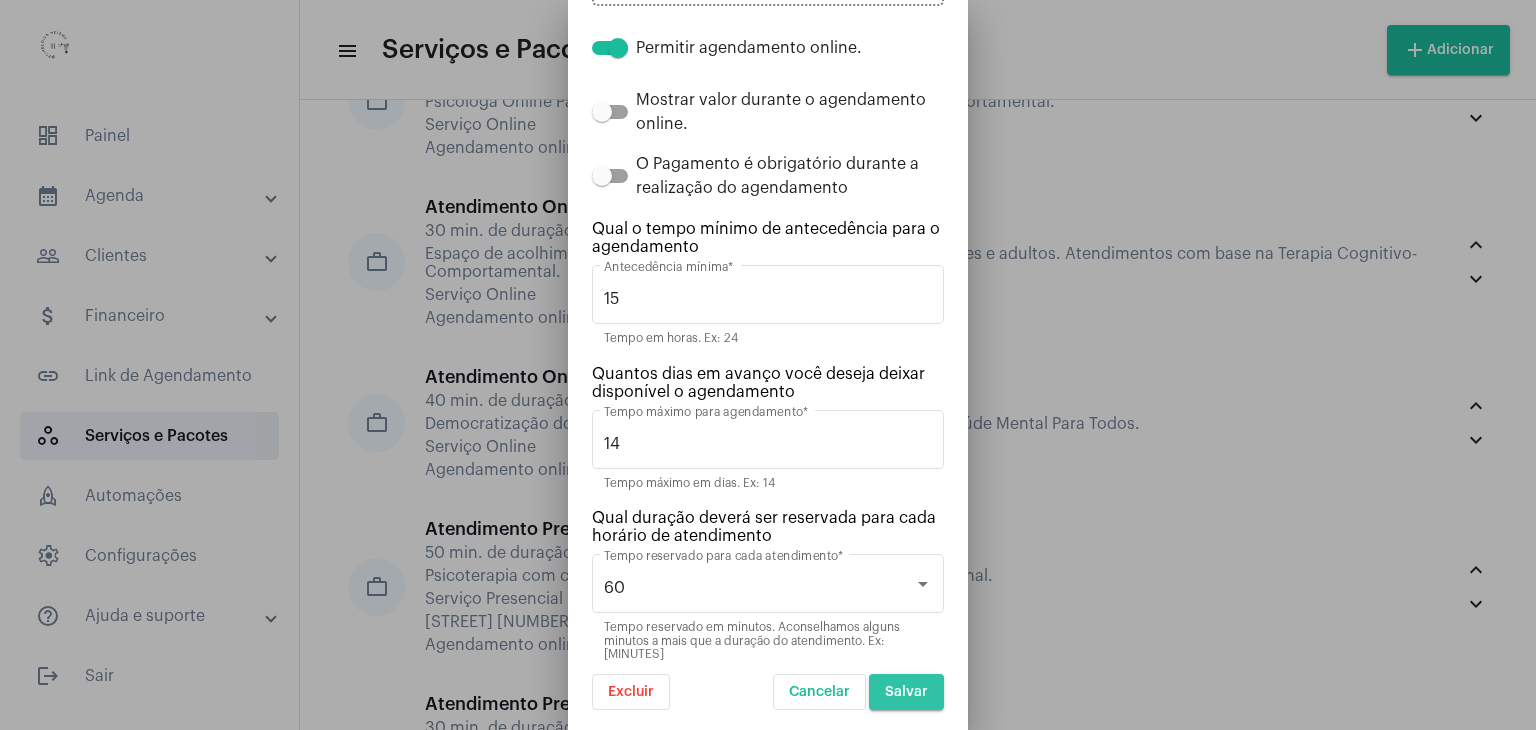 scroll, scrollTop: 0, scrollLeft: 0, axis: both 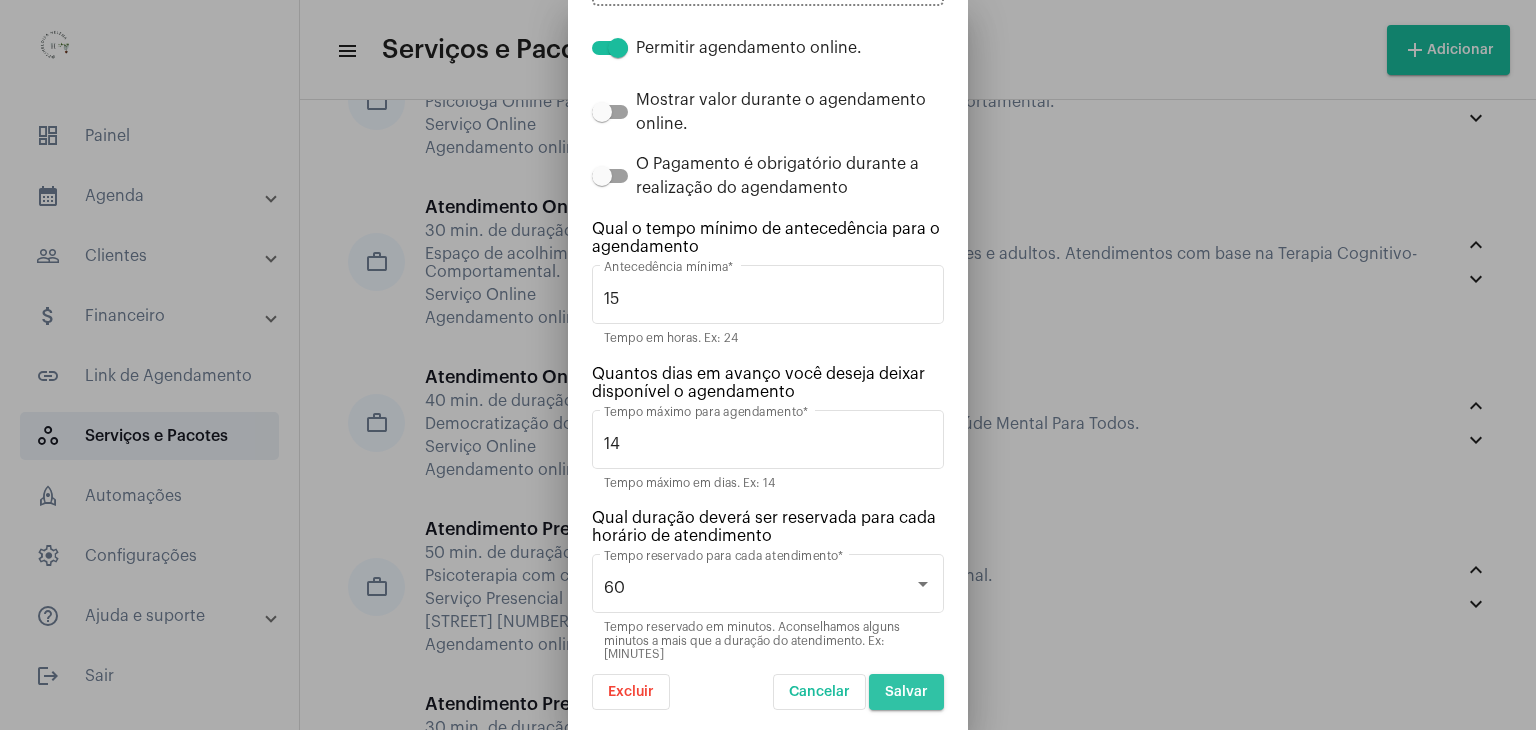 click on "Salvar" at bounding box center (906, 692) 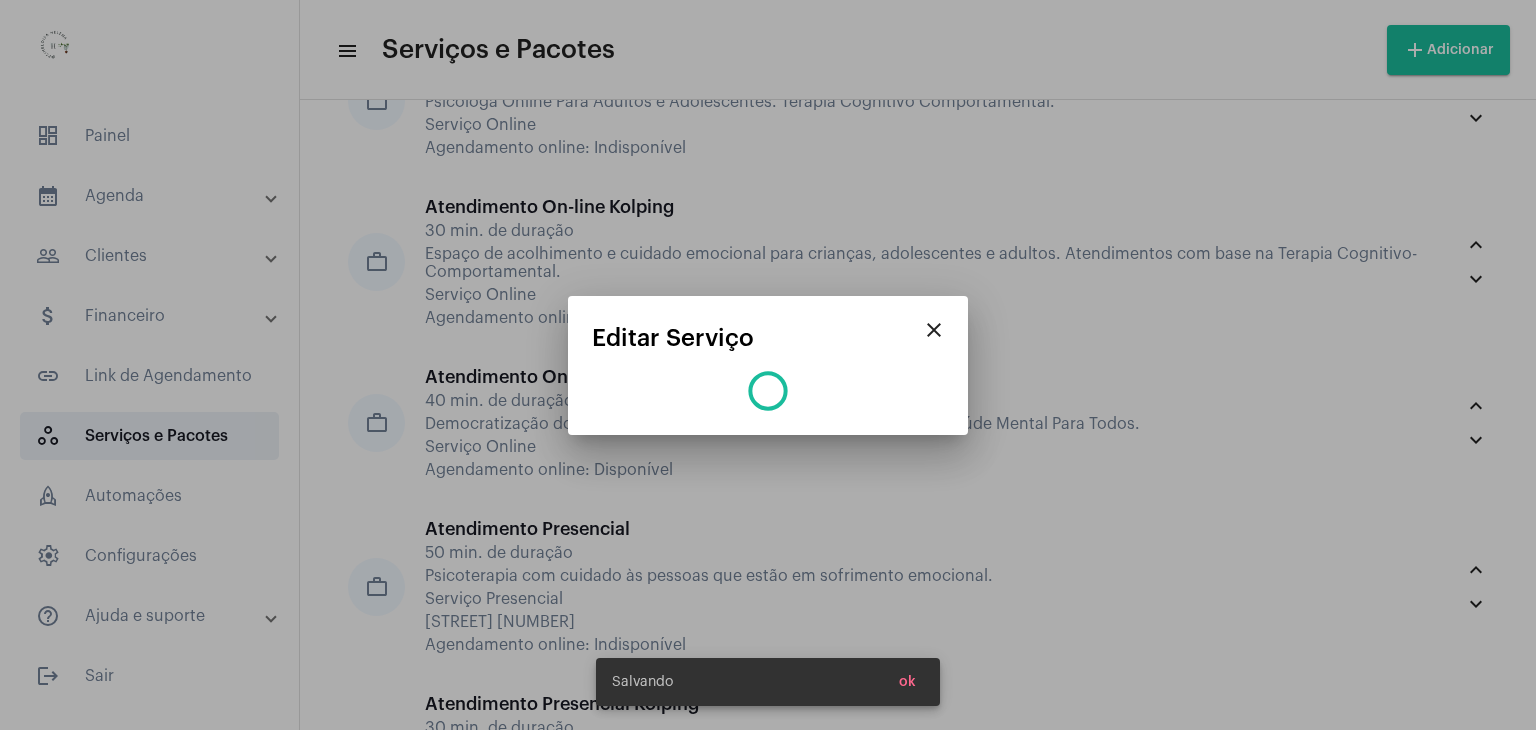 scroll, scrollTop: 0, scrollLeft: 0, axis: both 